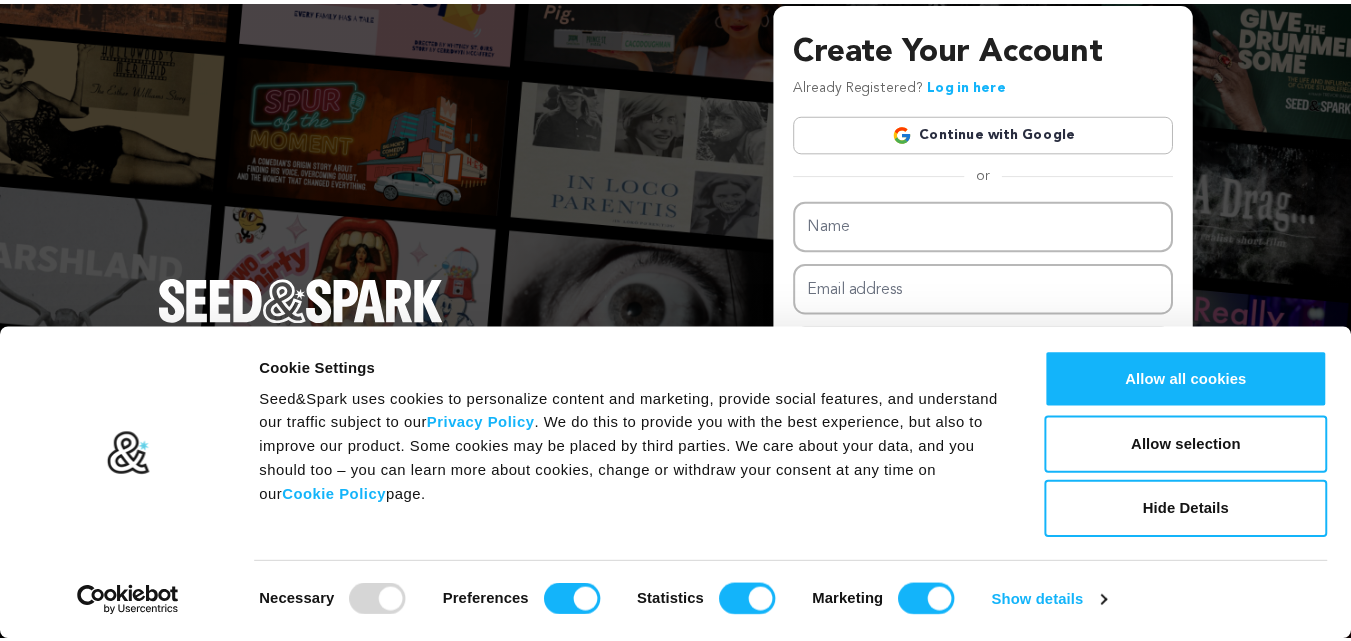 scroll, scrollTop: 0, scrollLeft: 0, axis: both 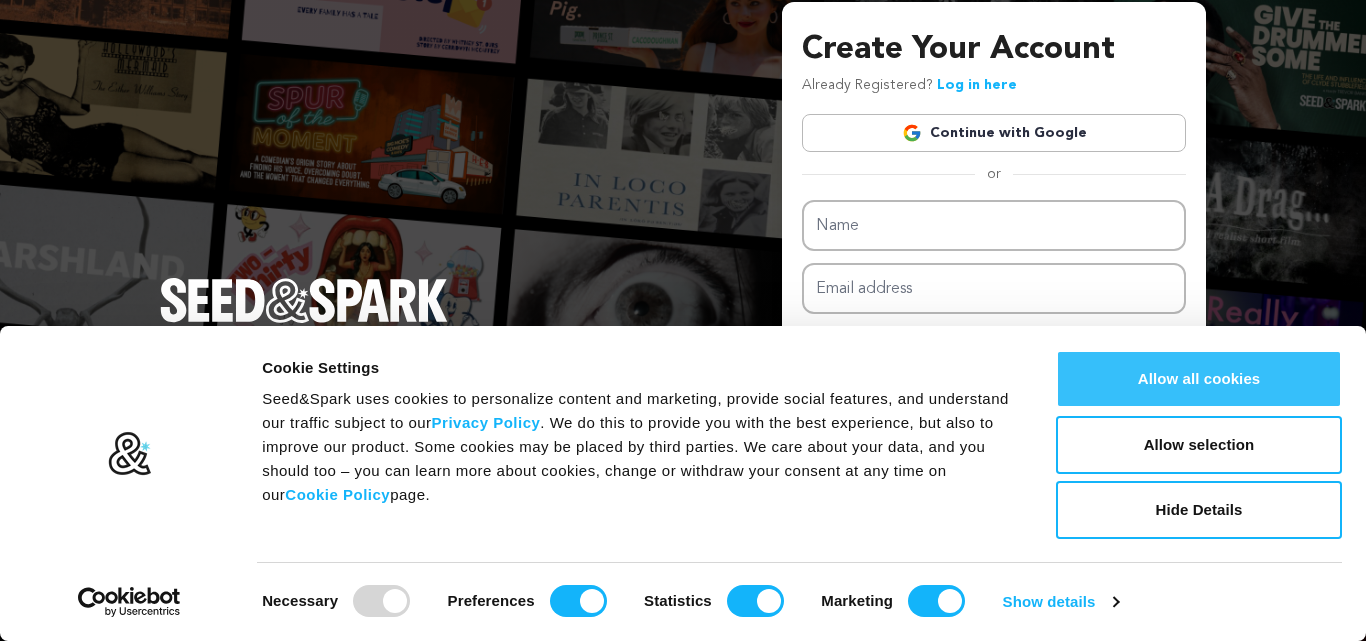 click on "Allow all cookies" at bounding box center (1199, 379) 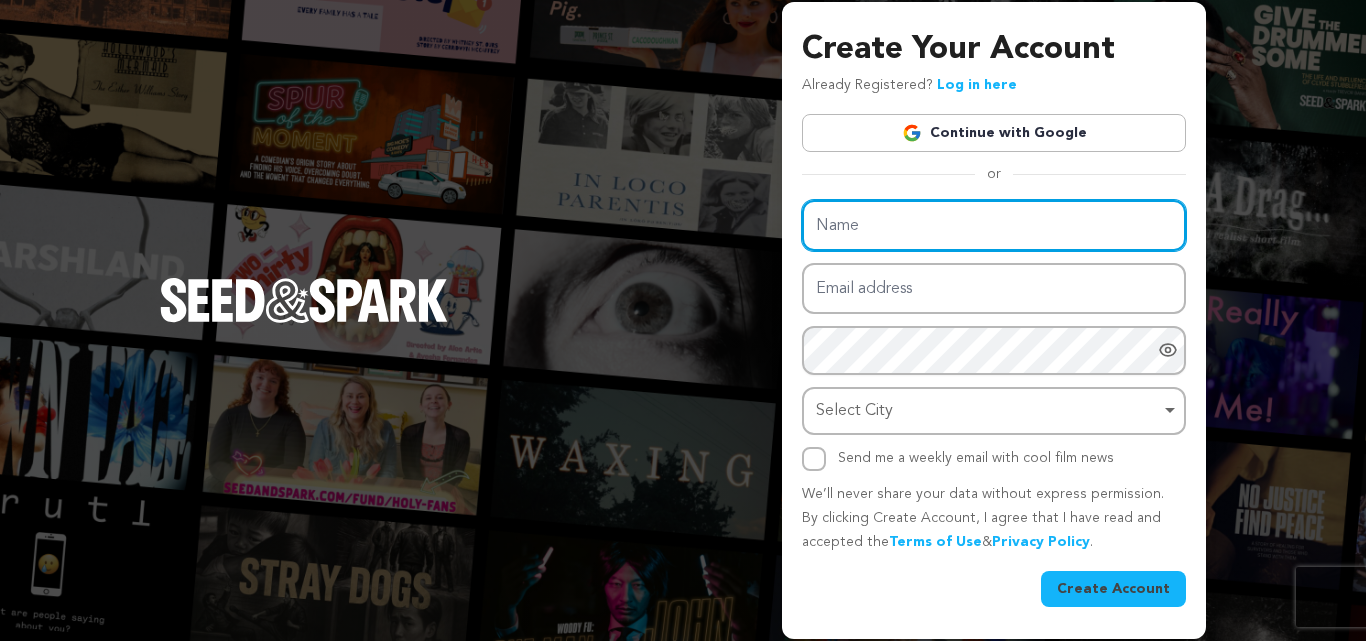 click on "Name" at bounding box center [994, 225] 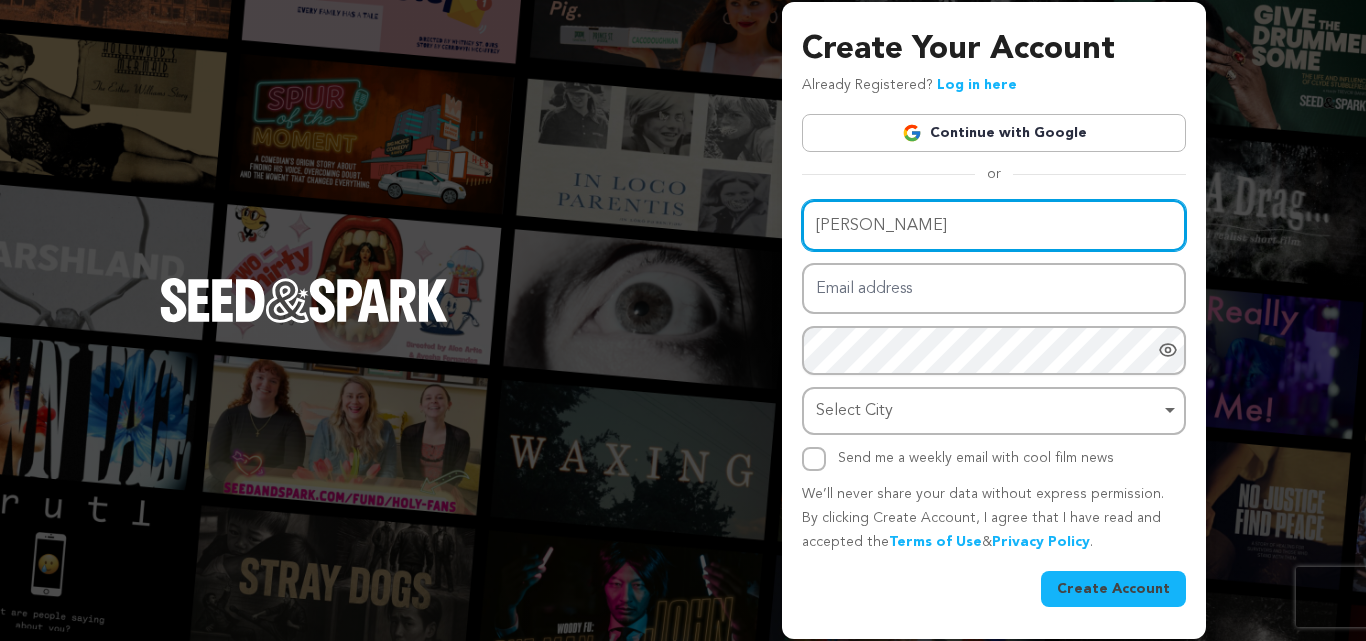 type on "Whithney Christianah" 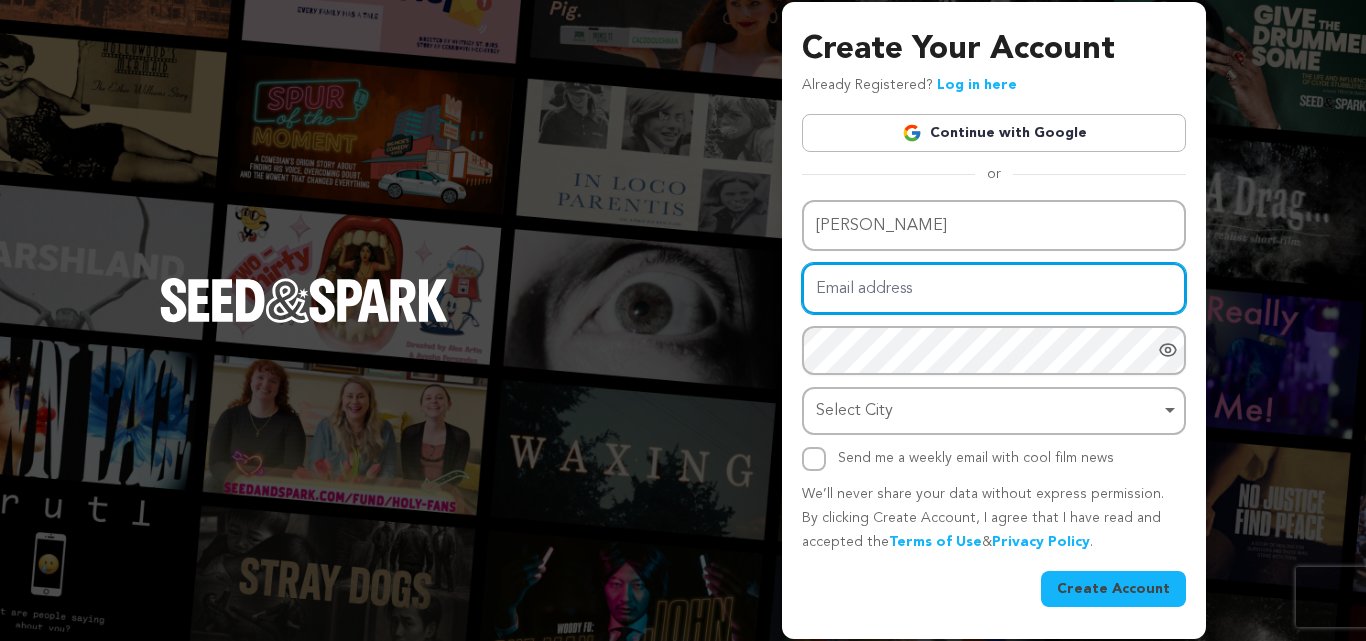 click on "Email address" at bounding box center (994, 288) 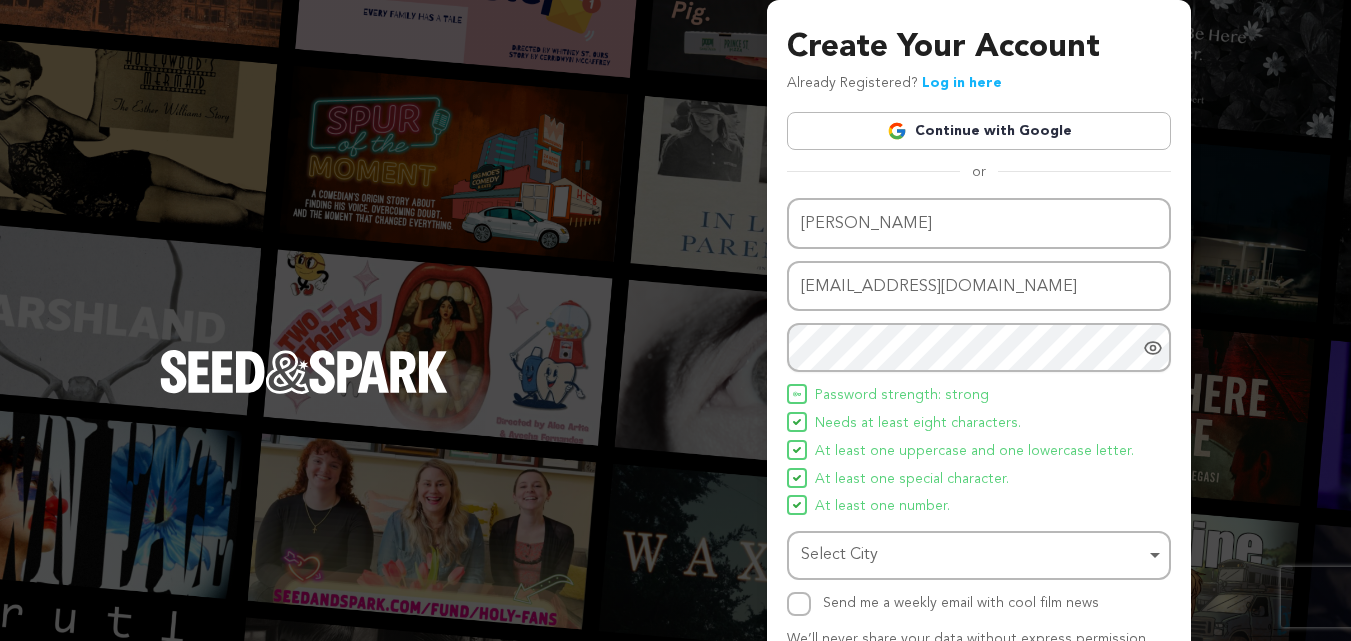 click 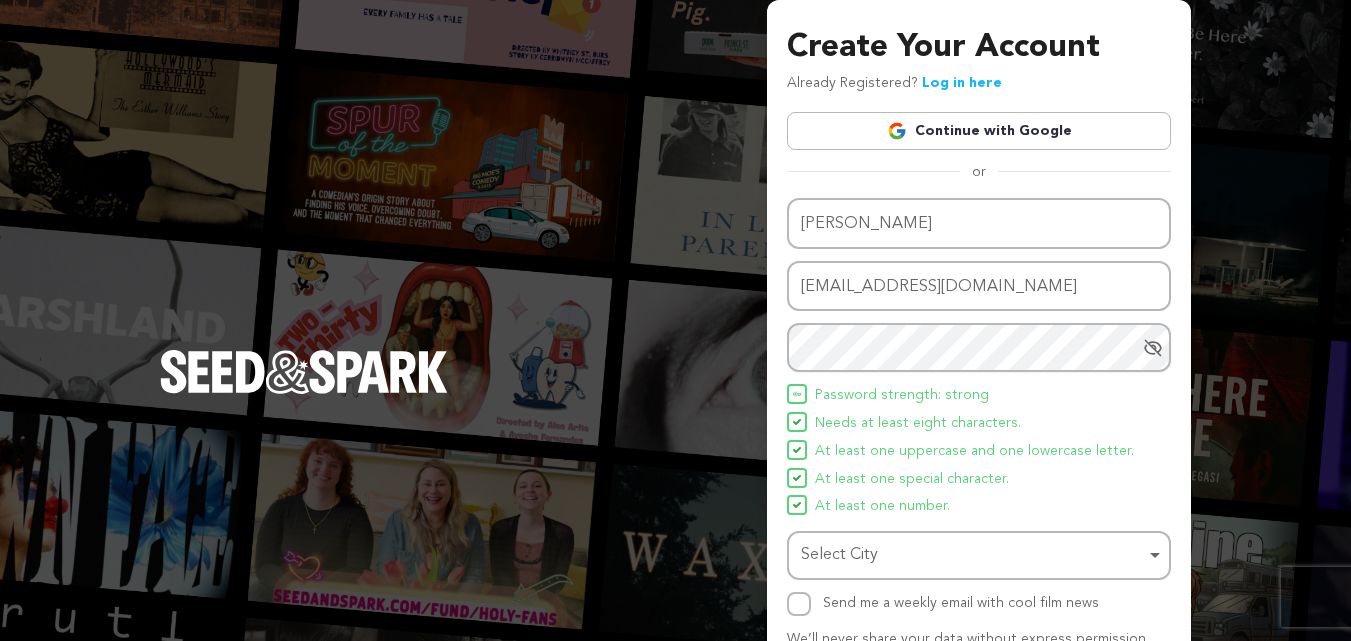 scroll, scrollTop: 142, scrollLeft: 0, axis: vertical 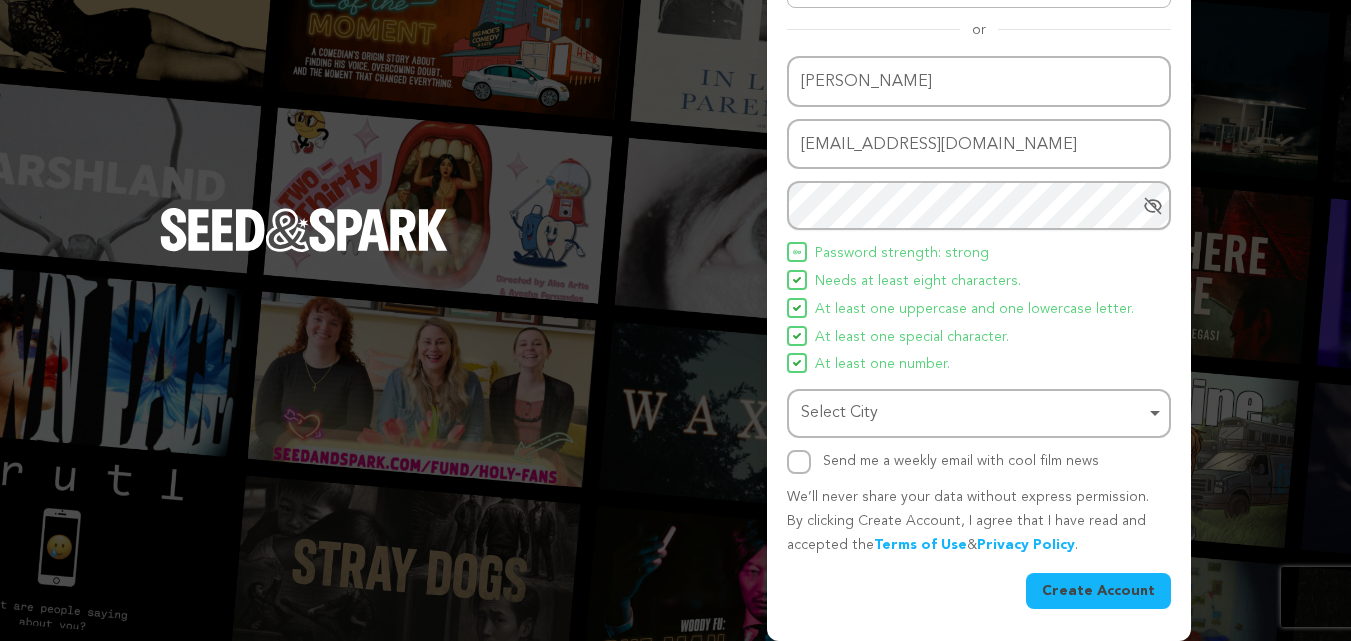 click on "Select City Remove item" at bounding box center (979, 413) 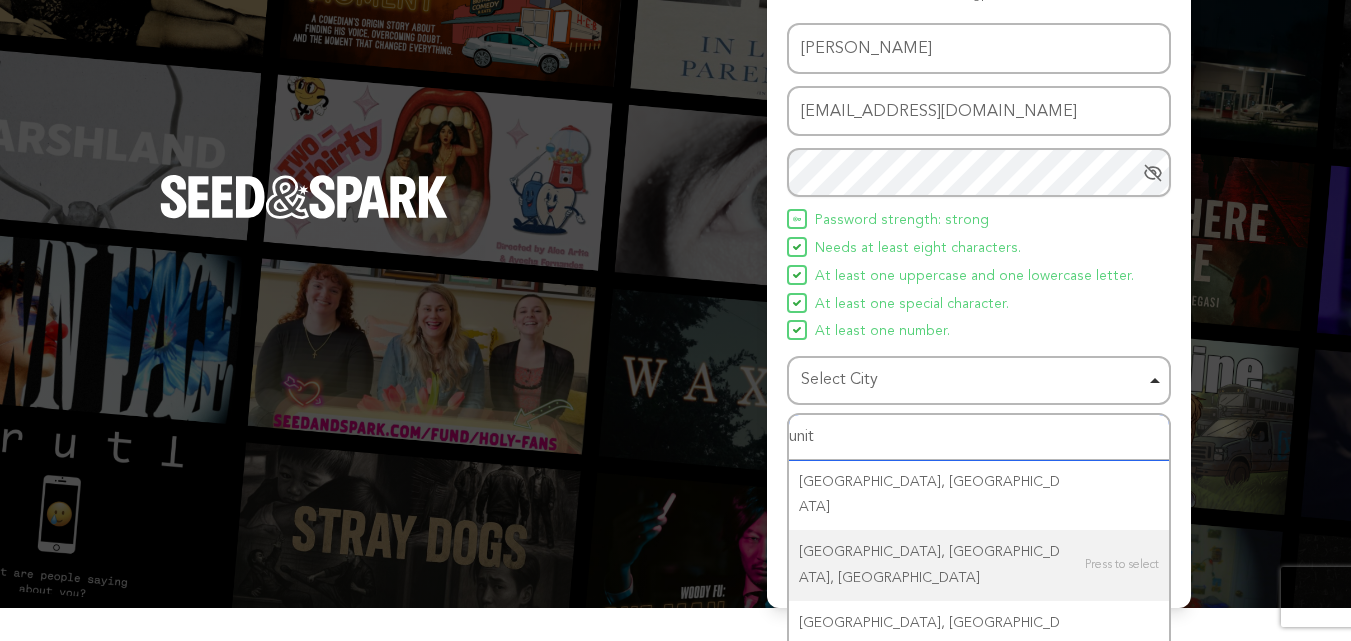 scroll, scrollTop: 177, scrollLeft: 0, axis: vertical 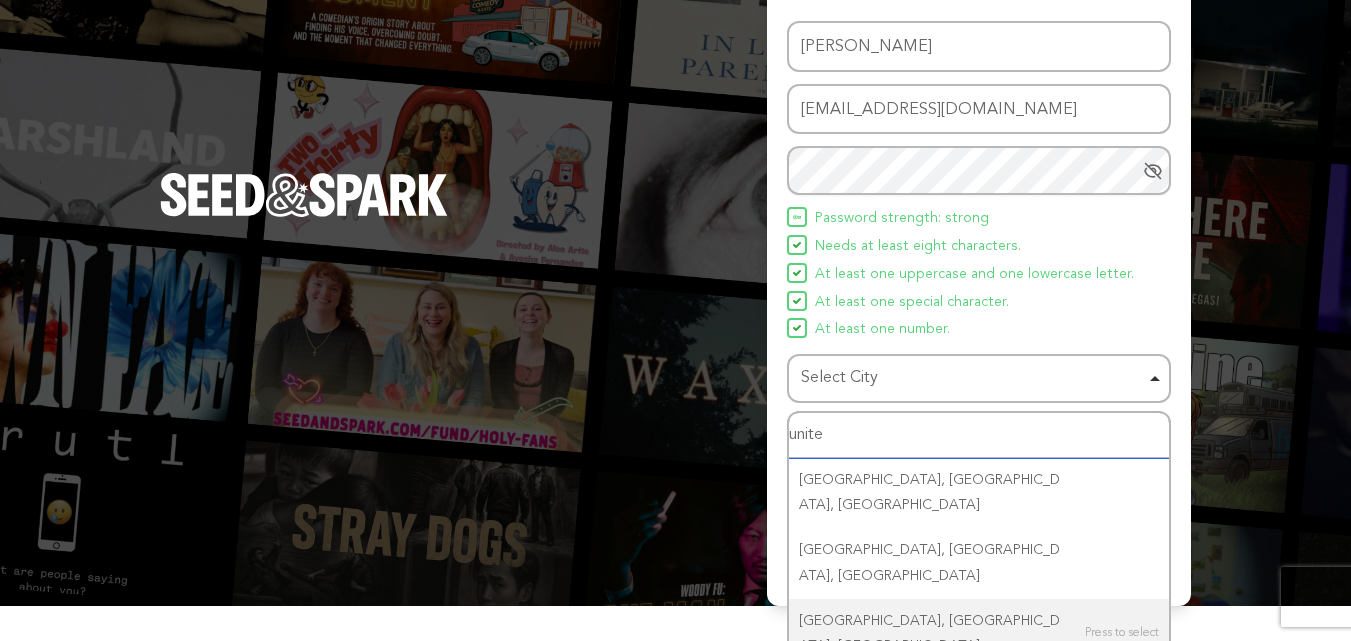 type on "united" 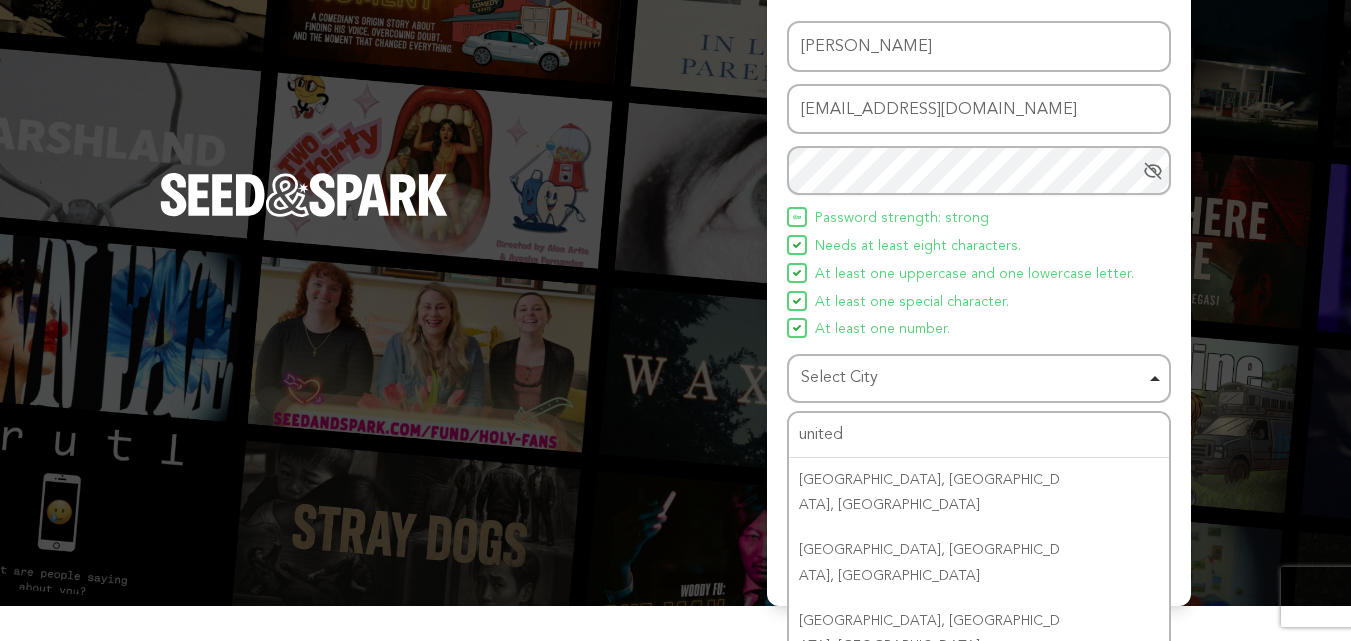 type 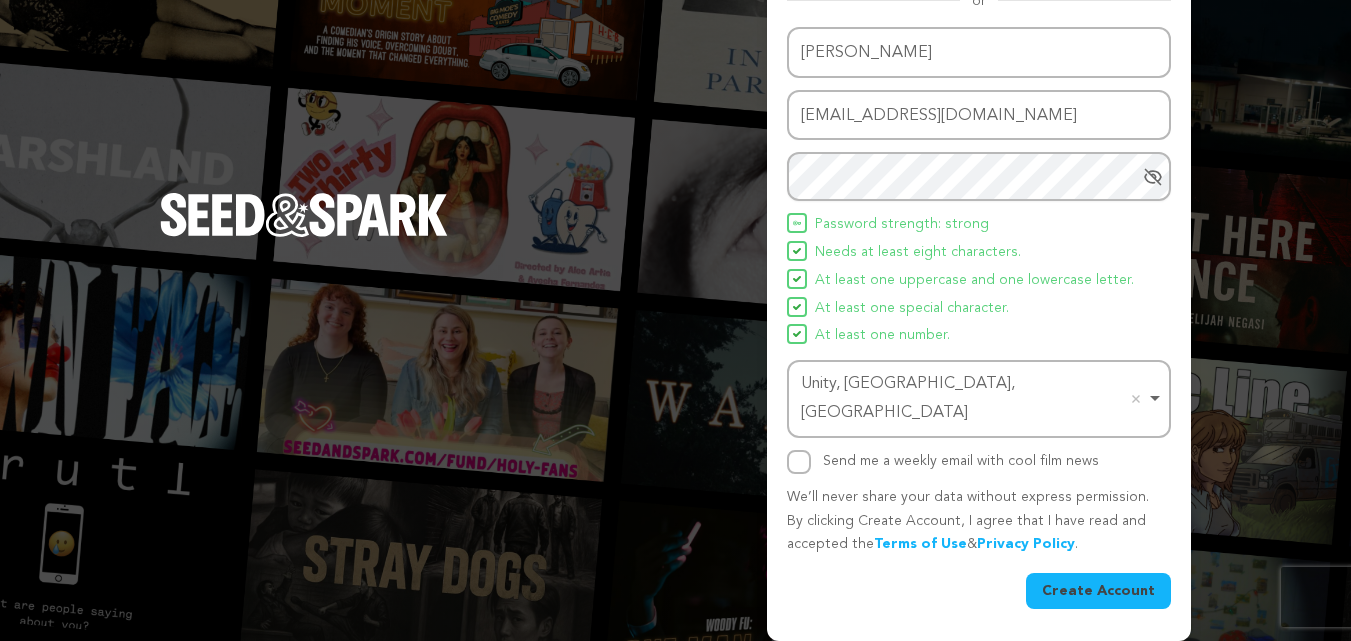 scroll, scrollTop: 142, scrollLeft: 0, axis: vertical 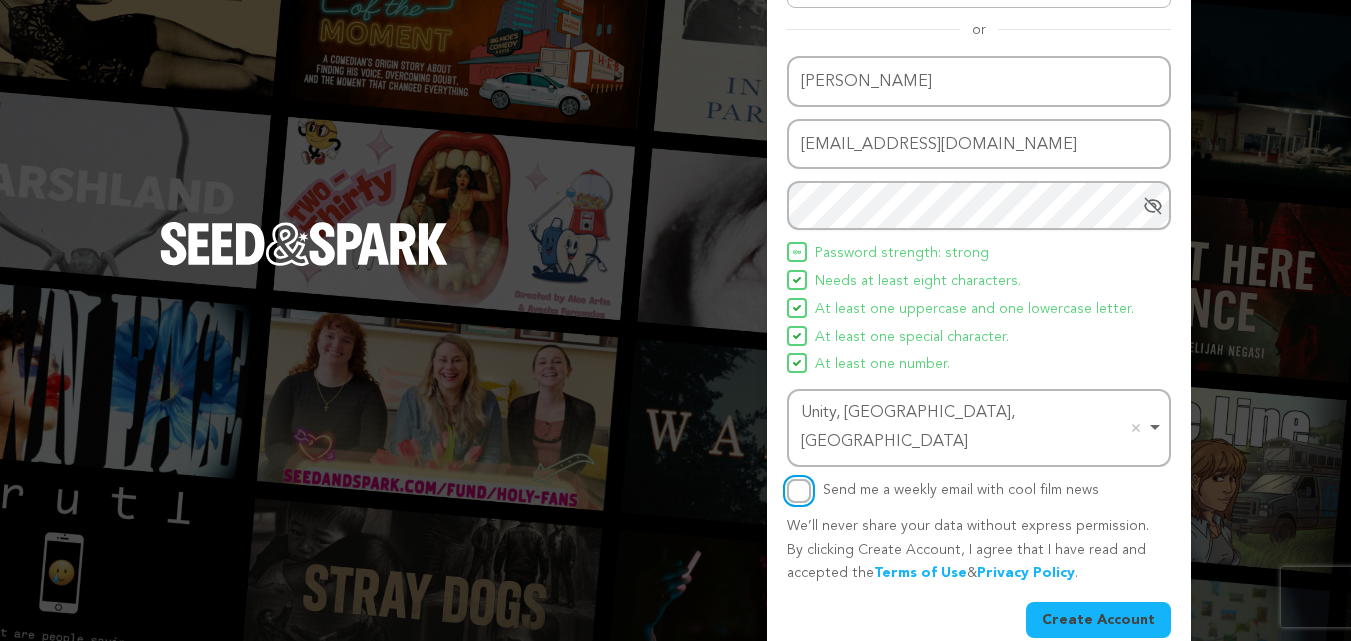click on "Send me a weekly email with cool film news" at bounding box center (799, 491) 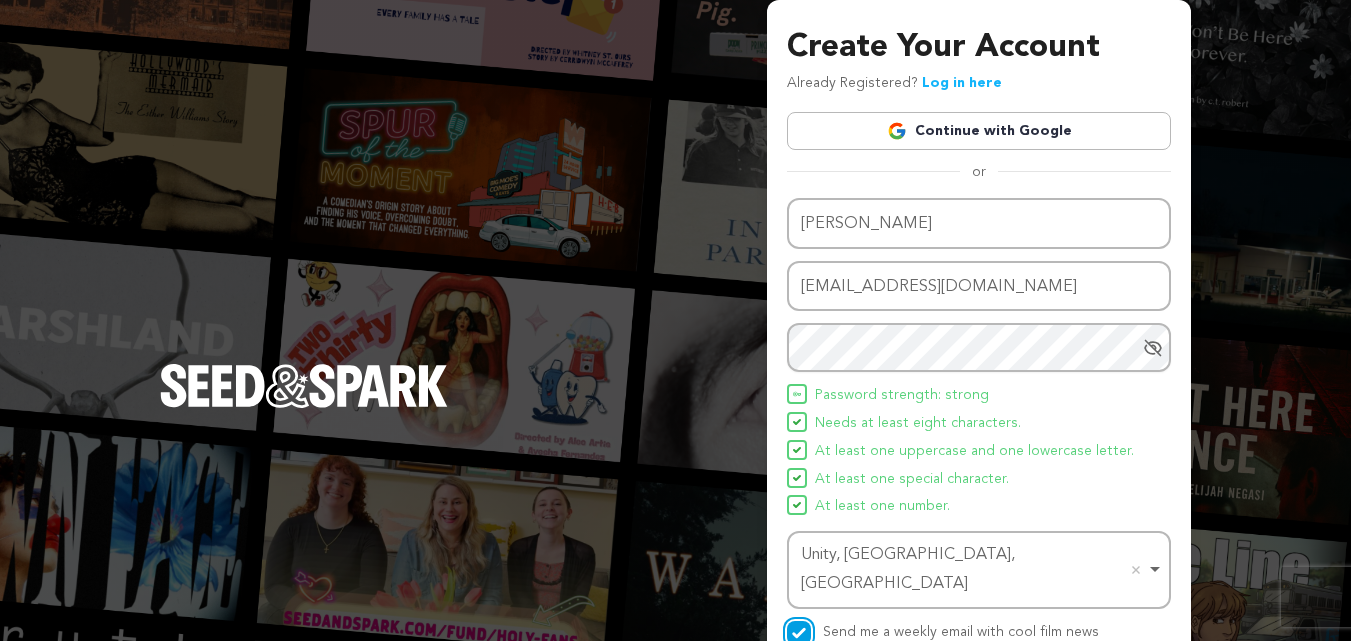 scroll, scrollTop: 142, scrollLeft: 0, axis: vertical 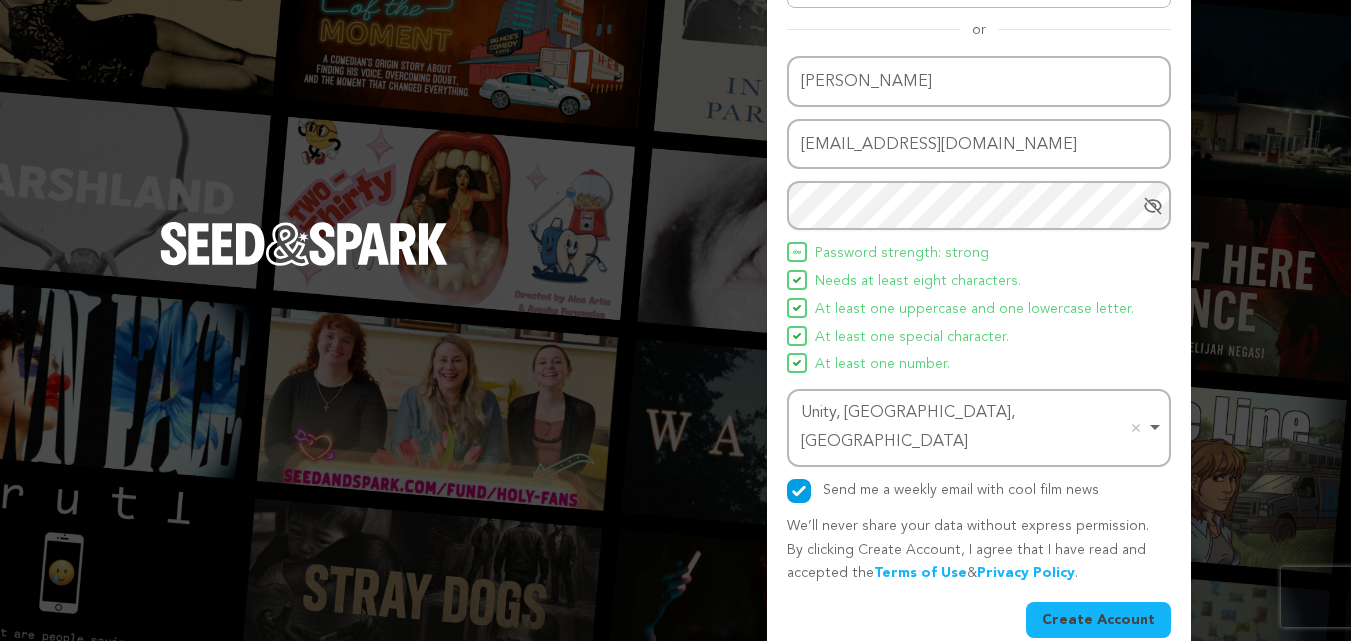 click on "Create Account" at bounding box center (1098, 620) 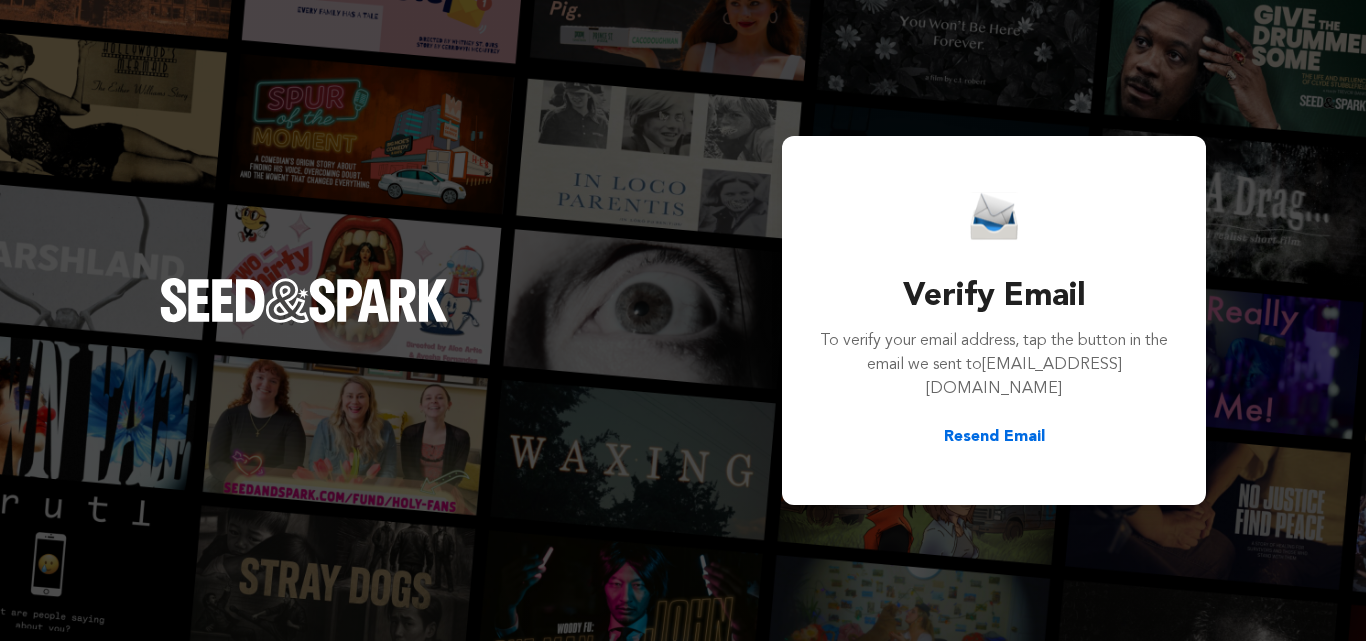 scroll, scrollTop: 0, scrollLeft: 0, axis: both 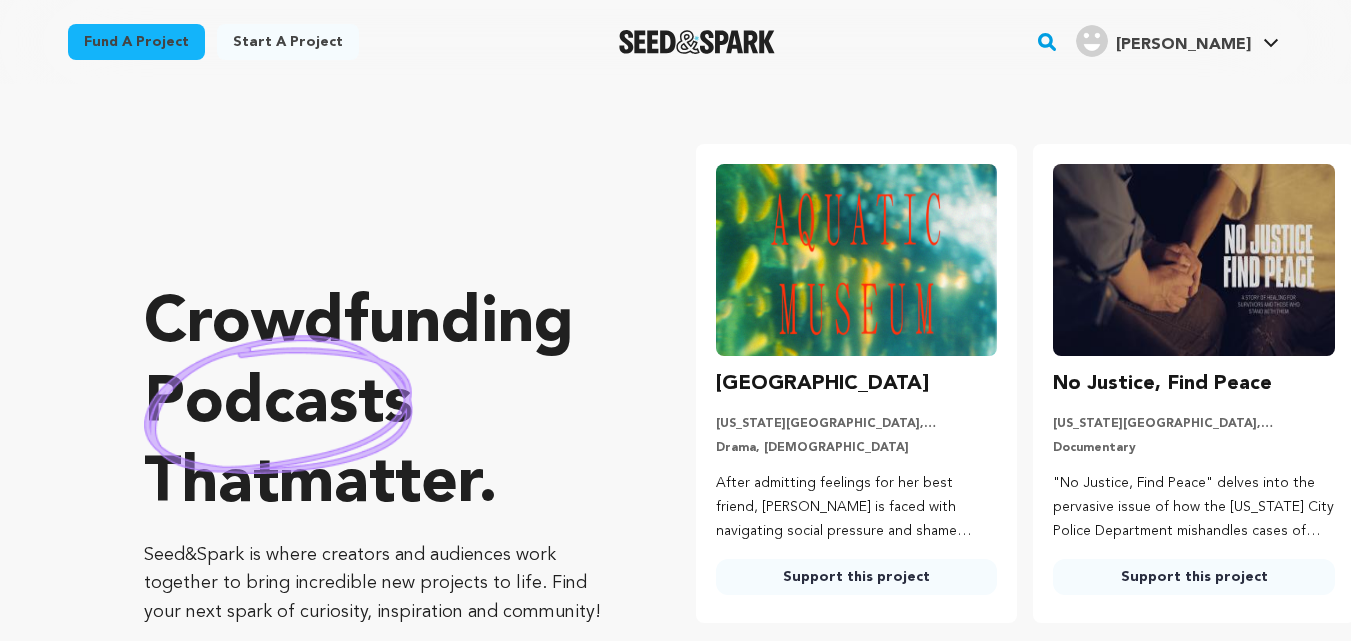 click on "Fund a project" at bounding box center [136, 42] 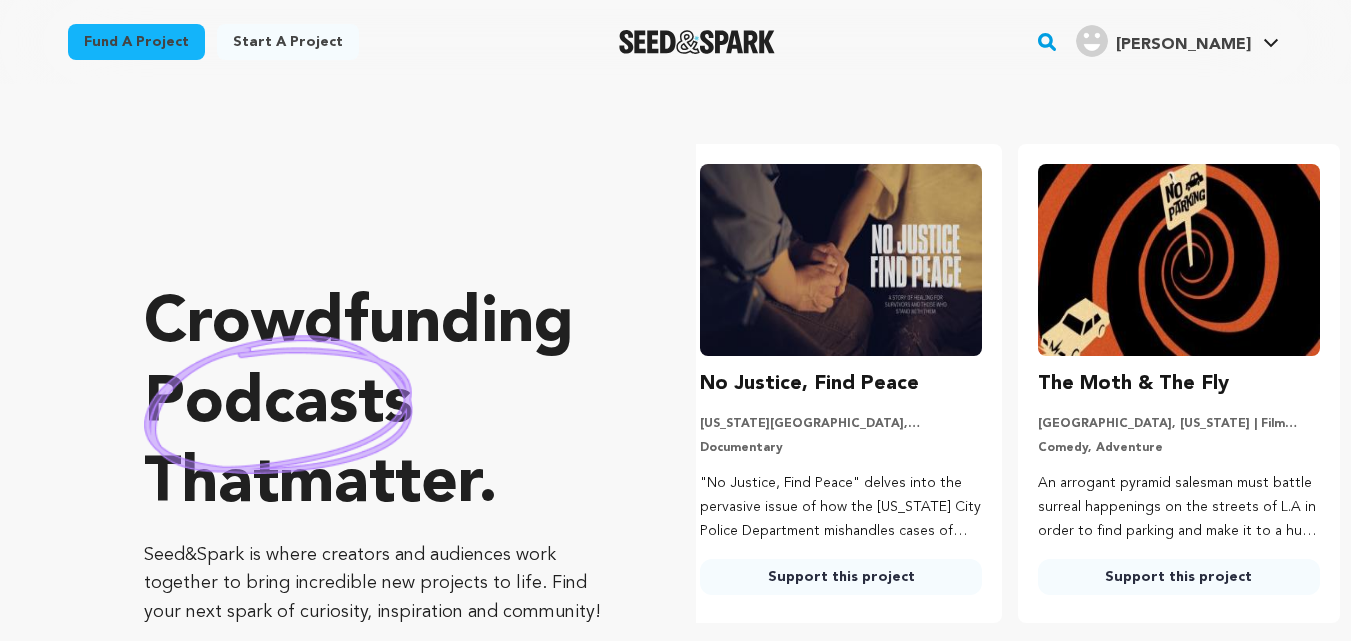 scroll, scrollTop: 0, scrollLeft: 354, axis: horizontal 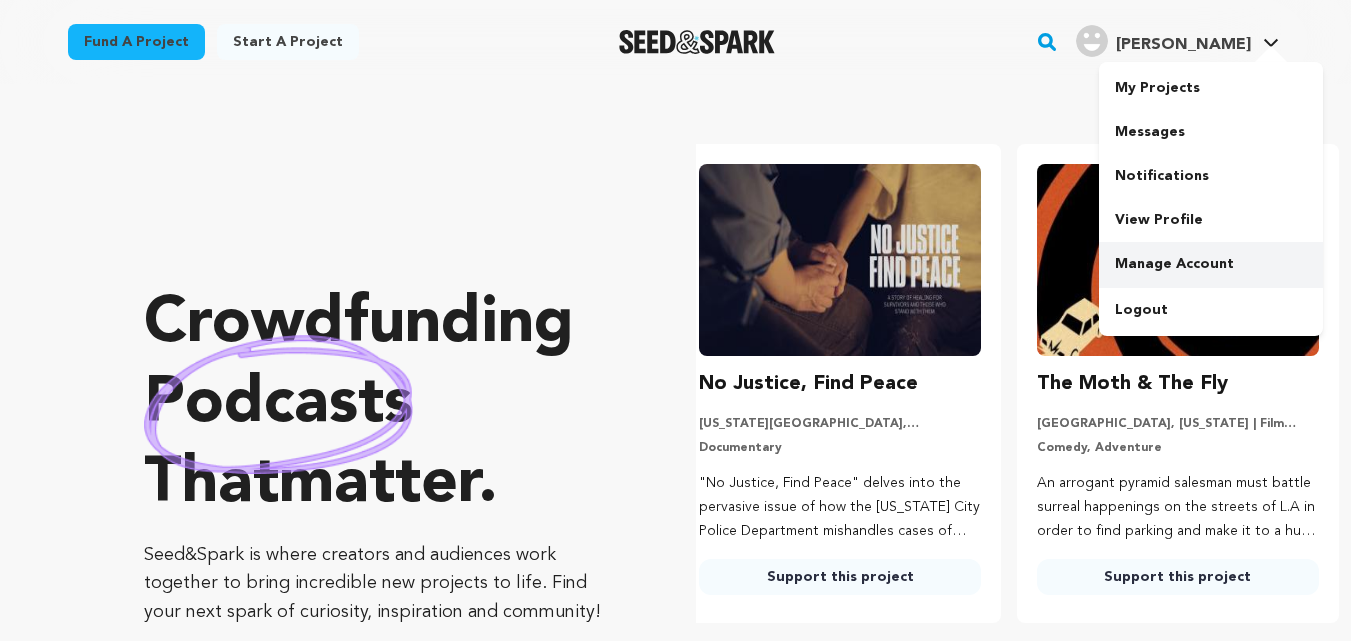 click on "Manage Account" at bounding box center [1211, 264] 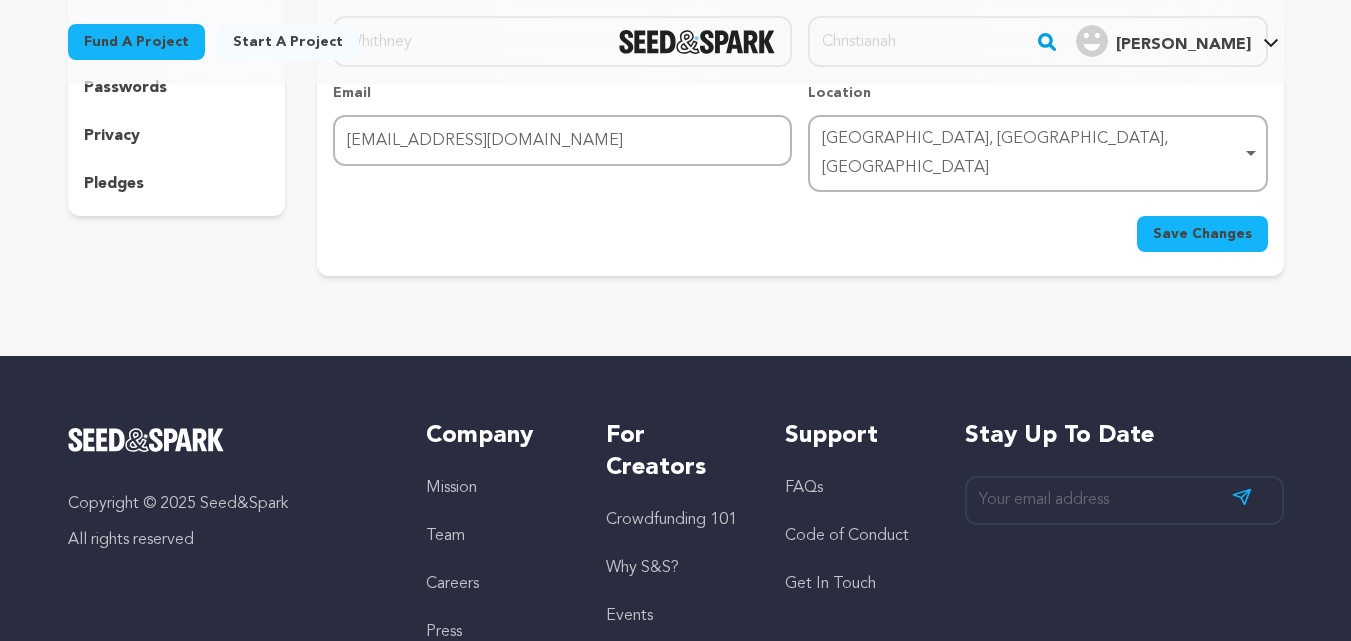 scroll, scrollTop: 0, scrollLeft: 0, axis: both 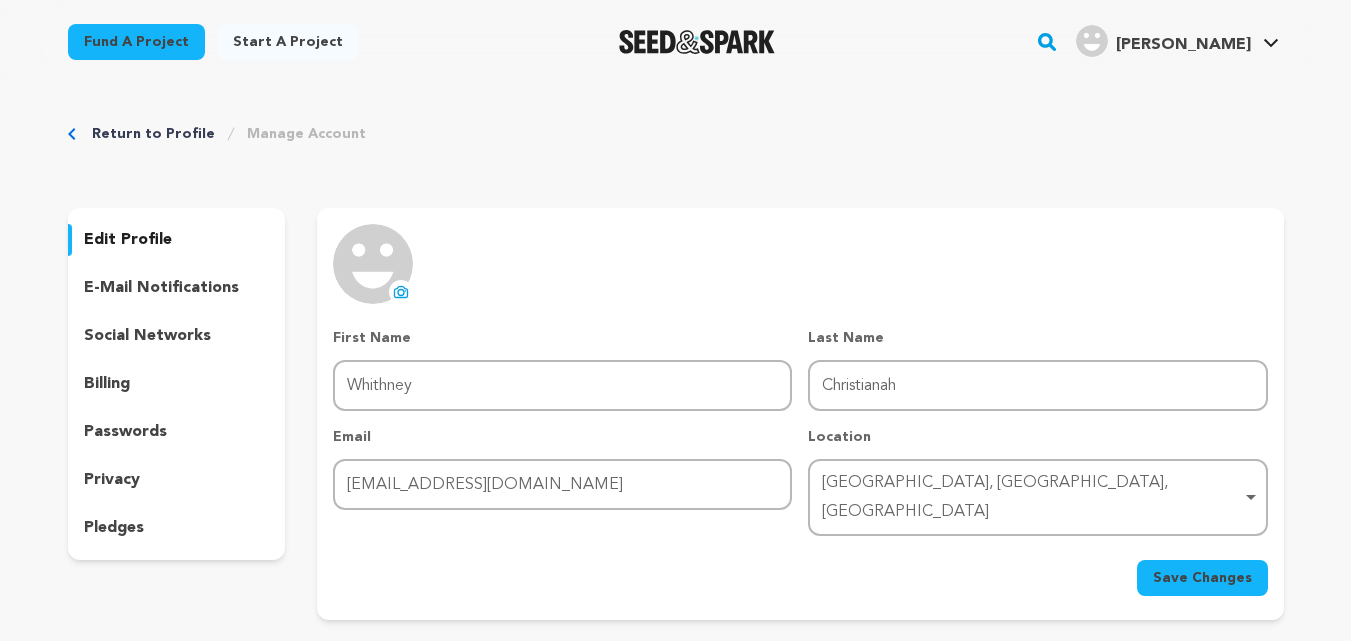 click 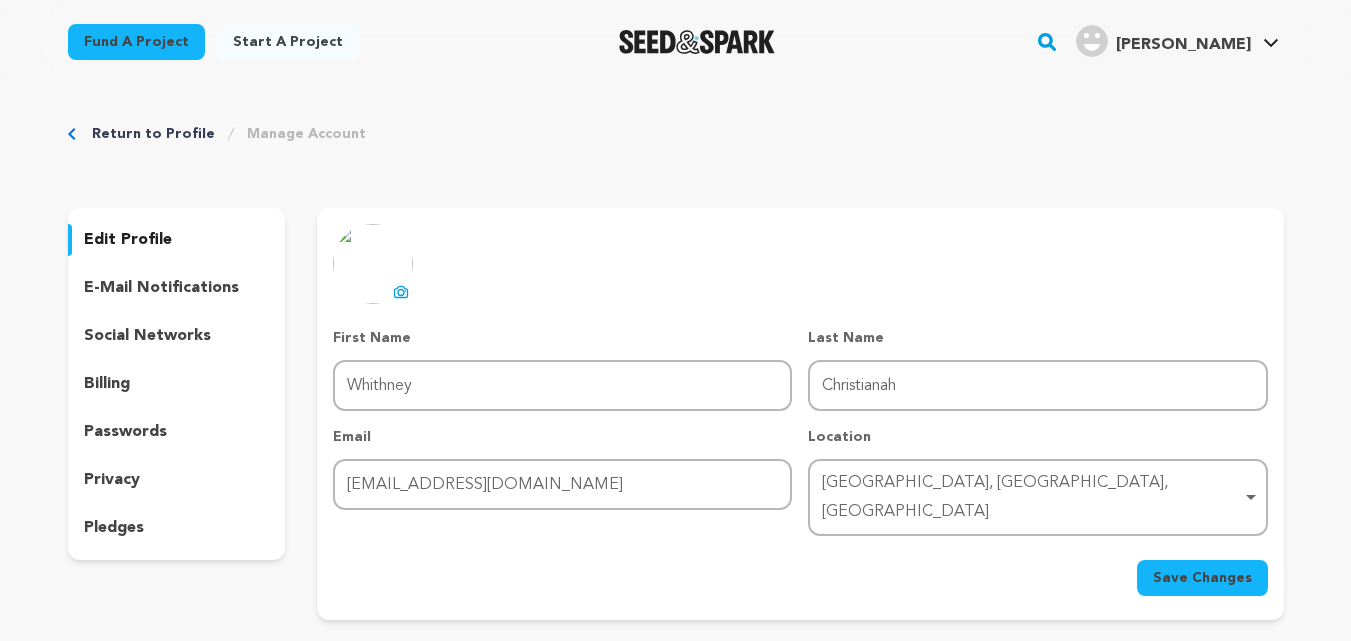 click on "Save Changes" at bounding box center [1202, 578] 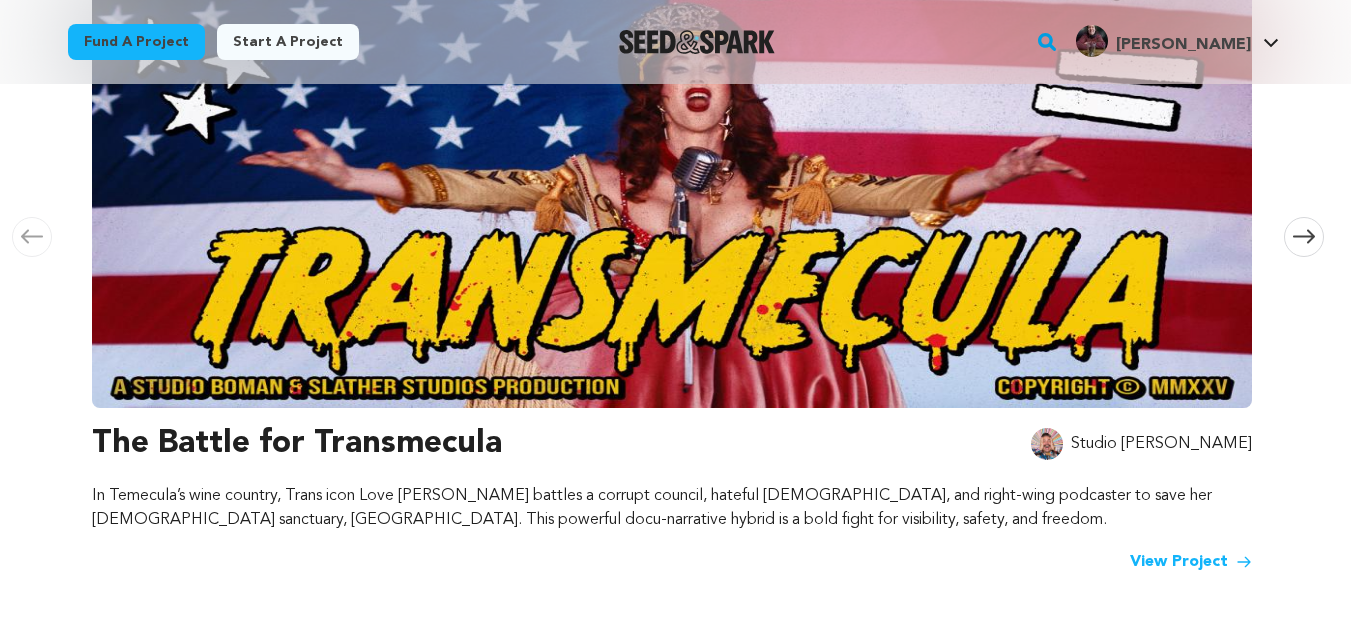 scroll, scrollTop: 471, scrollLeft: 0, axis: vertical 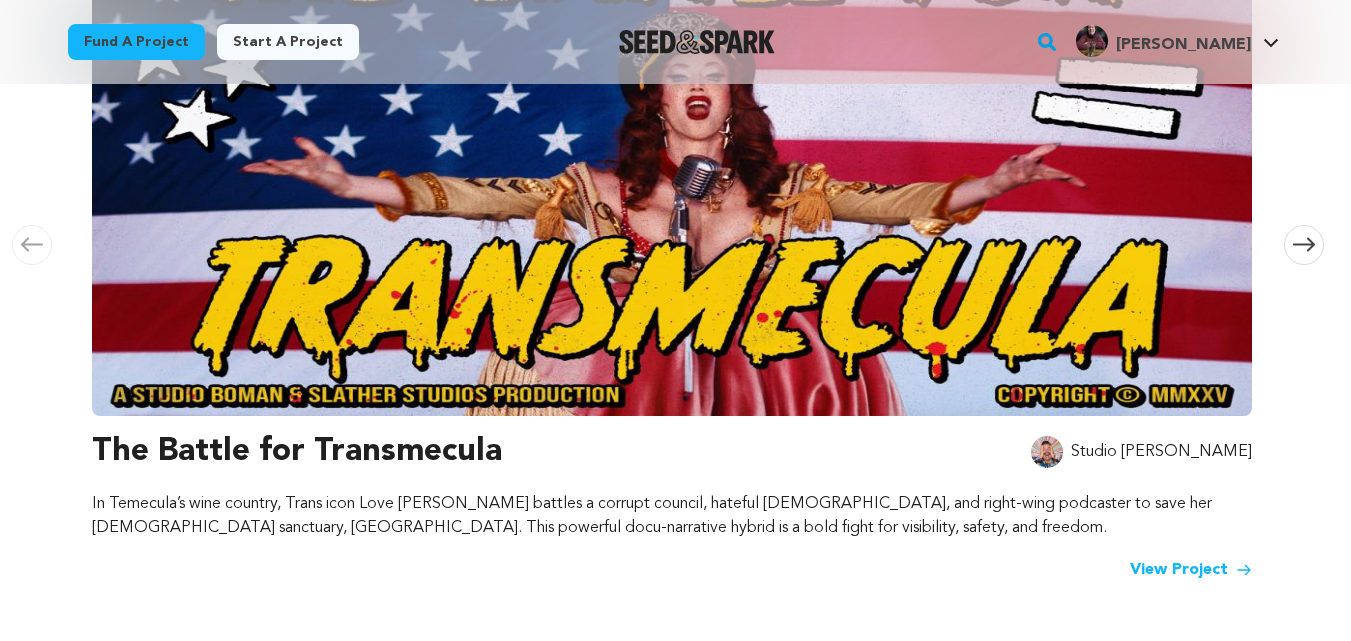 click at bounding box center (672, 146) 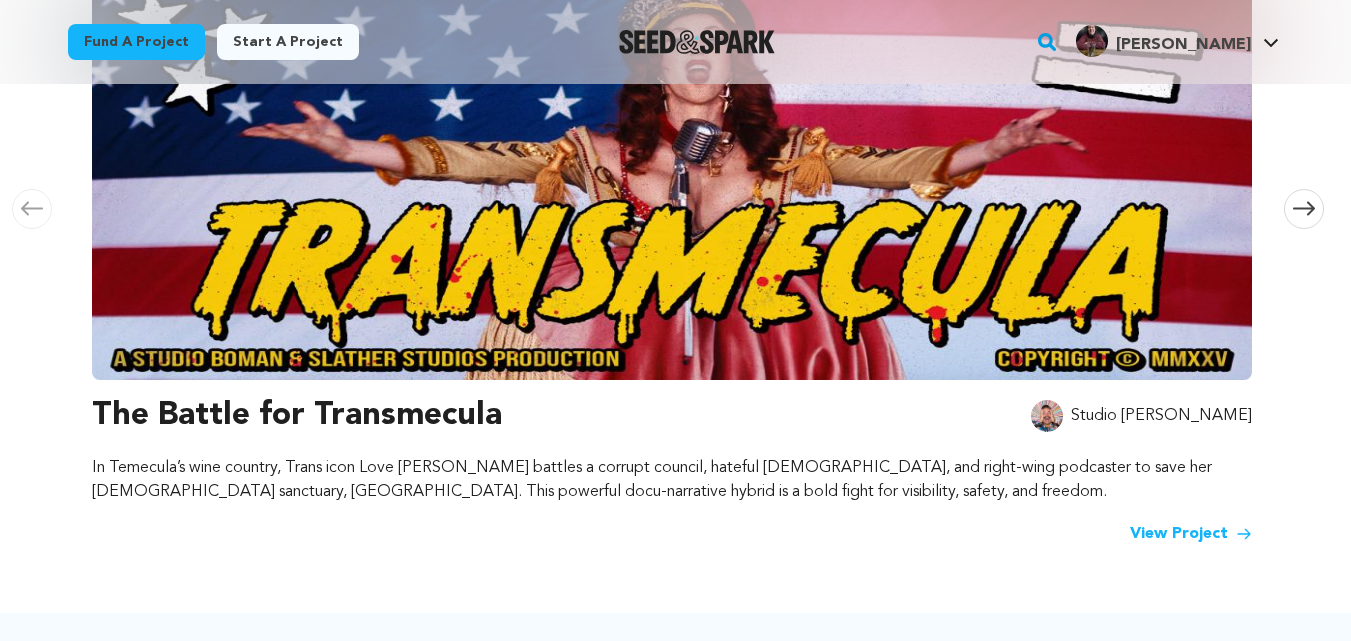 scroll, scrollTop: 514, scrollLeft: 0, axis: vertical 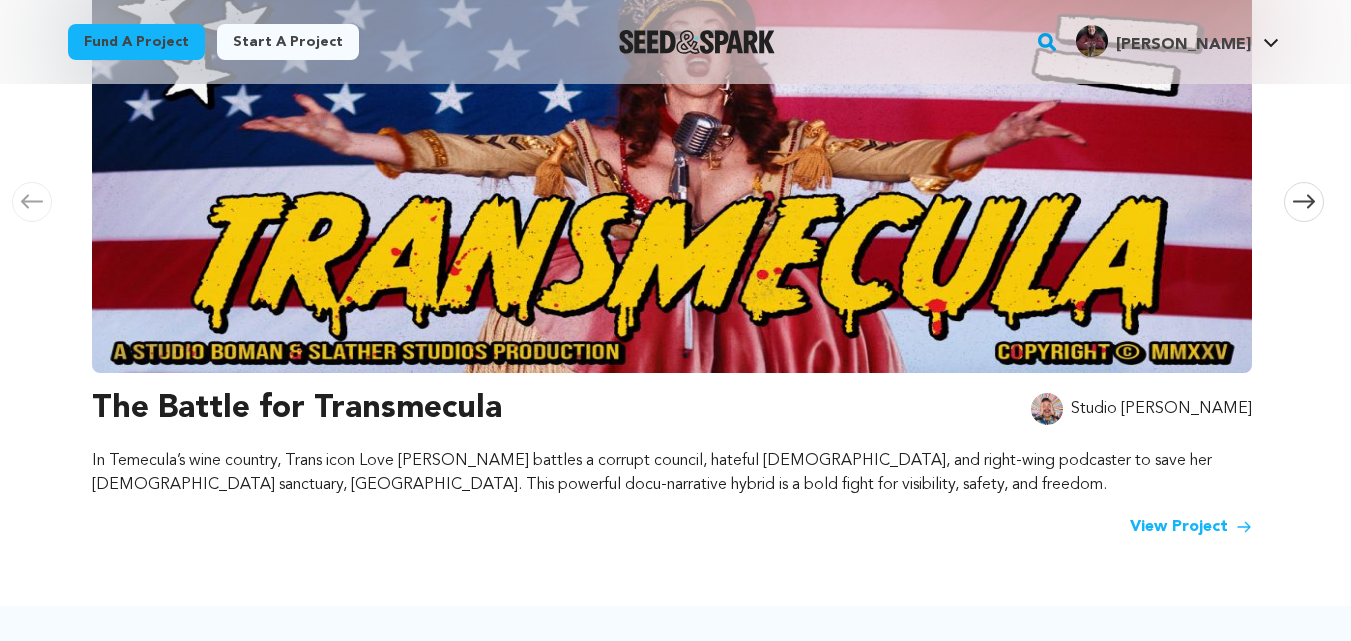 click at bounding box center [672, 103] 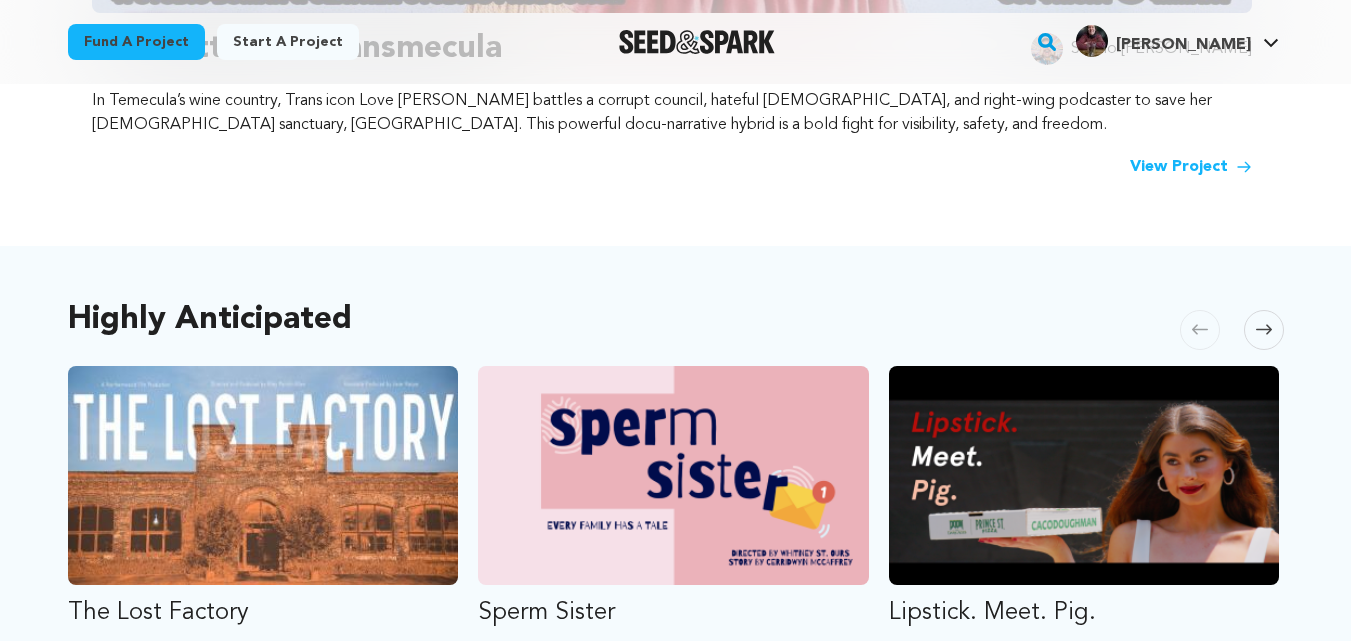 scroll, scrollTop: 875, scrollLeft: 0, axis: vertical 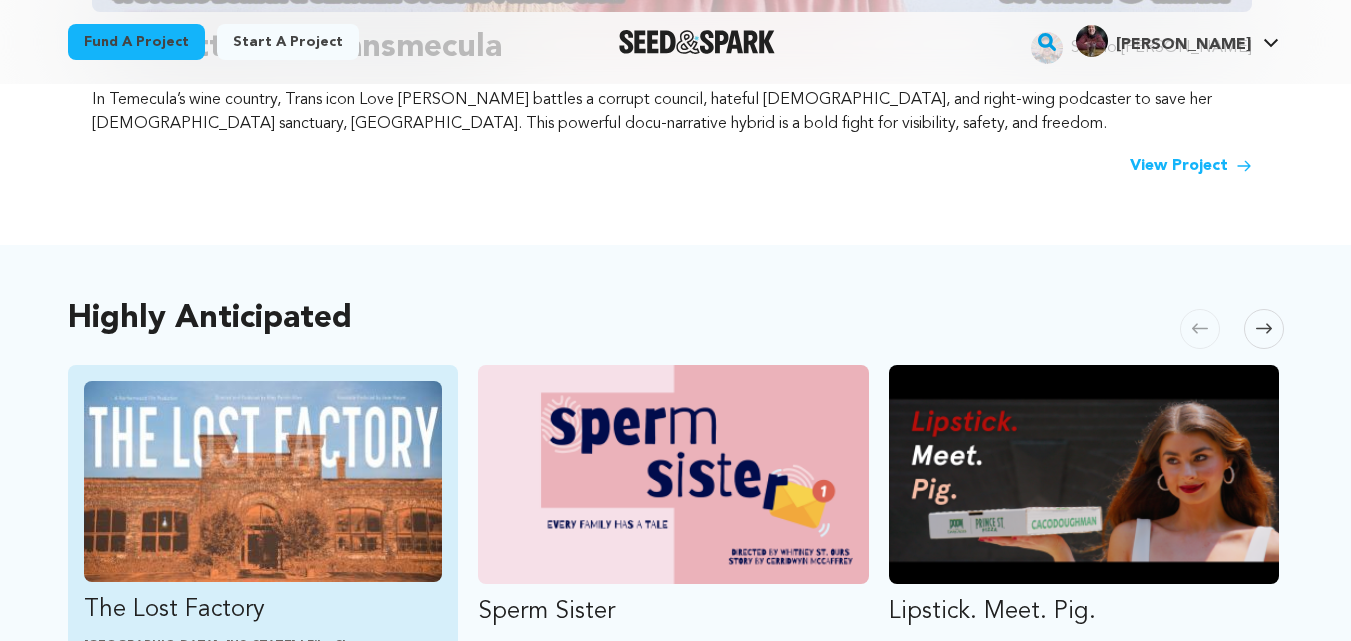 click at bounding box center [263, 481] 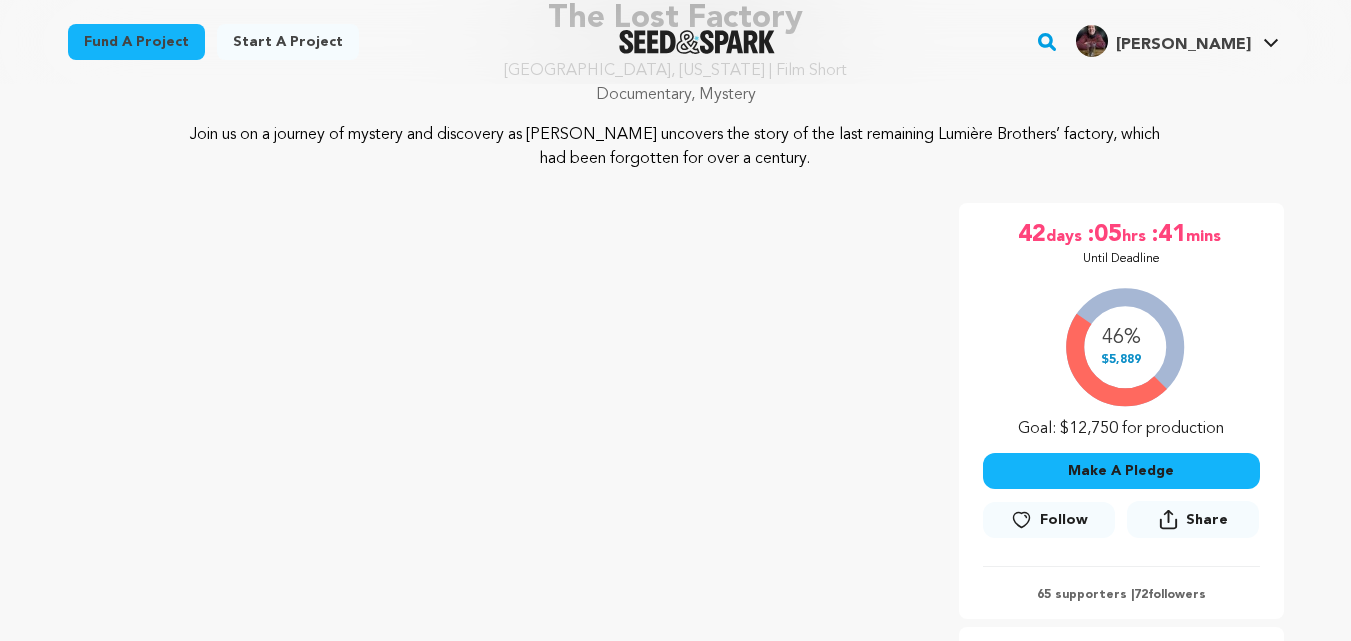 scroll, scrollTop: 182, scrollLeft: 0, axis: vertical 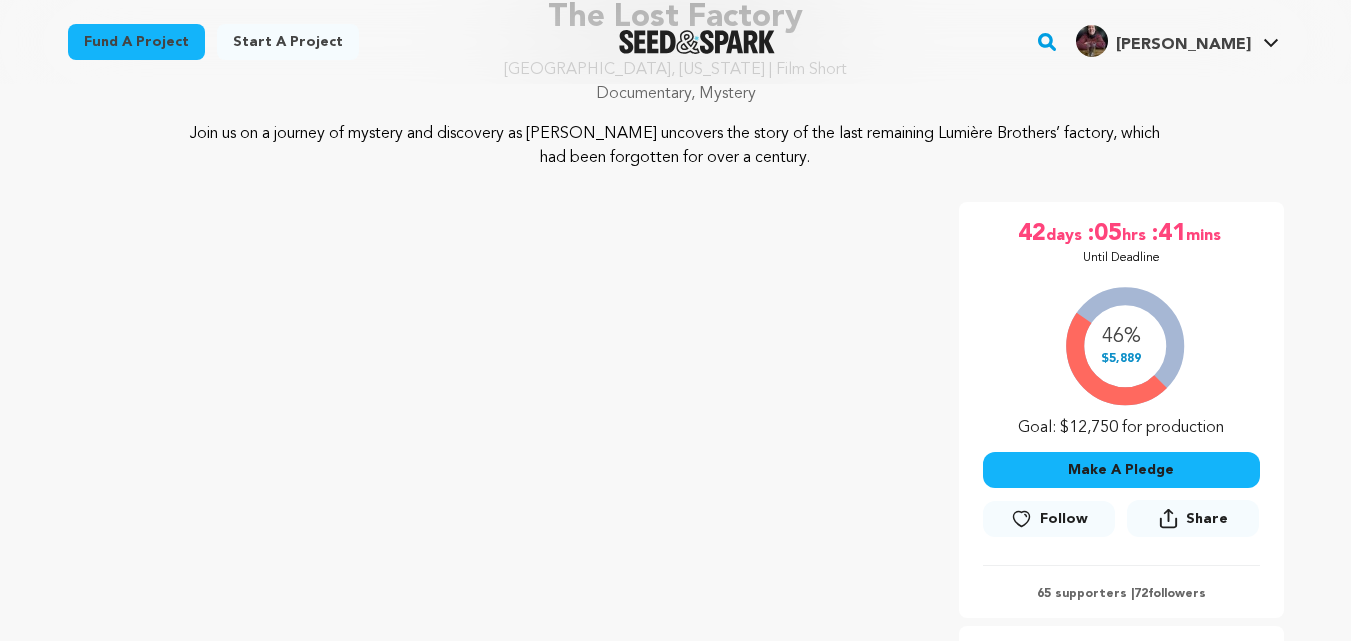 click on "Follow" at bounding box center (1049, 519) 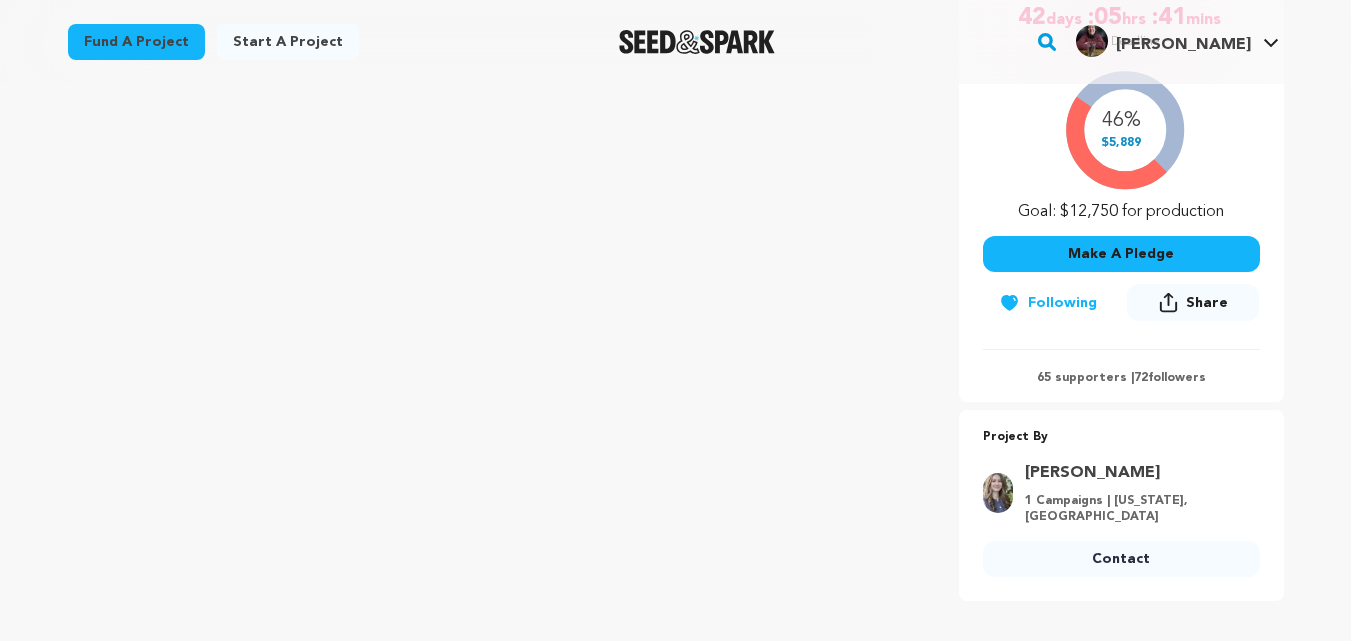 scroll, scrollTop: 436, scrollLeft: 0, axis: vertical 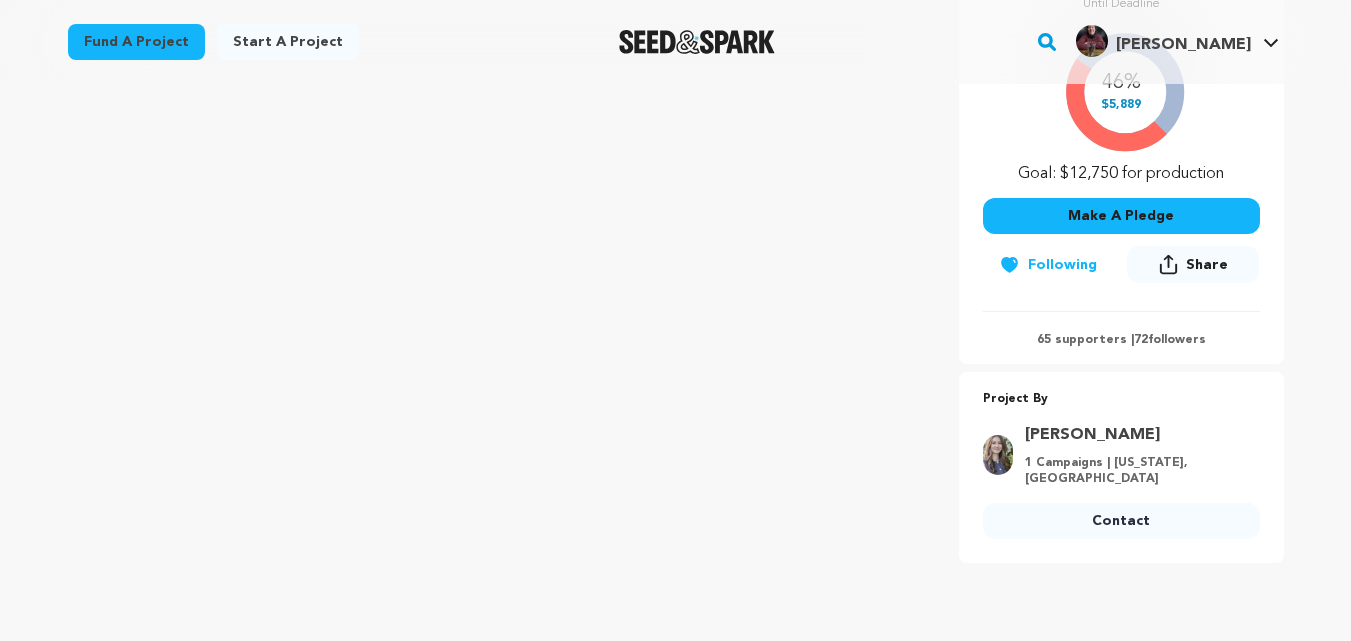 click on "Contact" at bounding box center (1121, 521) 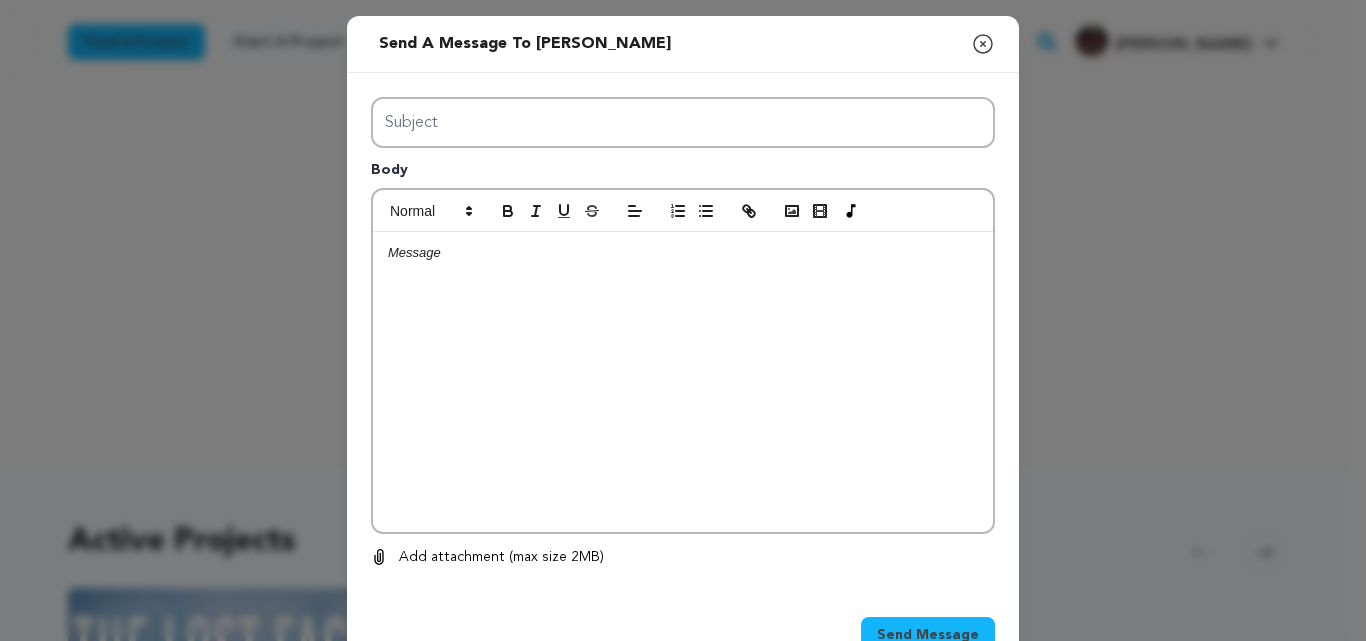 scroll, scrollTop: 0, scrollLeft: 0, axis: both 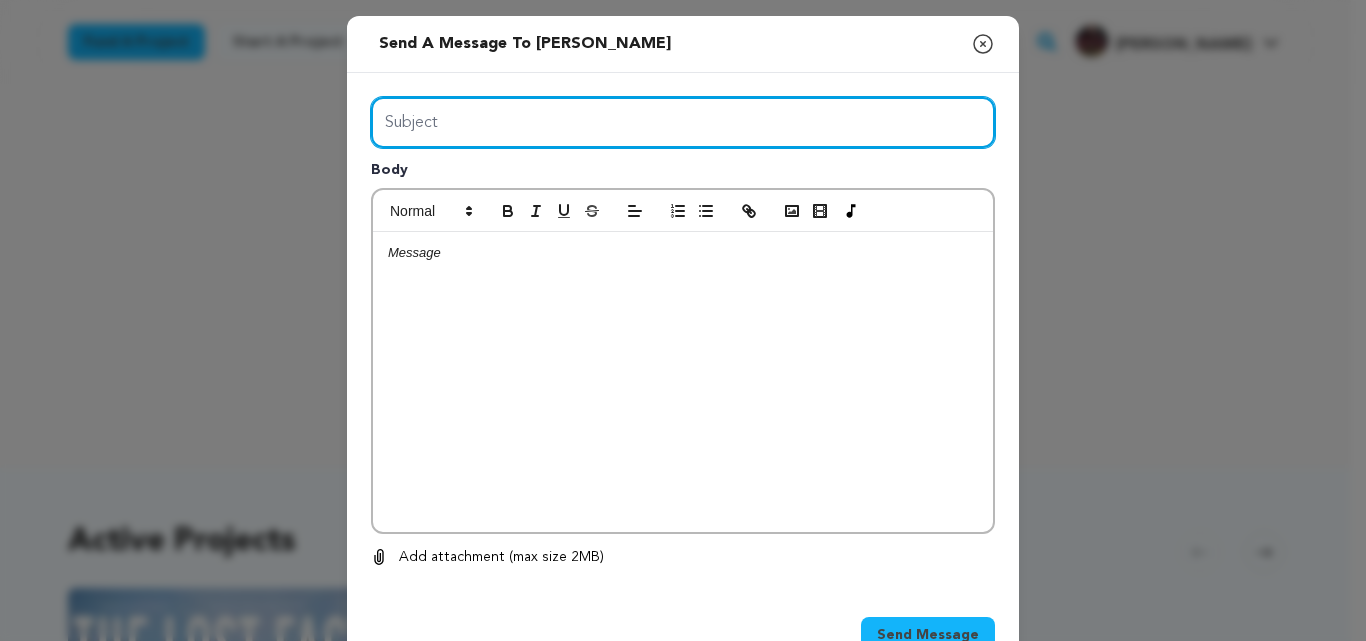 click on "Subject" at bounding box center [683, 122] 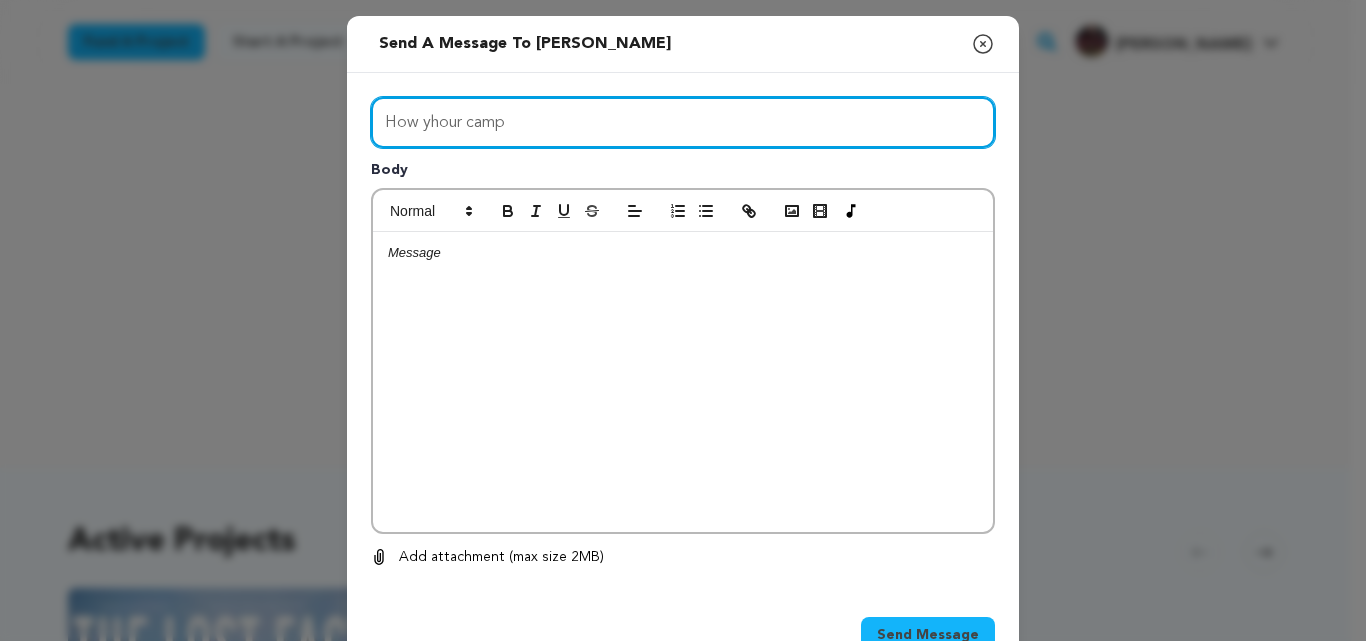 click on "How yhour camp" at bounding box center (683, 122) 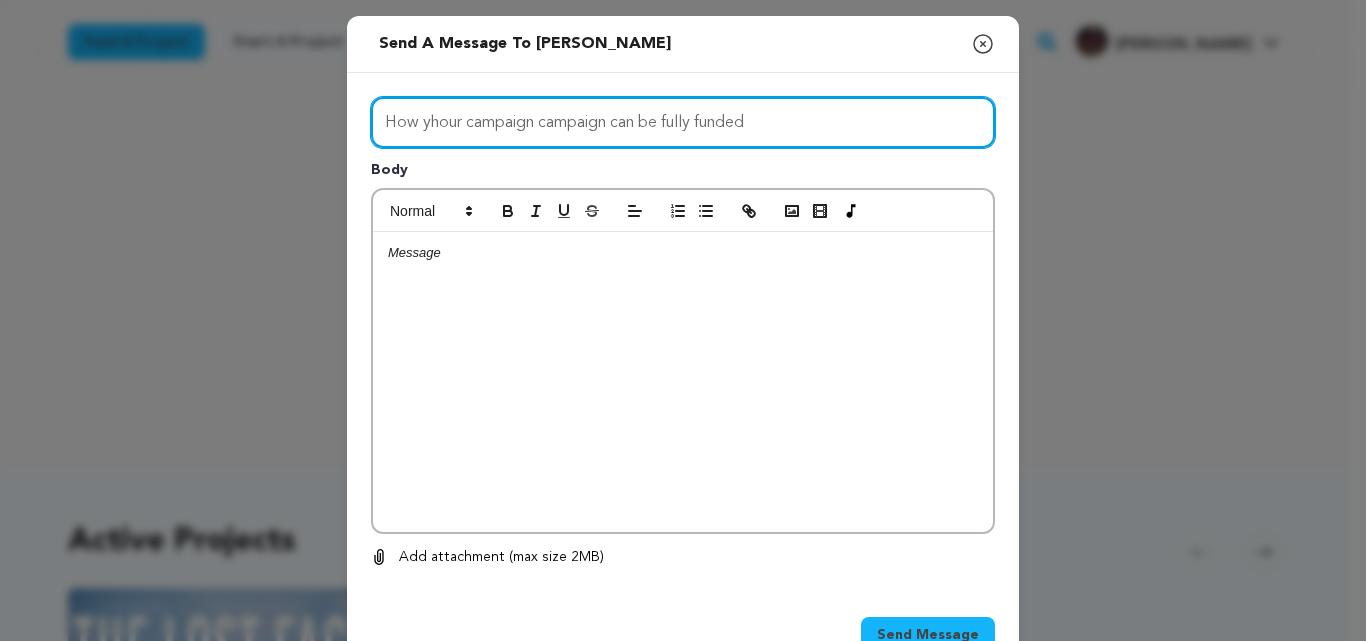 click on "How yhour campaign campaign can be fully funded" at bounding box center [683, 122] 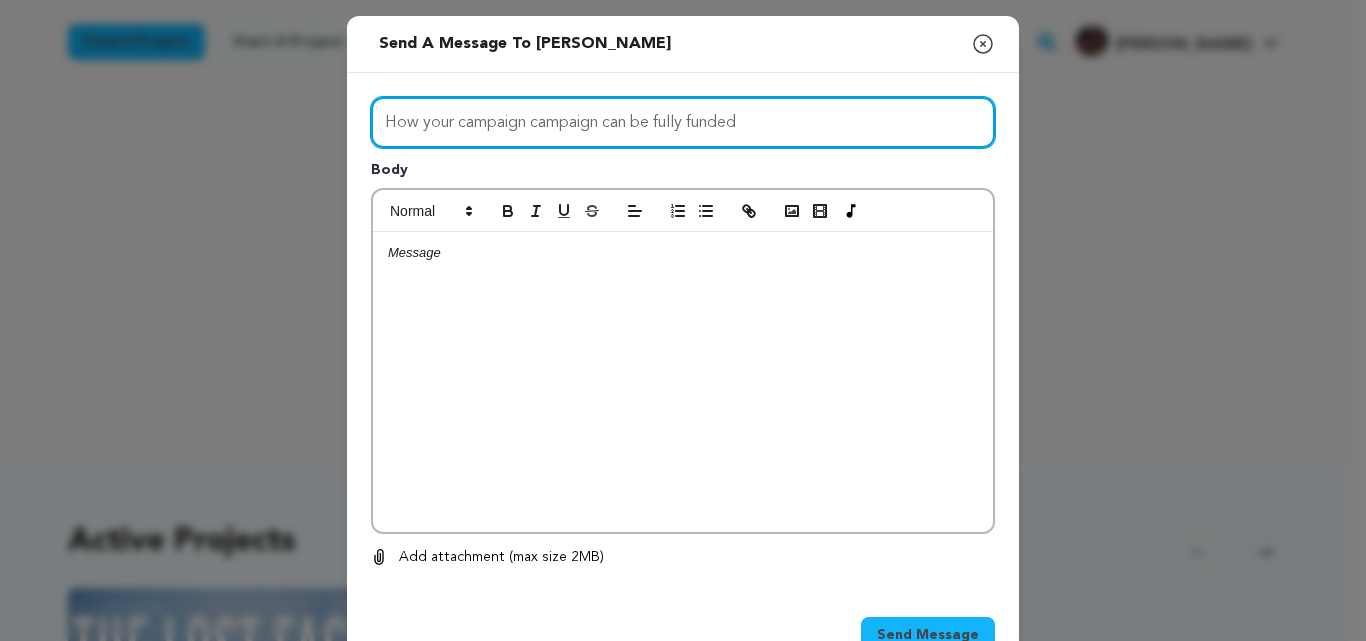 click on "How your campaign campaign can be fully funded" at bounding box center [683, 122] 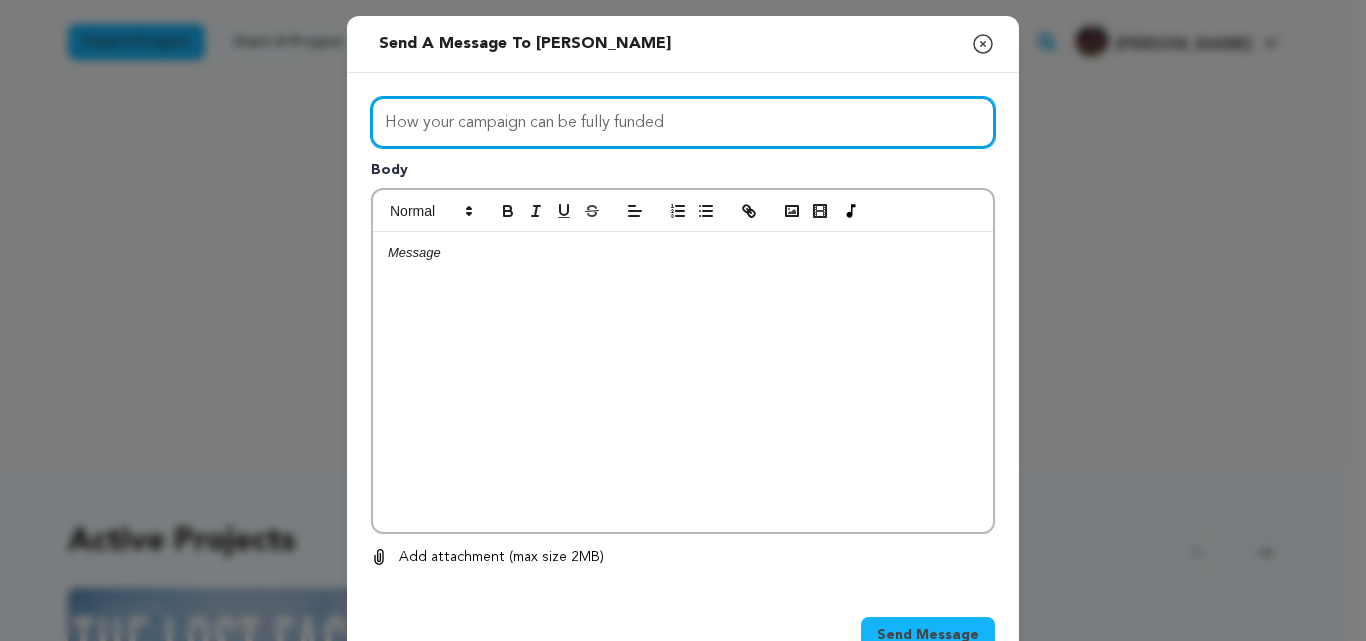 scroll, scrollTop: 60, scrollLeft: 0, axis: vertical 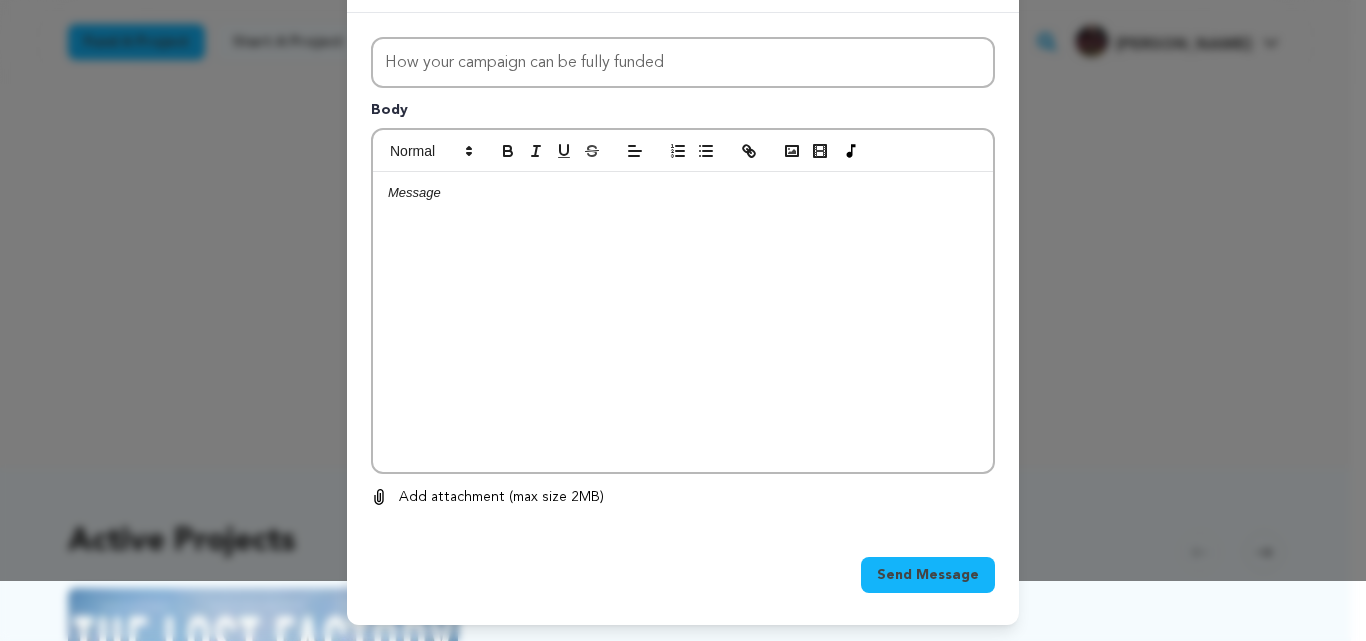 click on "Send a message to Riley Allen
Close modal
Subject
How your campaign can be fully funded
Body
0 0 Remove" at bounding box center [683, 290] 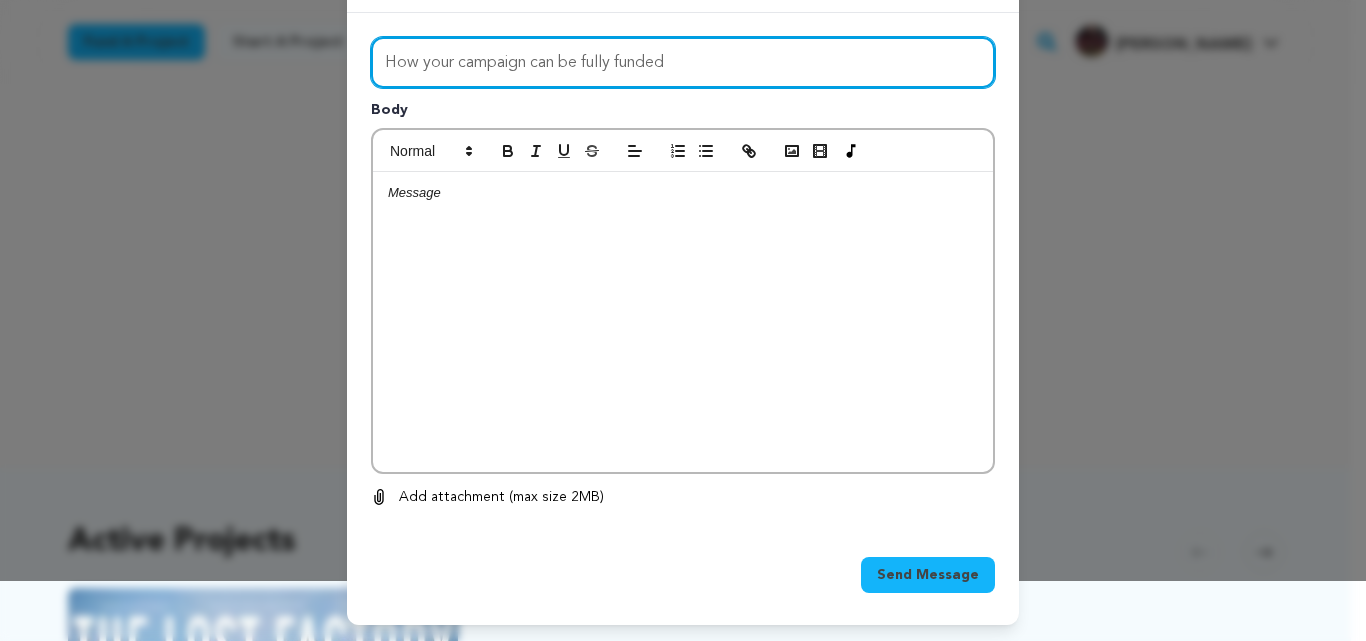 click on "How your campaign can be fully funded" at bounding box center [683, 62] 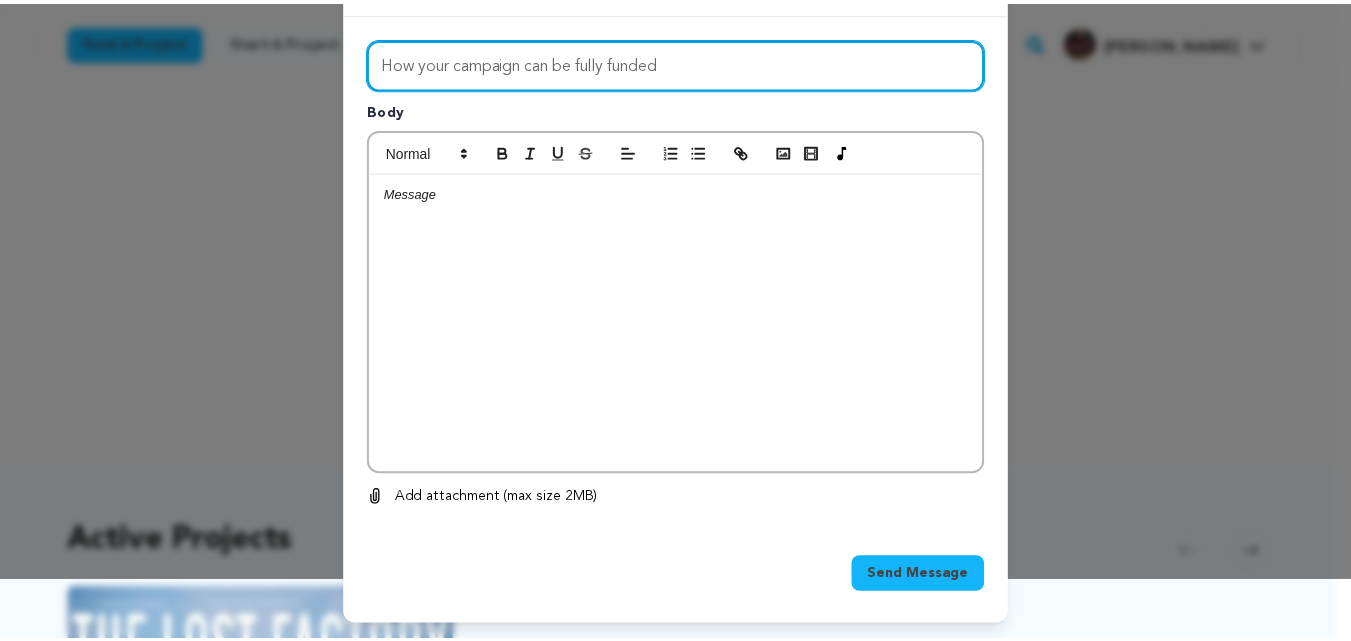 scroll, scrollTop: 0, scrollLeft: 0, axis: both 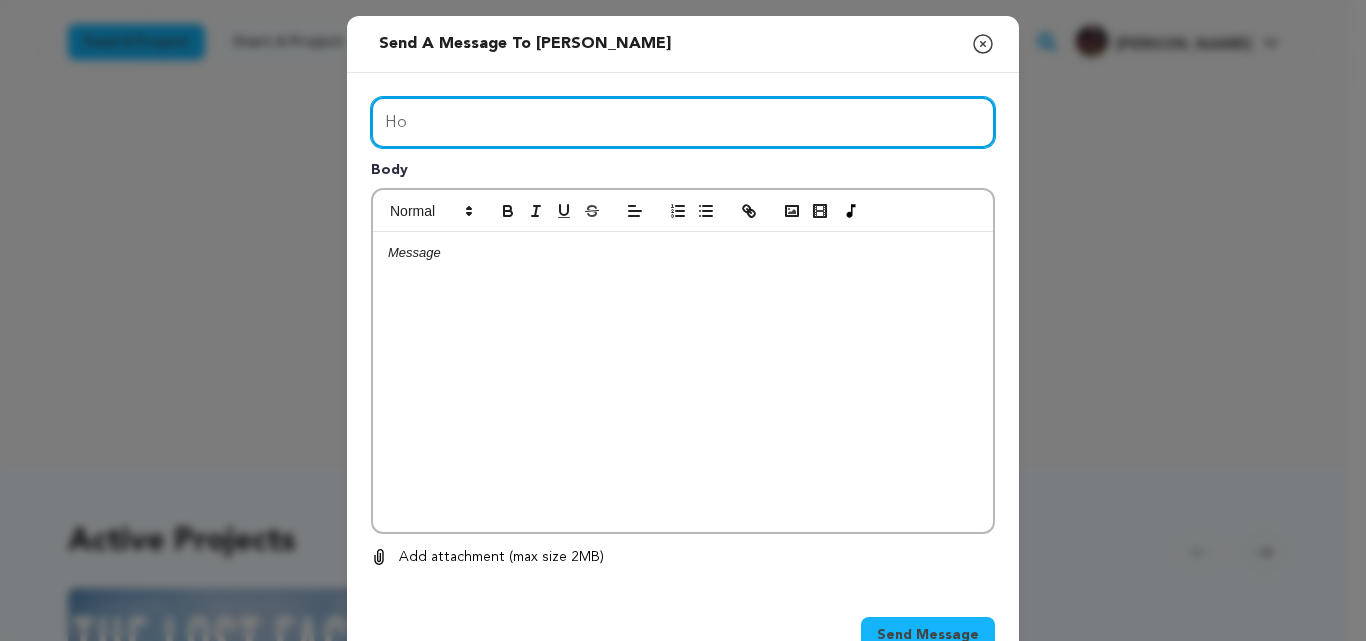 type on "H" 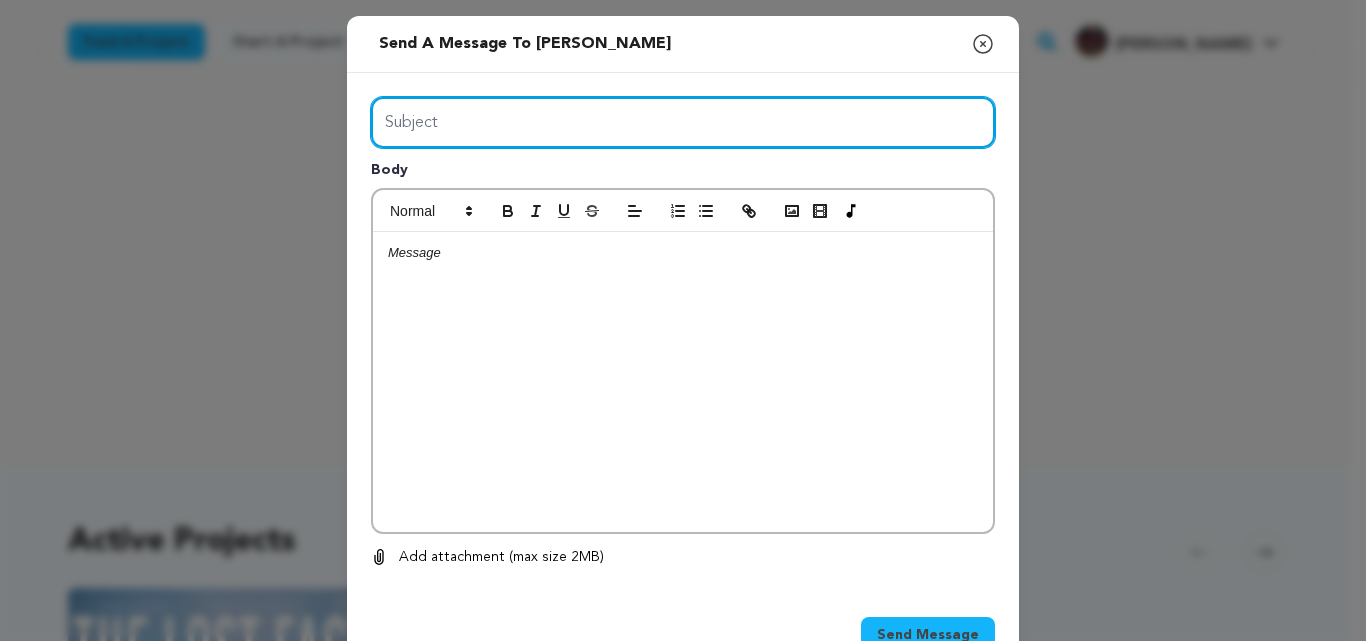 type 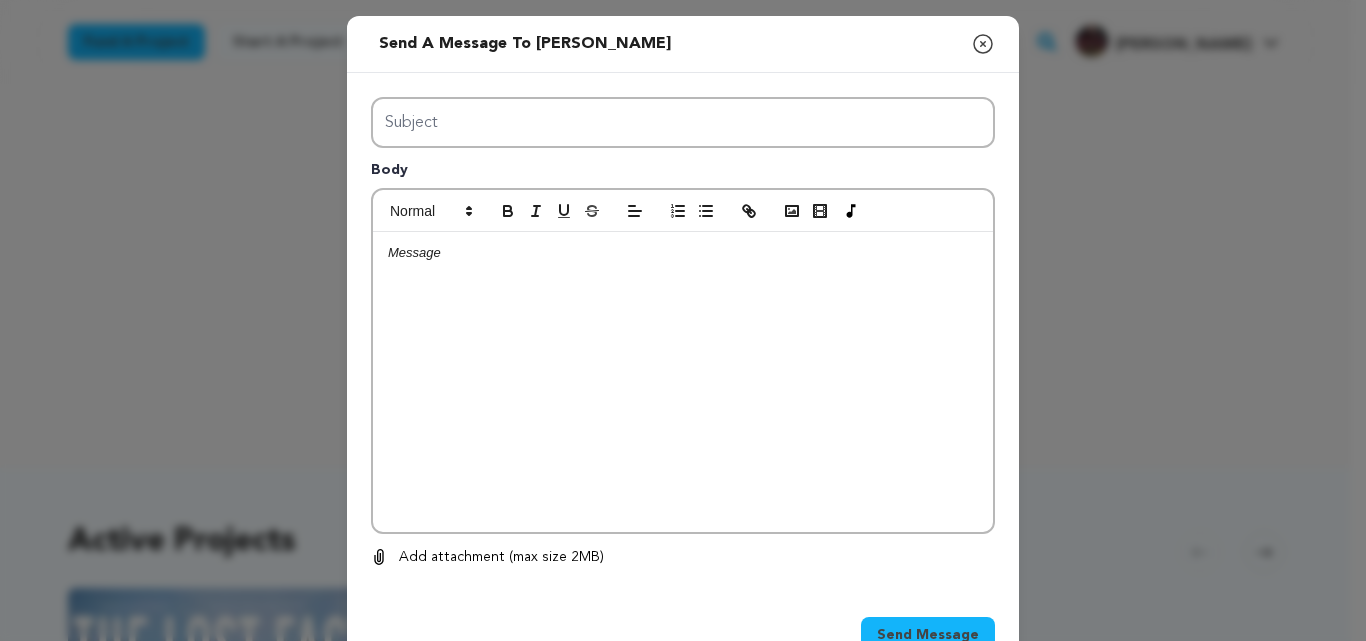 click at bounding box center [683, 382] 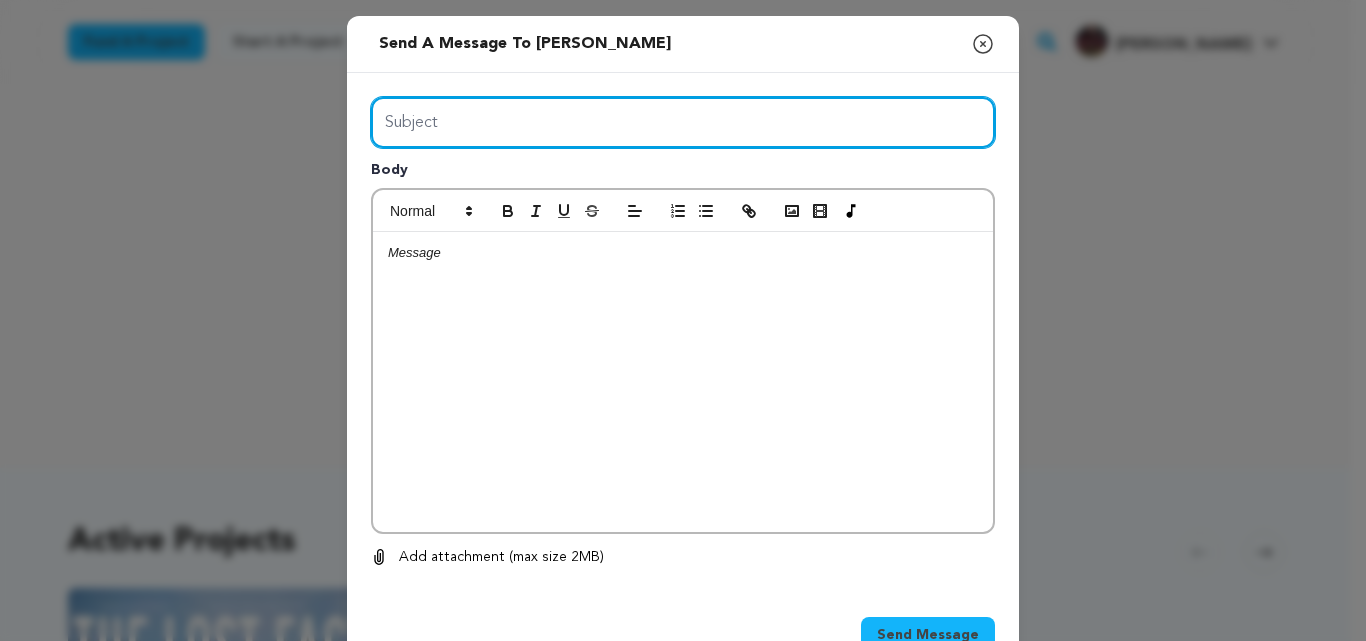 click on "Subject" at bounding box center (683, 122) 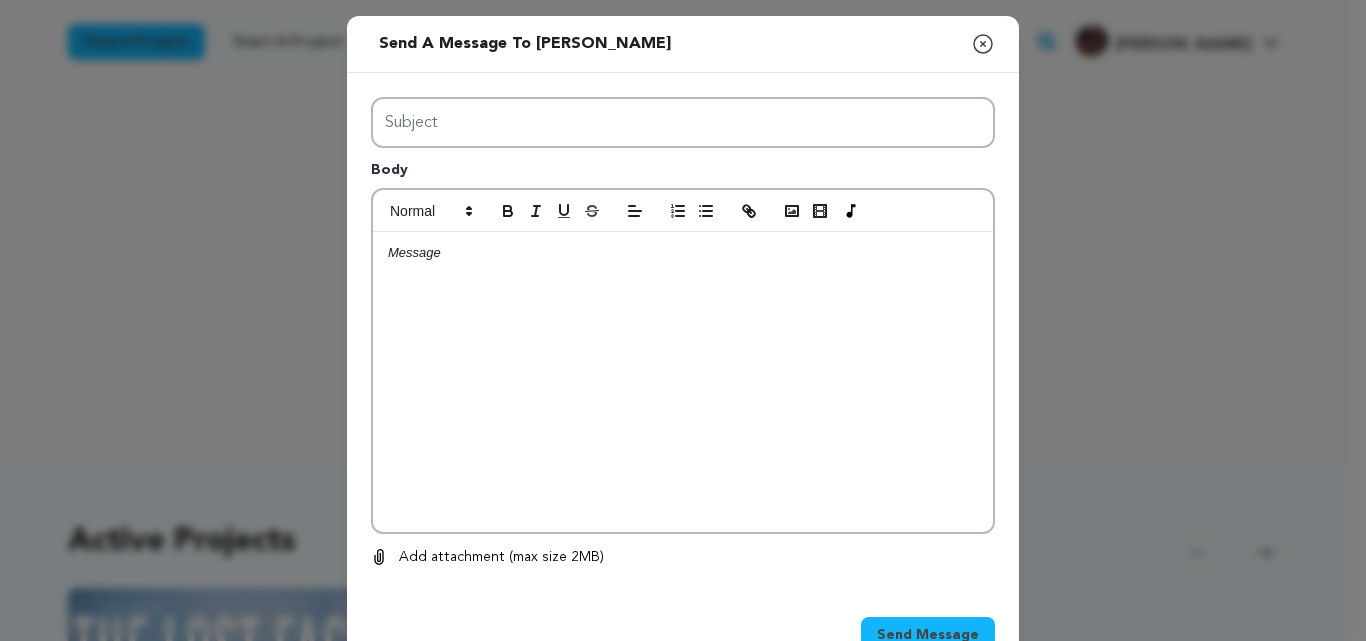 click at bounding box center (683, 382) 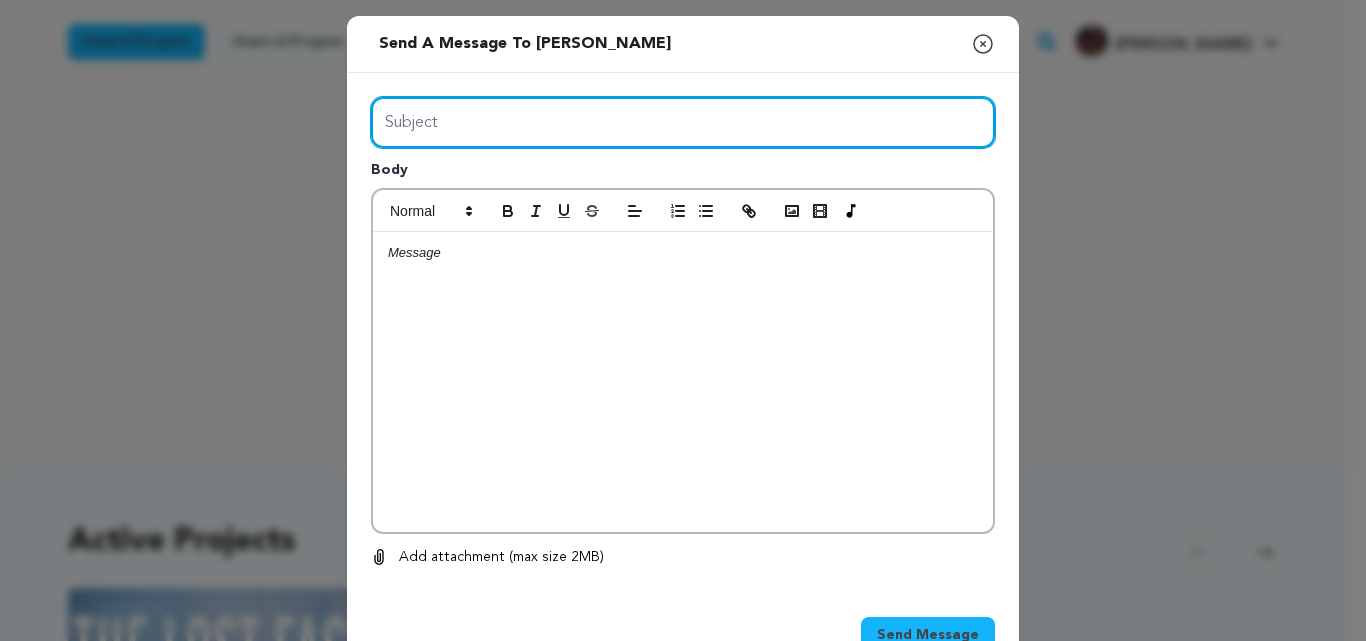 click on "Subject" at bounding box center [683, 122] 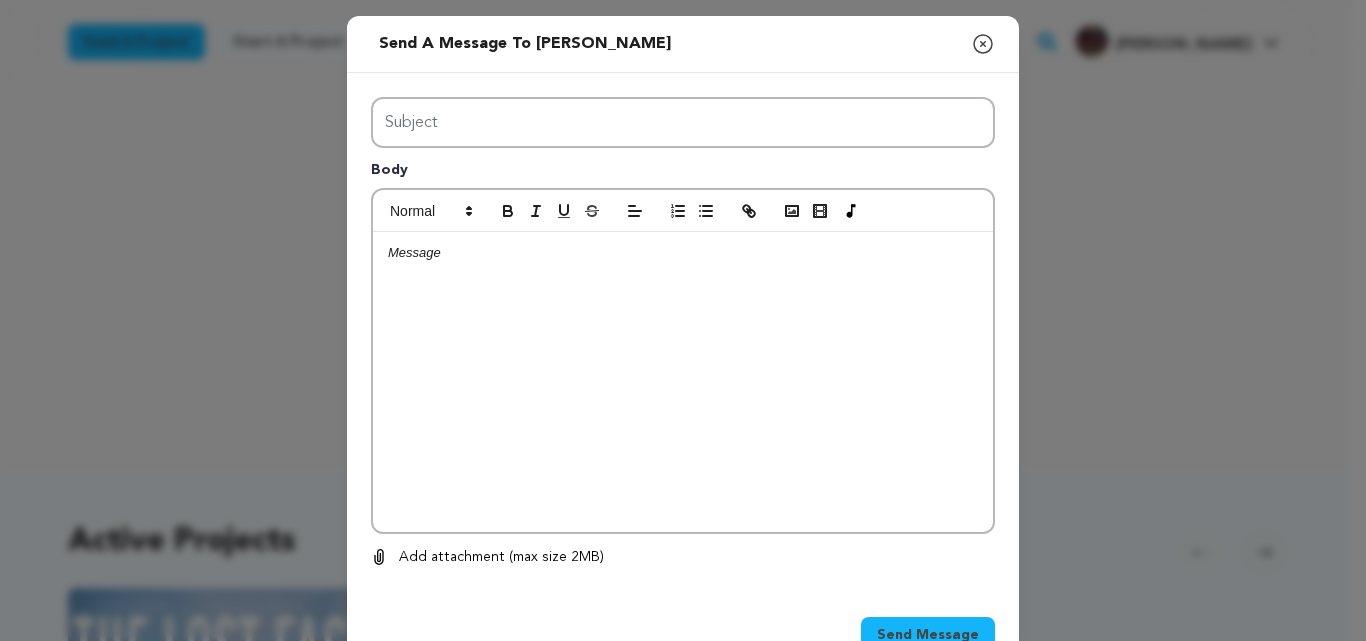 drag, startPoint x: 1107, startPoint y: 218, endPoint x: 982, endPoint y: 37, distance: 219.96819 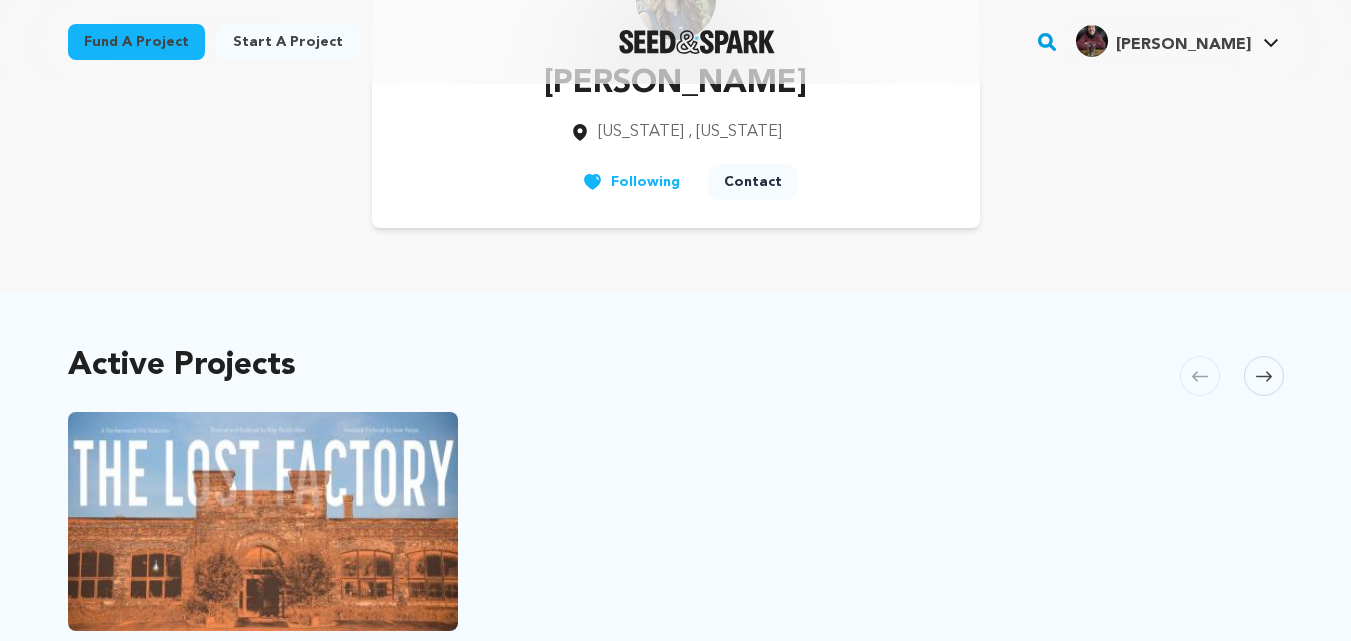 scroll, scrollTop: 0, scrollLeft: 0, axis: both 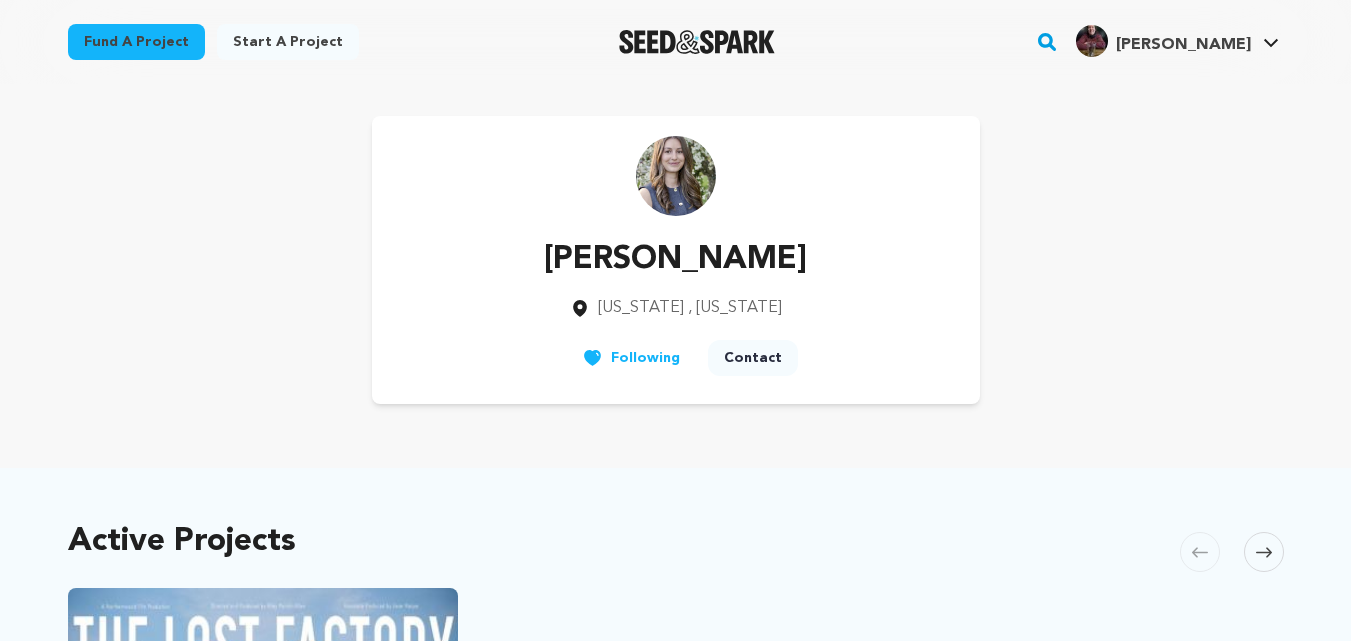 click on "Fund a project" at bounding box center [136, 42] 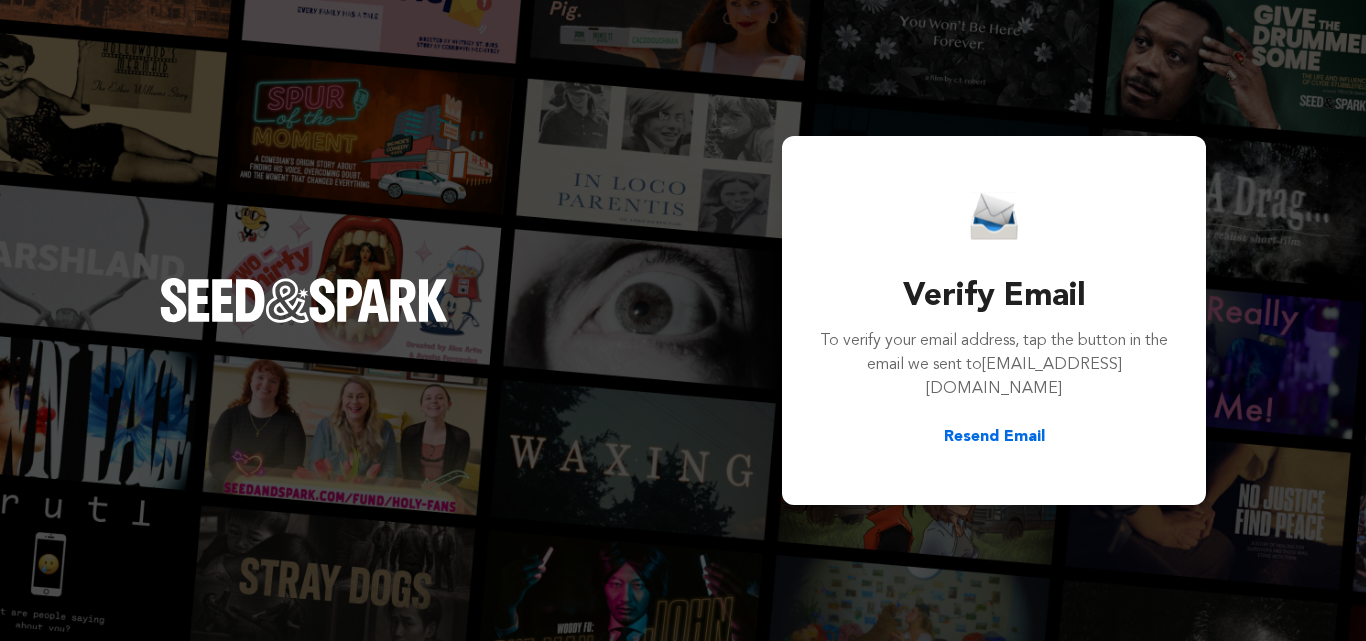 scroll, scrollTop: 0, scrollLeft: 0, axis: both 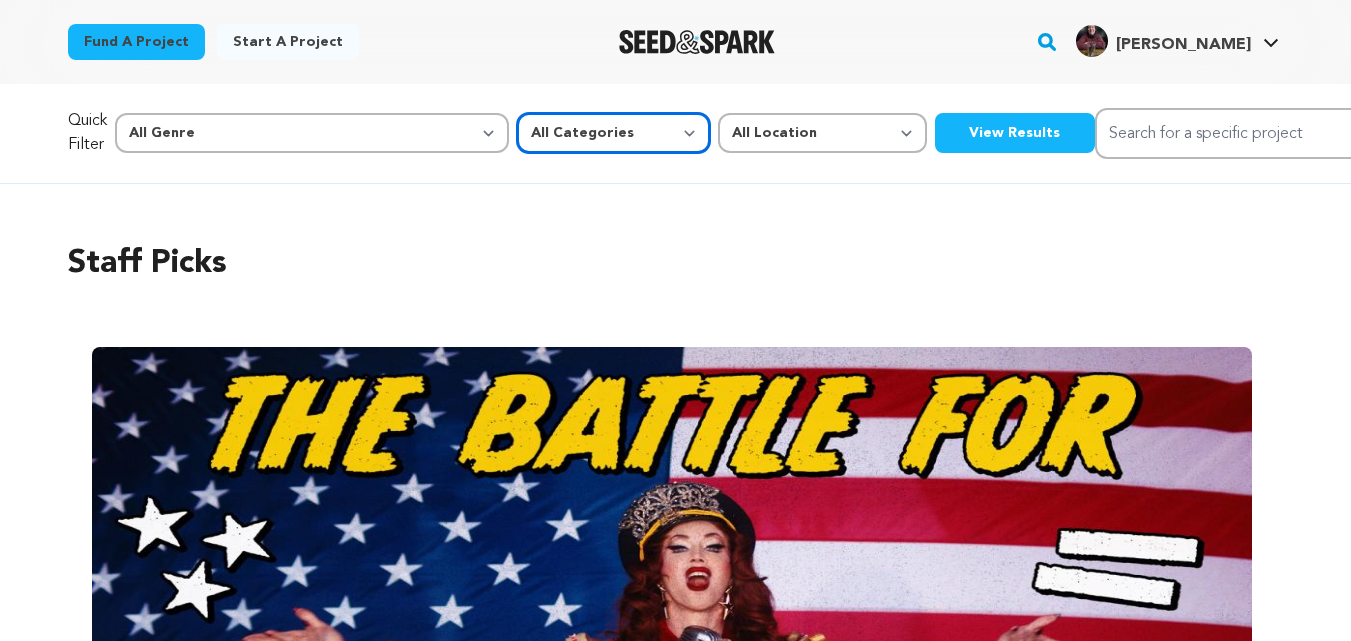 drag, startPoint x: 0, startPoint y: 0, endPoint x: 425, endPoint y: 139, distance: 447.15323 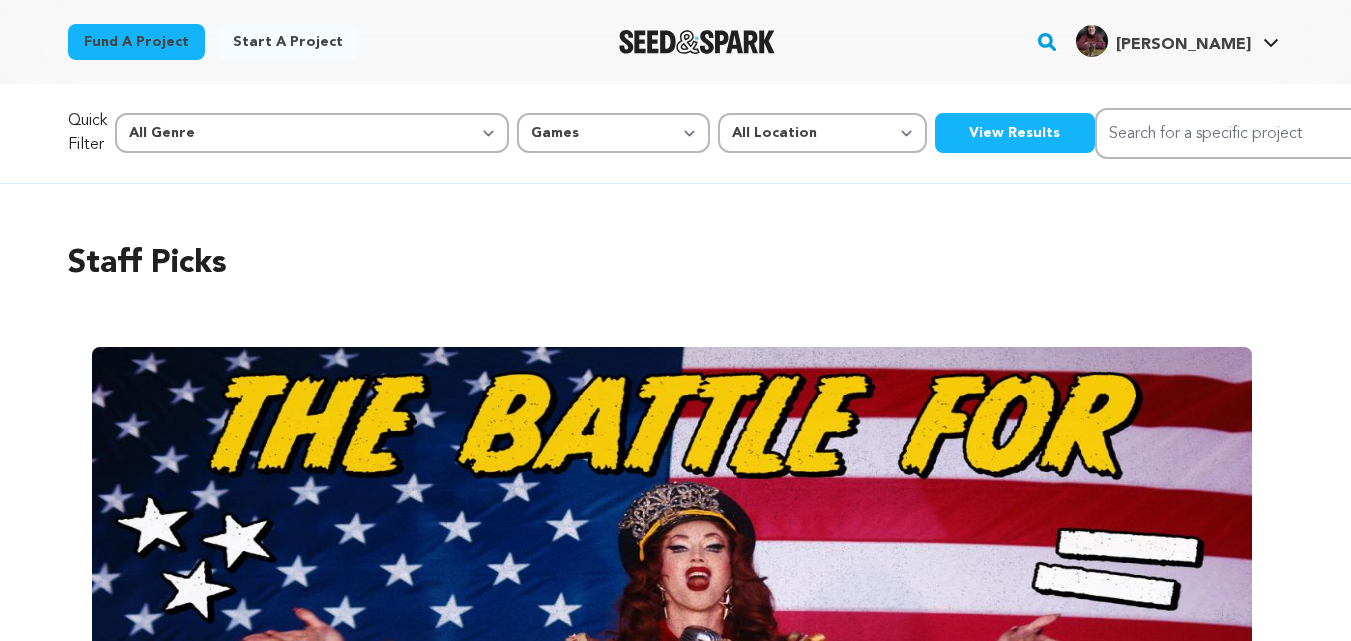 click on "View Results" at bounding box center [1015, 133] 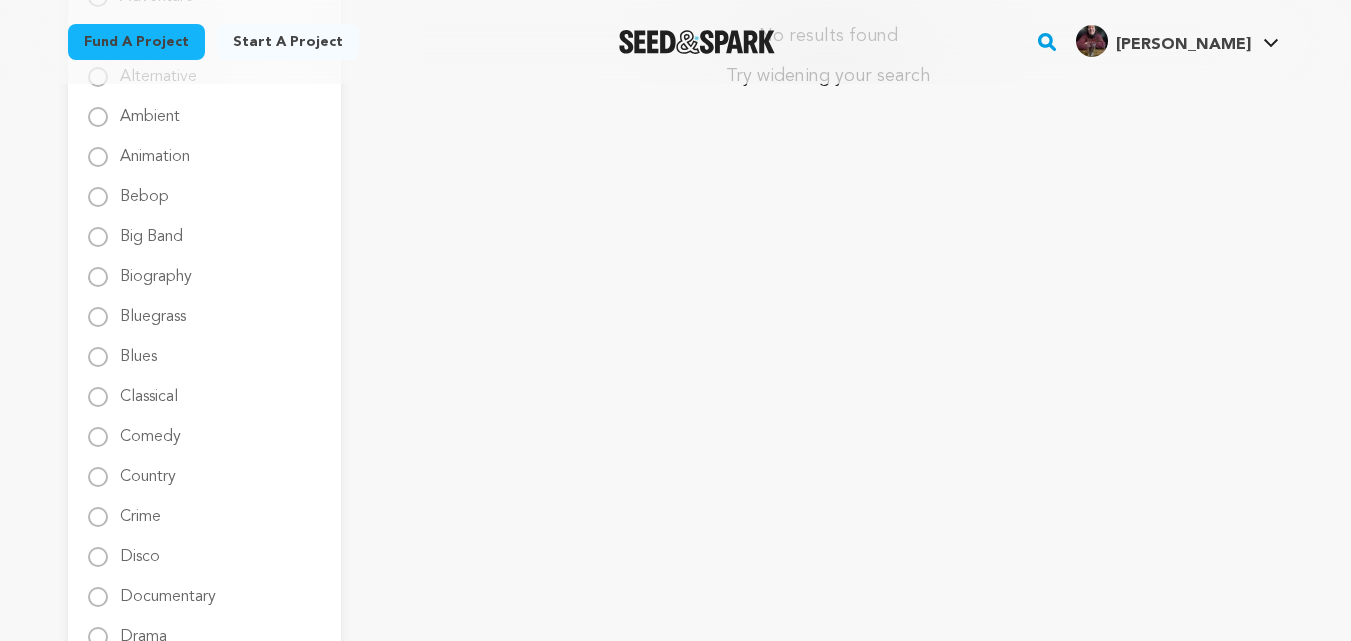scroll, scrollTop: 0, scrollLeft: 0, axis: both 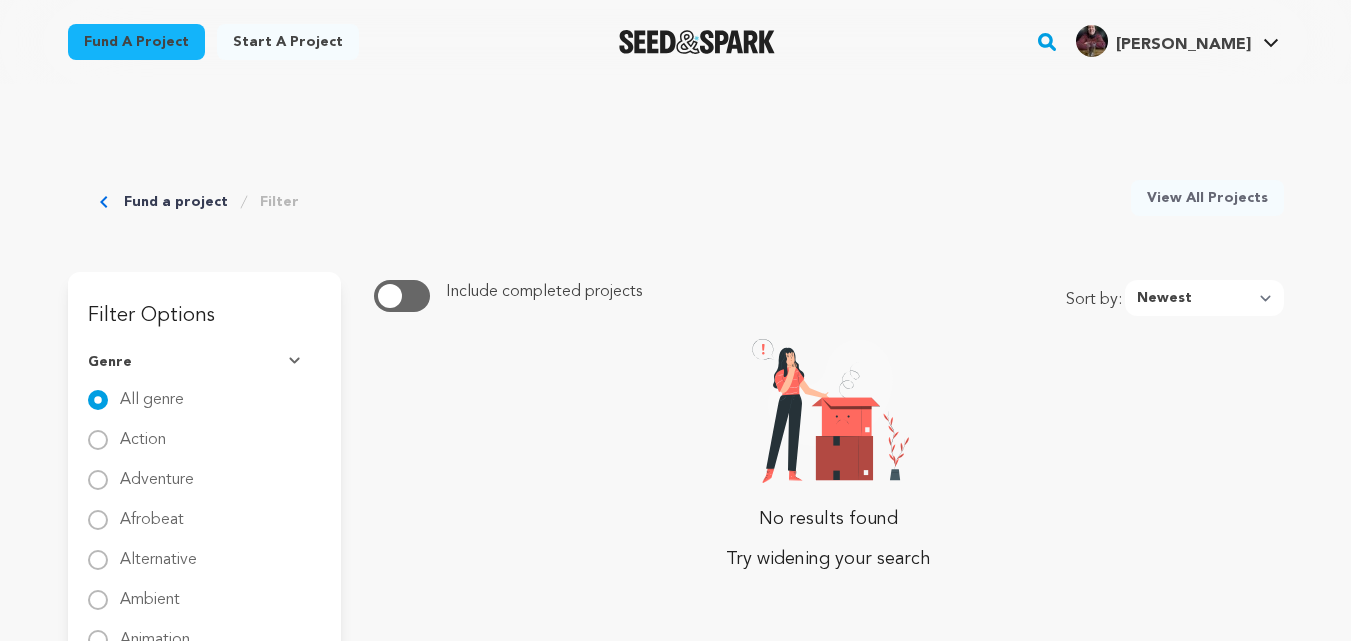 click on "Fund a project" at bounding box center [176, 202] 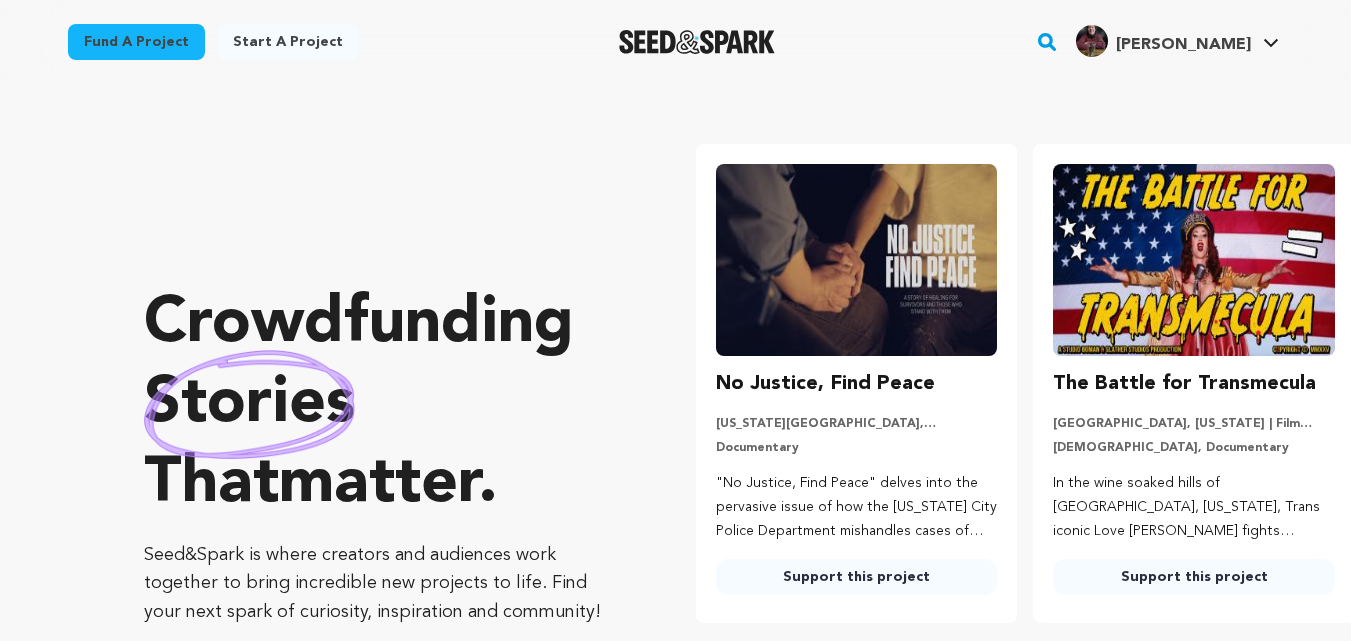 scroll, scrollTop: 0, scrollLeft: 0, axis: both 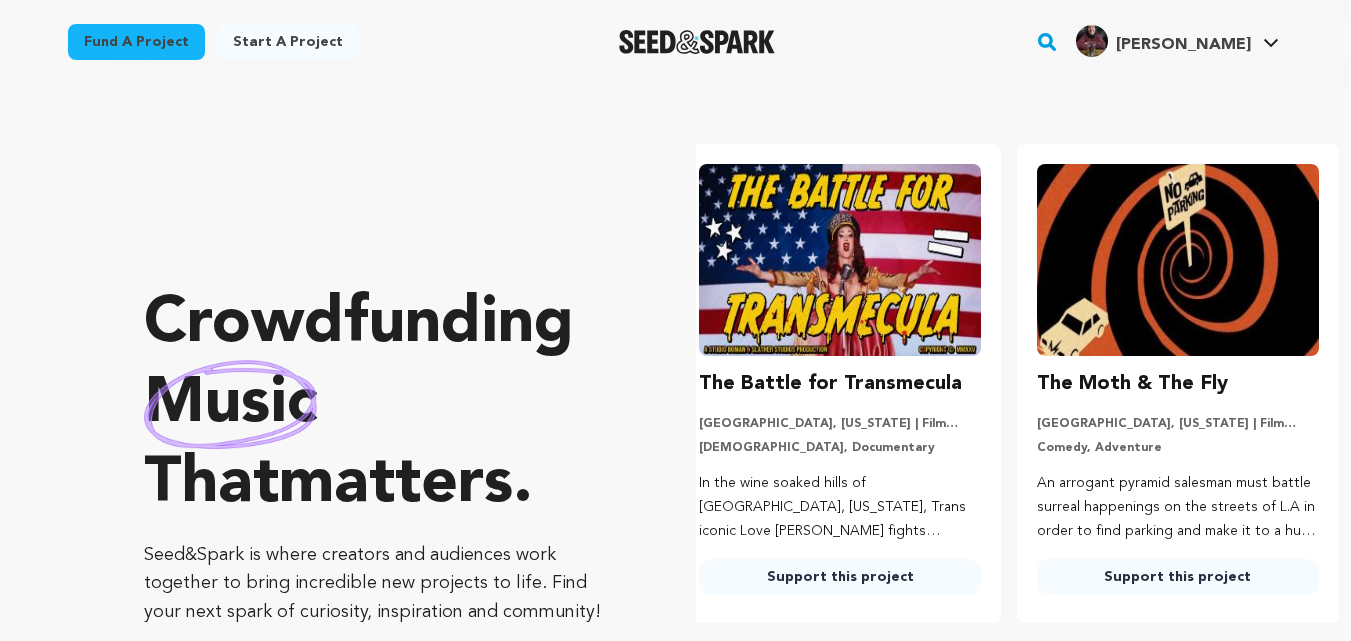 click on "Fund a project" at bounding box center [136, 42] 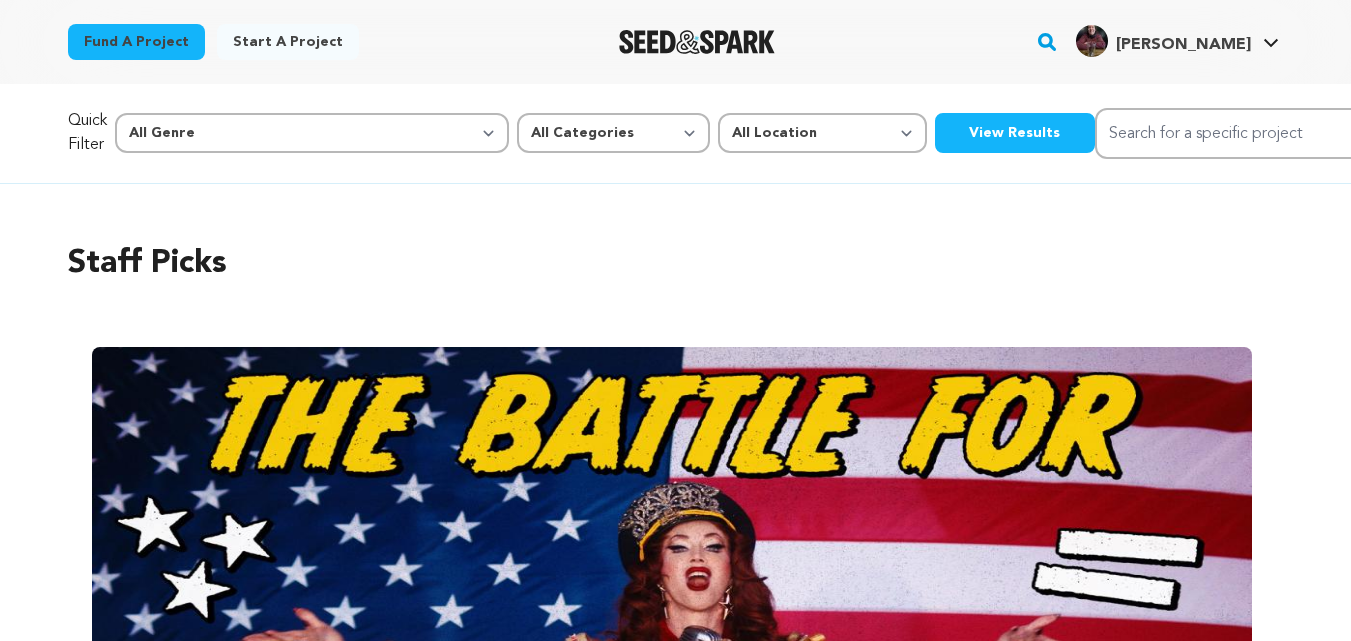 scroll, scrollTop: 0, scrollLeft: 0, axis: both 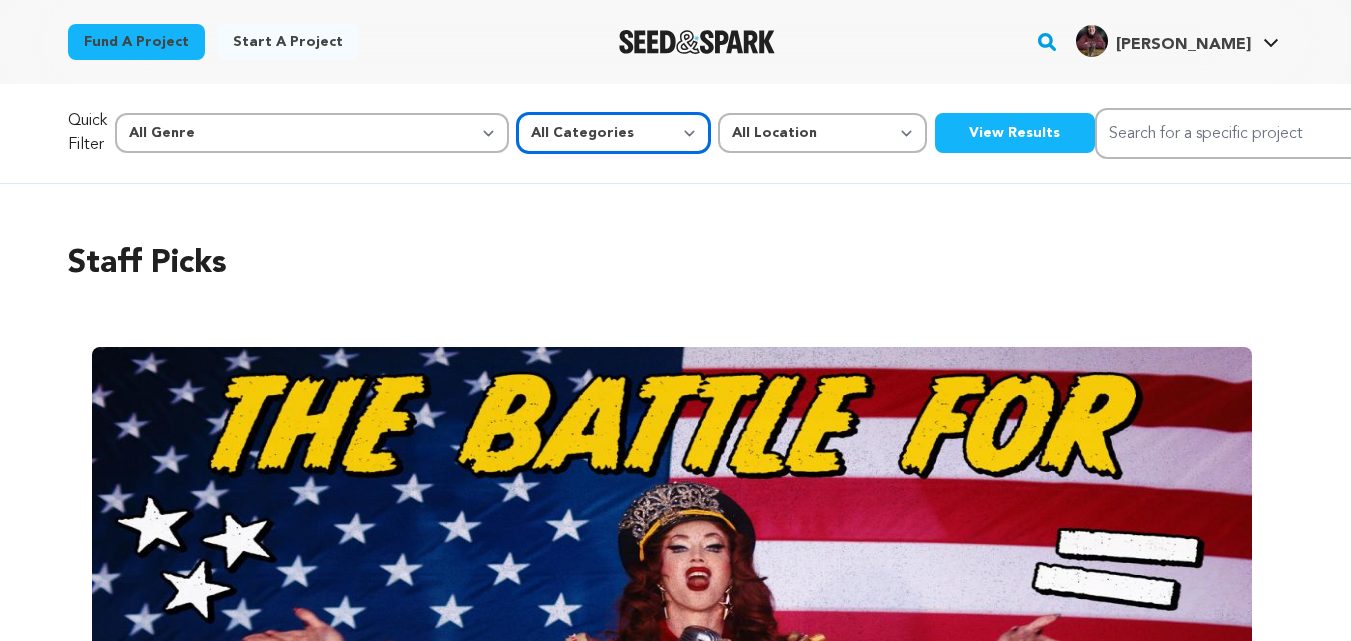 click on "All Categories
Film Feature
Film Short
Series
Music Video
Comics
Artist Residency
Art & Photography
Collective
Dance
Games
Music
Radio & Podcasts
Orgs & Companies
Venue & Spaces" at bounding box center (613, 133) 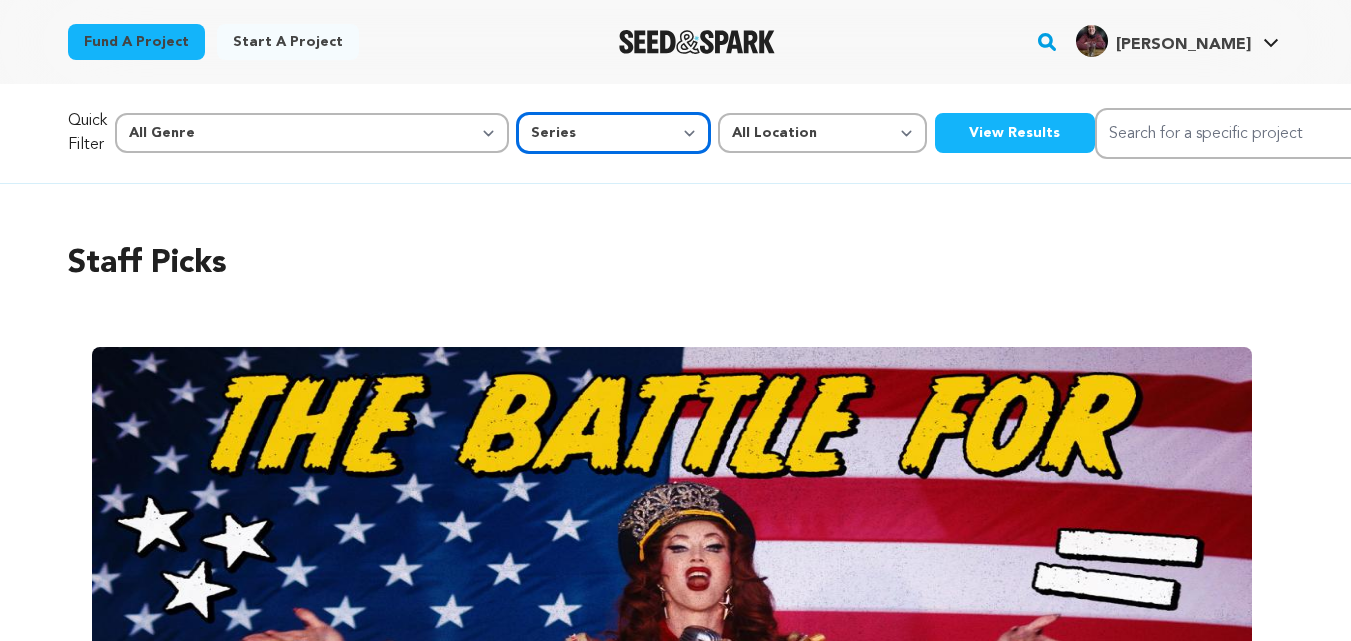 click on "All Categories
Film Feature
Film Short
Series
Music Video
Comics
Artist Residency
Art & Photography
Collective
Dance
Games
Music
Radio & Podcasts
Orgs & Companies
Venue & Spaces" at bounding box center [613, 133] 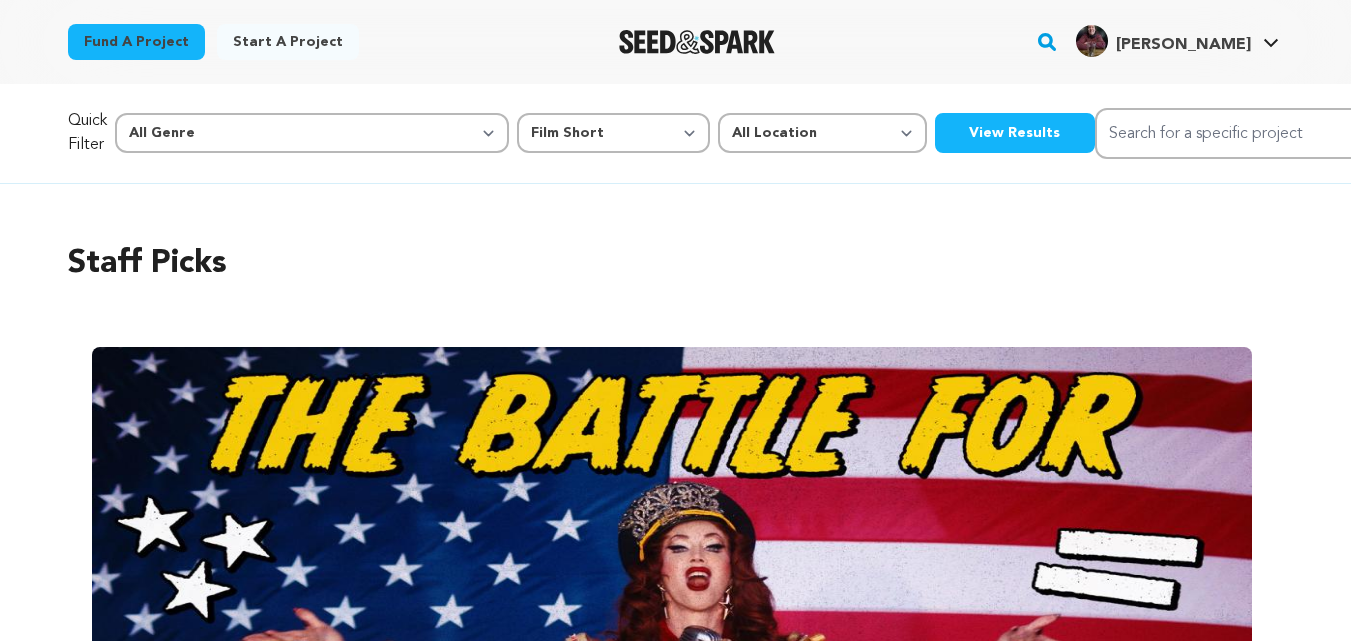 click on "View Results" at bounding box center (1015, 133) 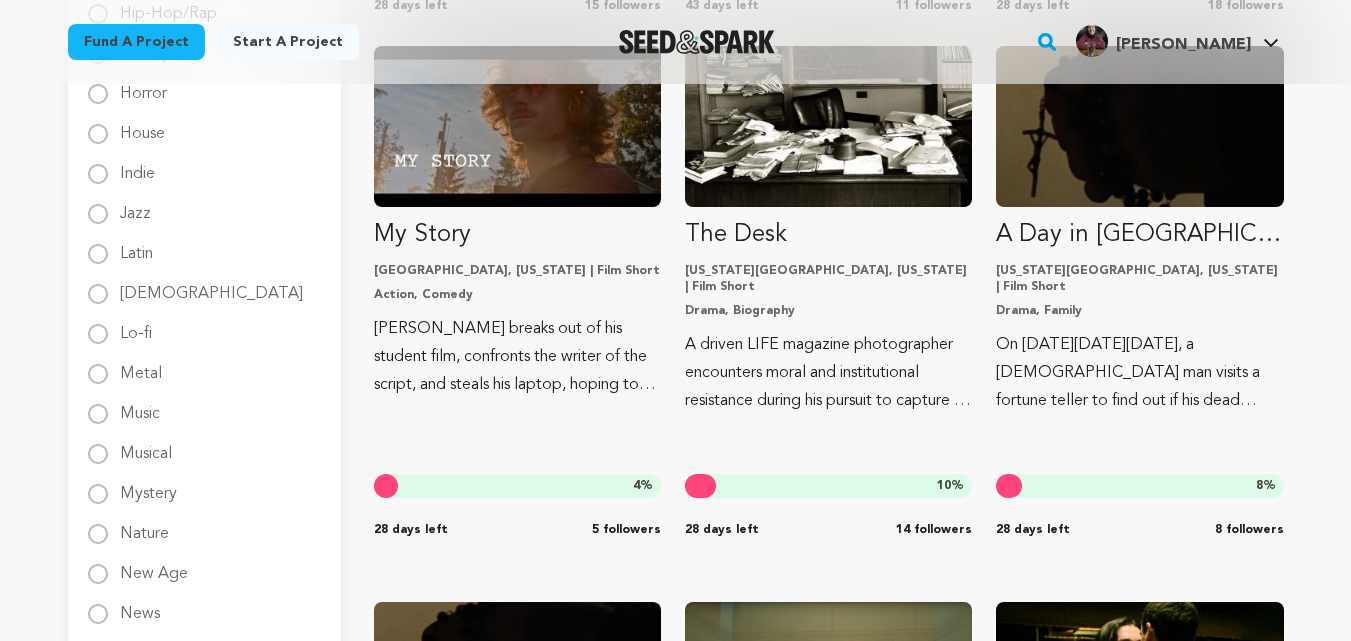 scroll, scrollTop: 1774, scrollLeft: 0, axis: vertical 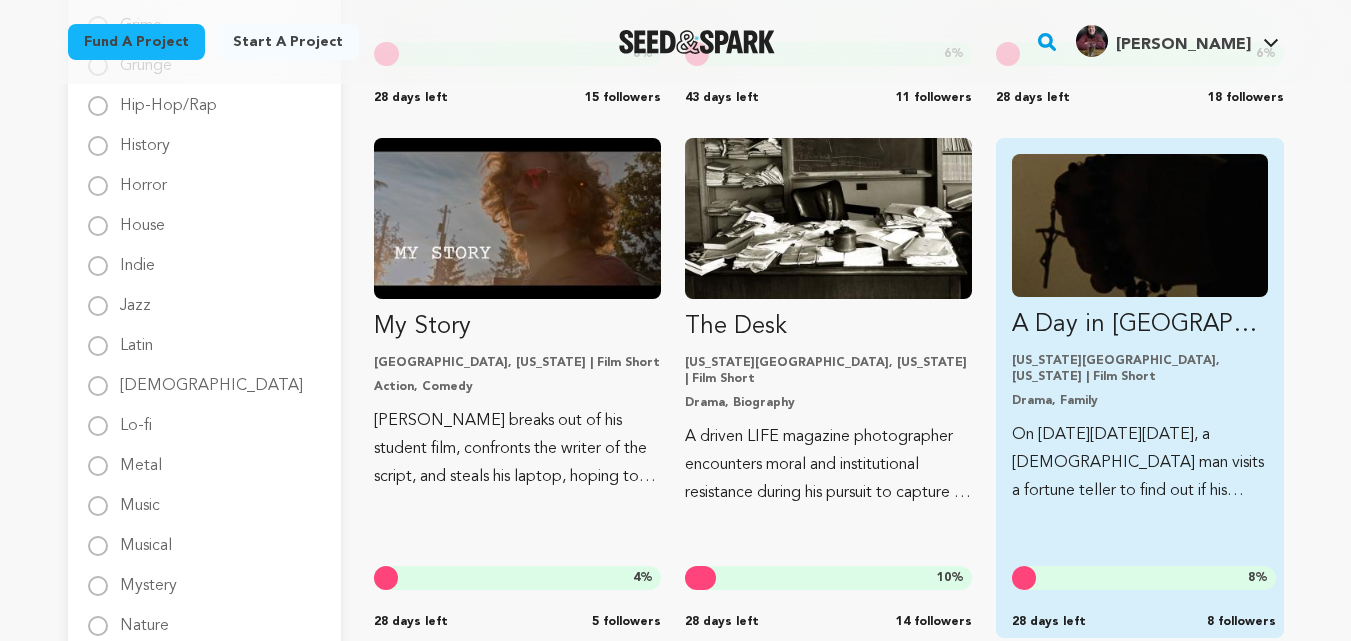click on "A Day in Eden
New York City, New York | Film Short
Drama, Family
On Easter Sunday, a catholic man visits a fortune teller to find out if his dead gay son is in heaven or hell.
8 %
28 days left
8 followers" at bounding box center (1139, 329) 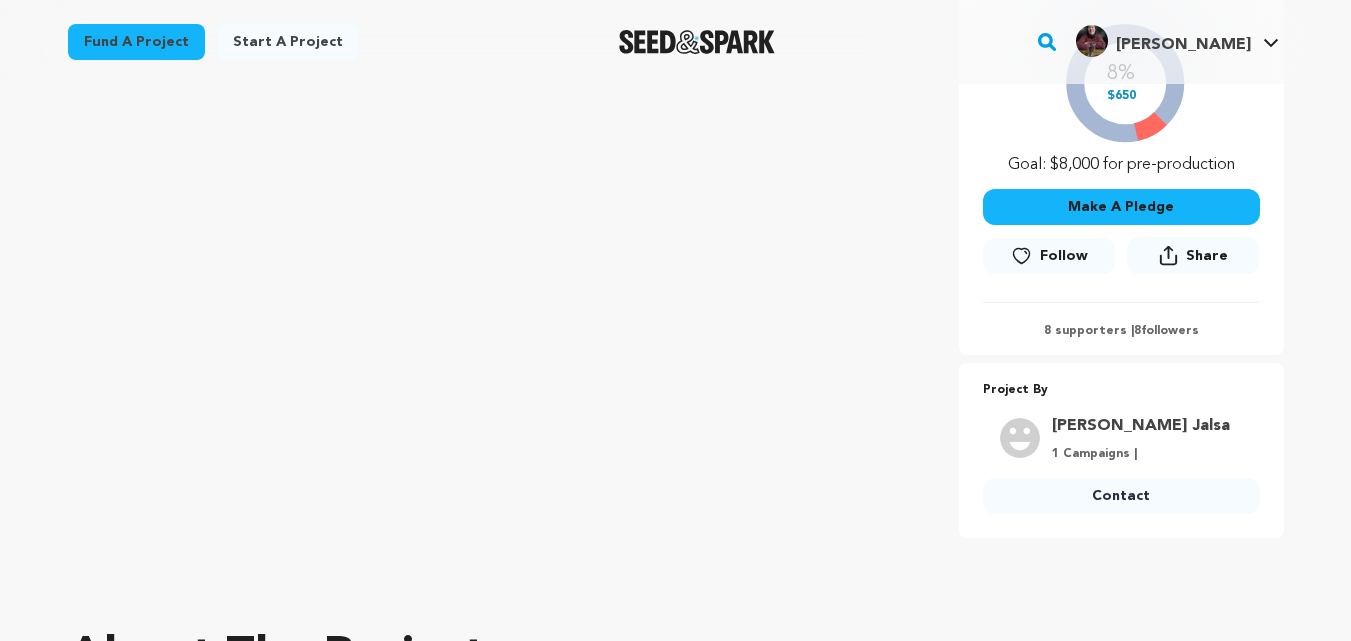 scroll, scrollTop: 387, scrollLeft: 0, axis: vertical 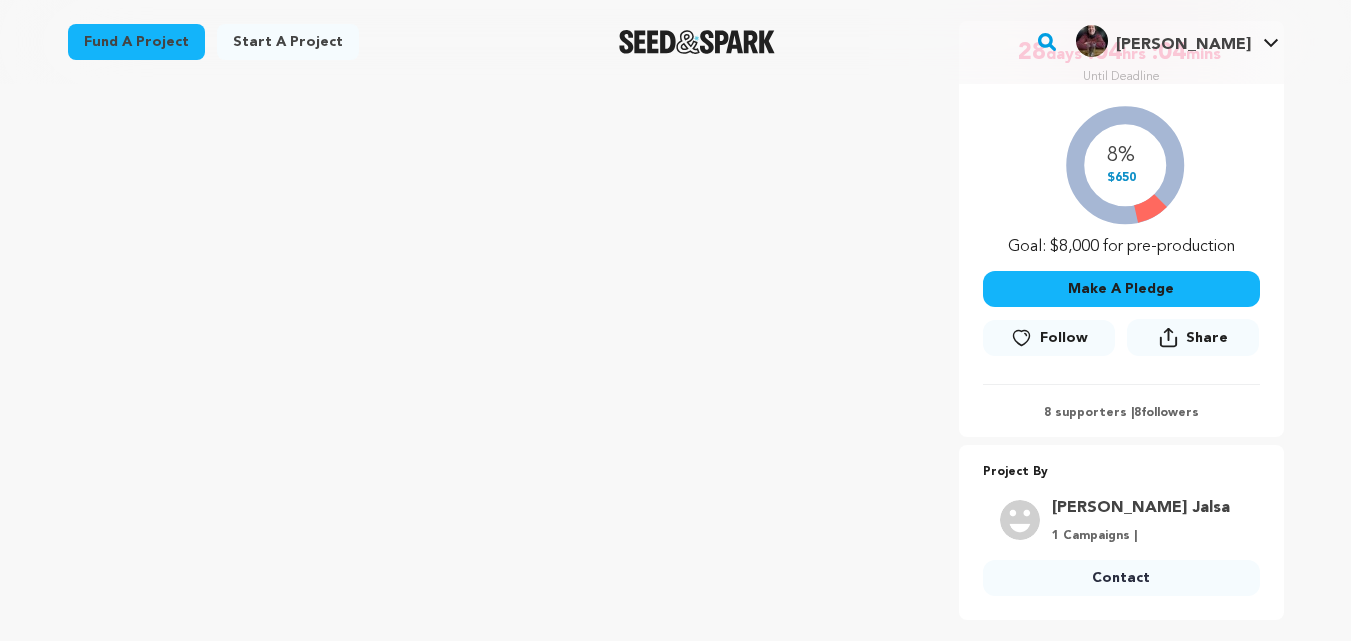 click on "Follow" at bounding box center [1064, 338] 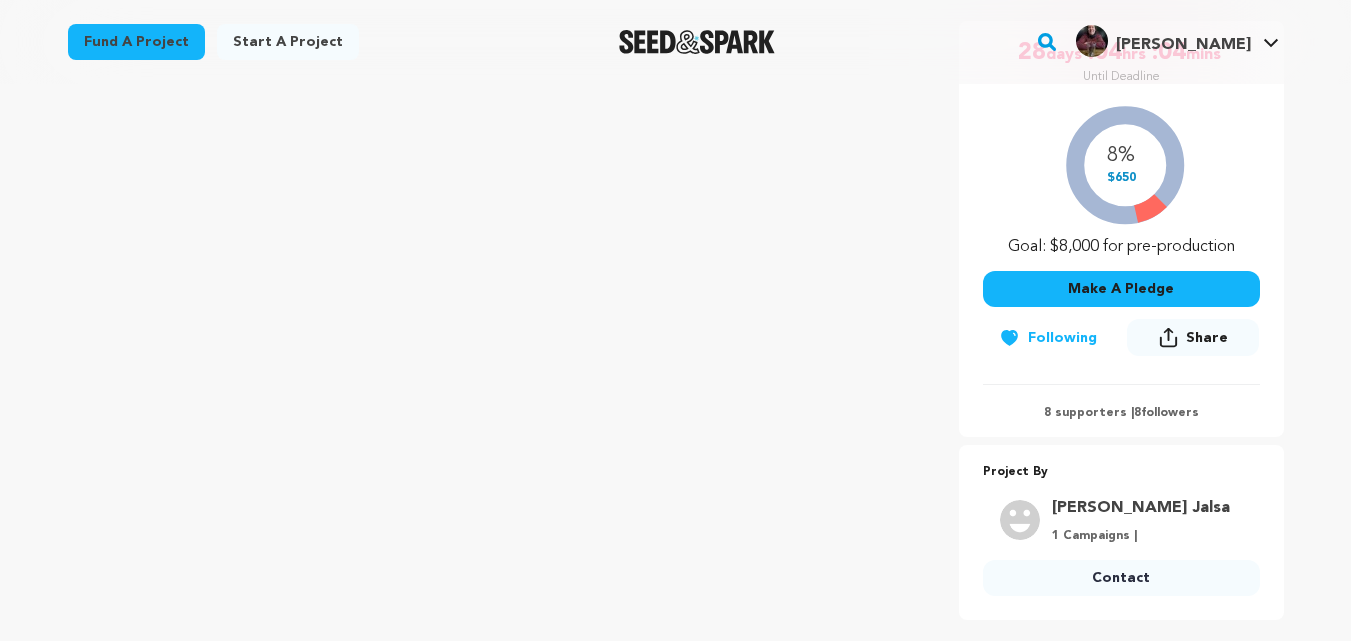 click on "Contact" at bounding box center [1121, 578] 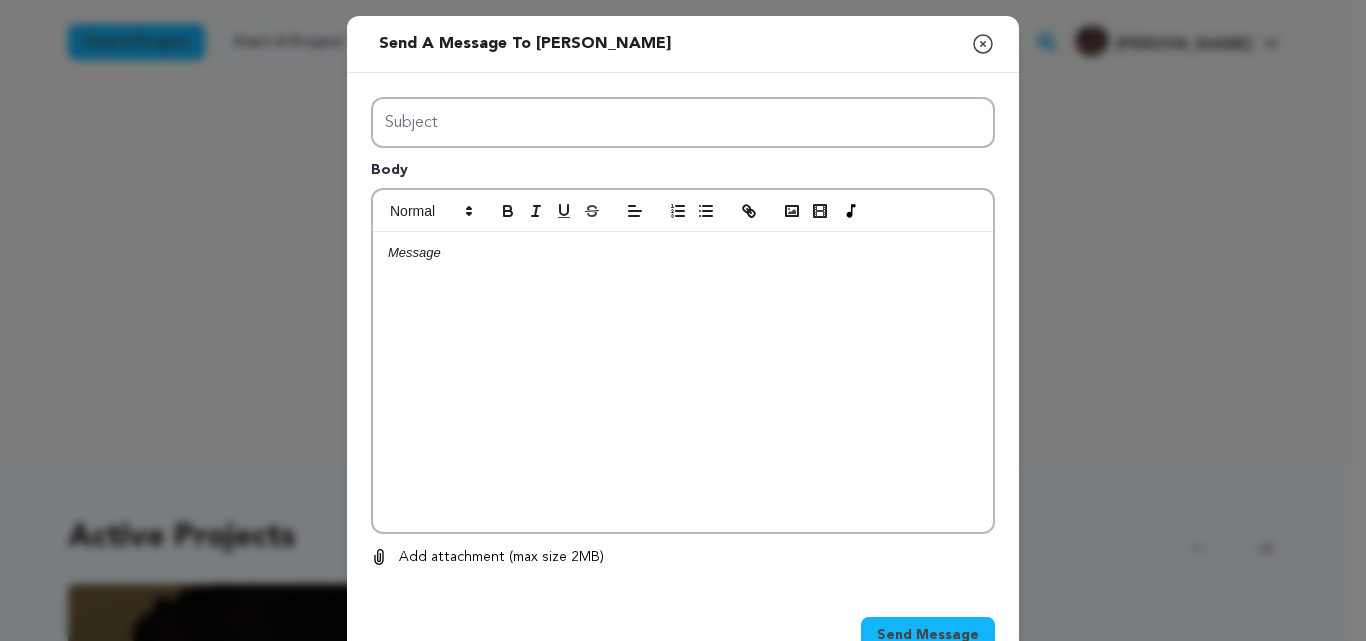 scroll, scrollTop: 0, scrollLeft: 0, axis: both 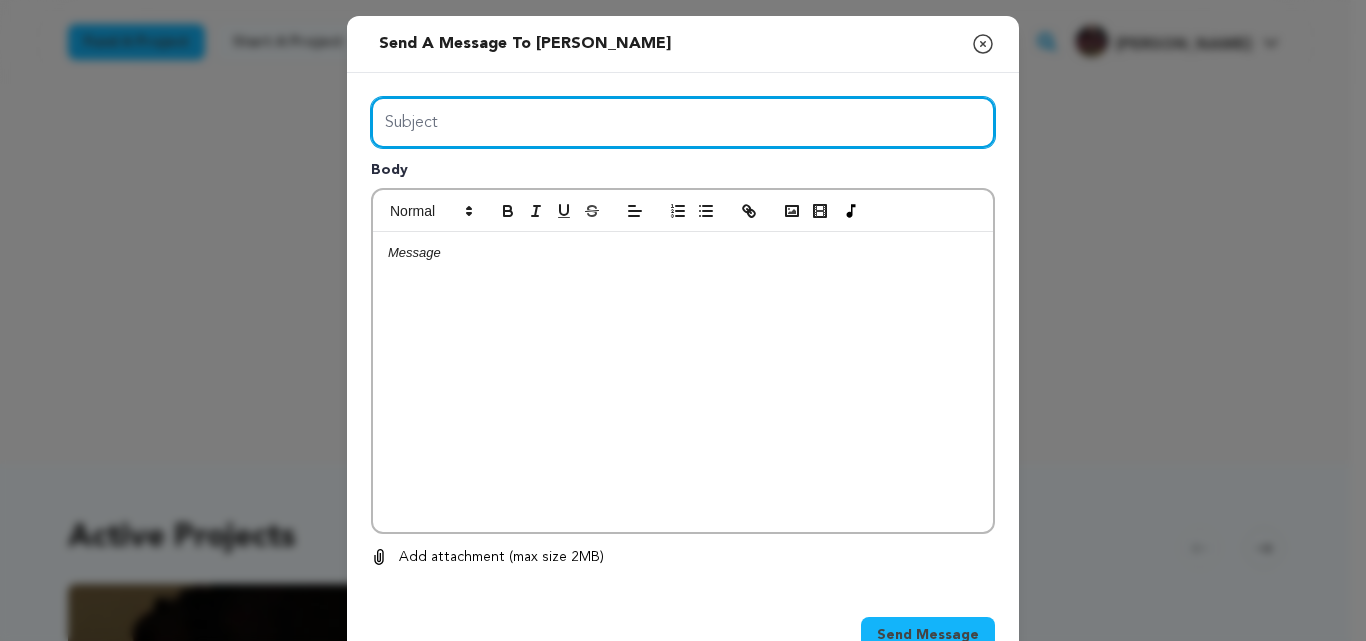 click on "Subject" at bounding box center (683, 122) 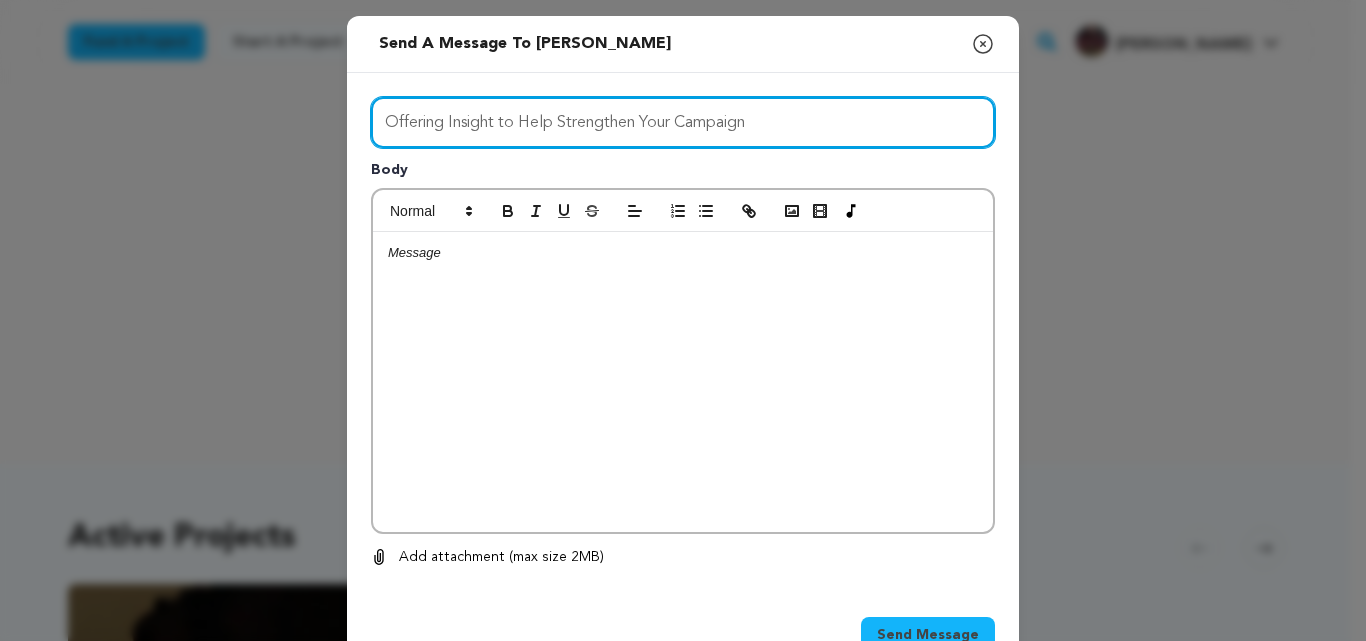 type on "Offering Insight to Help Strengthen Your Campaign" 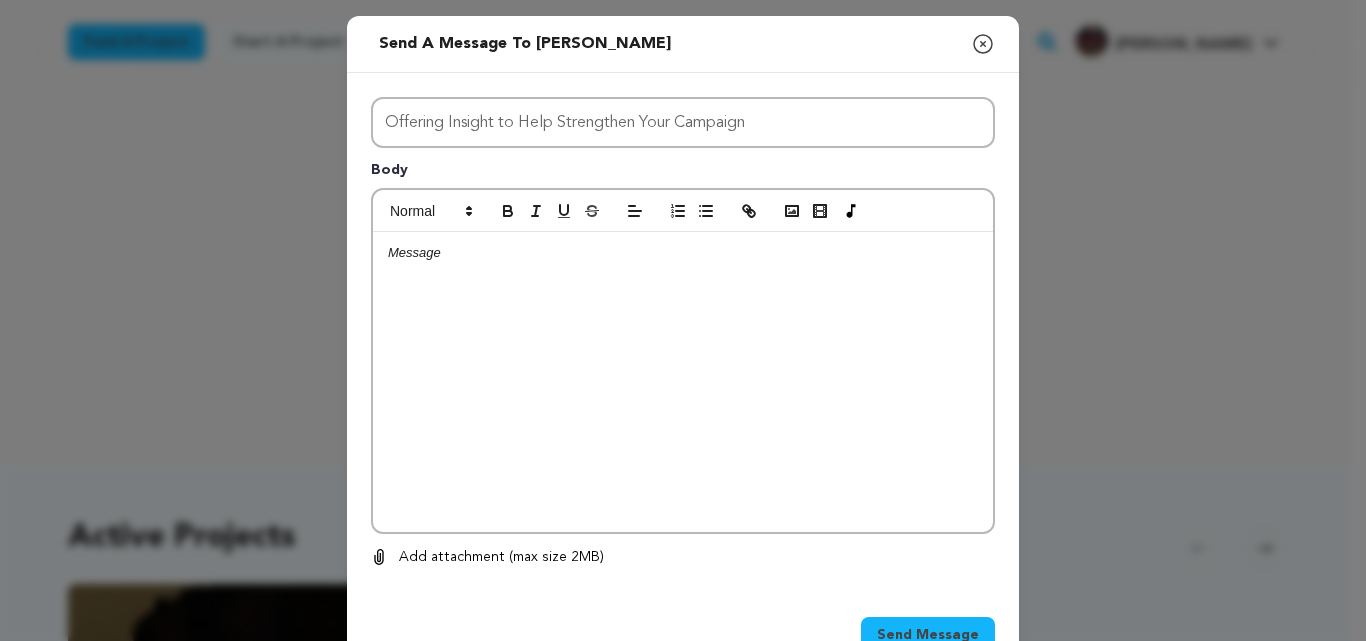 click at bounding box center [683, 253] 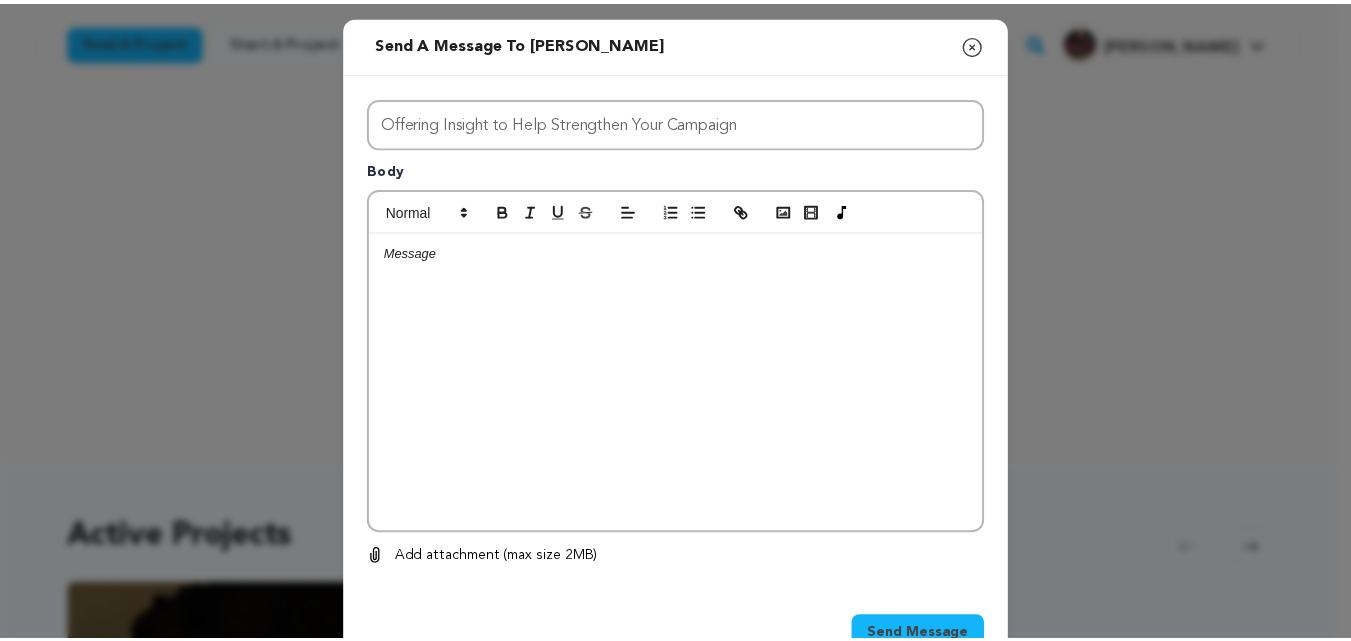scroll, scrollTop: 0, scrollLeft: 0, axis: both 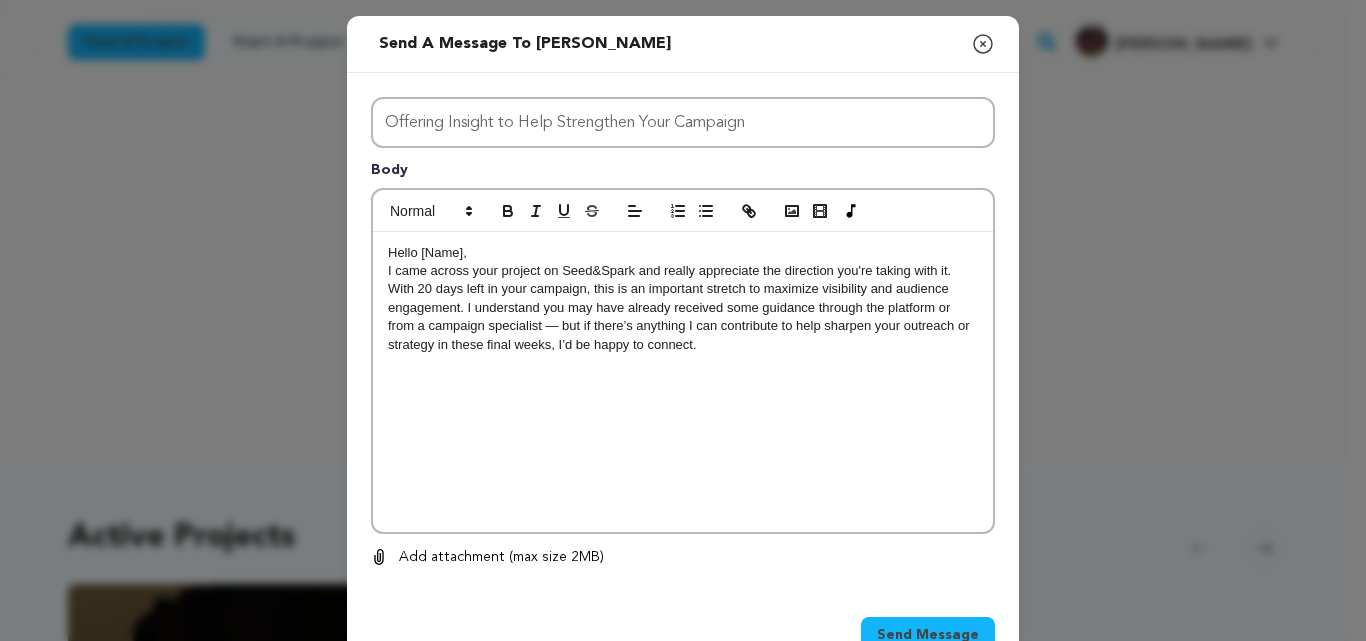 click on "Send a message to Drinkard Jalsa
Close modal
Subject
Offering Insight to Help Strengthen Your Campaign
Body
Hello [Name],
0 0 Remove" at bounding box center [683, 350] 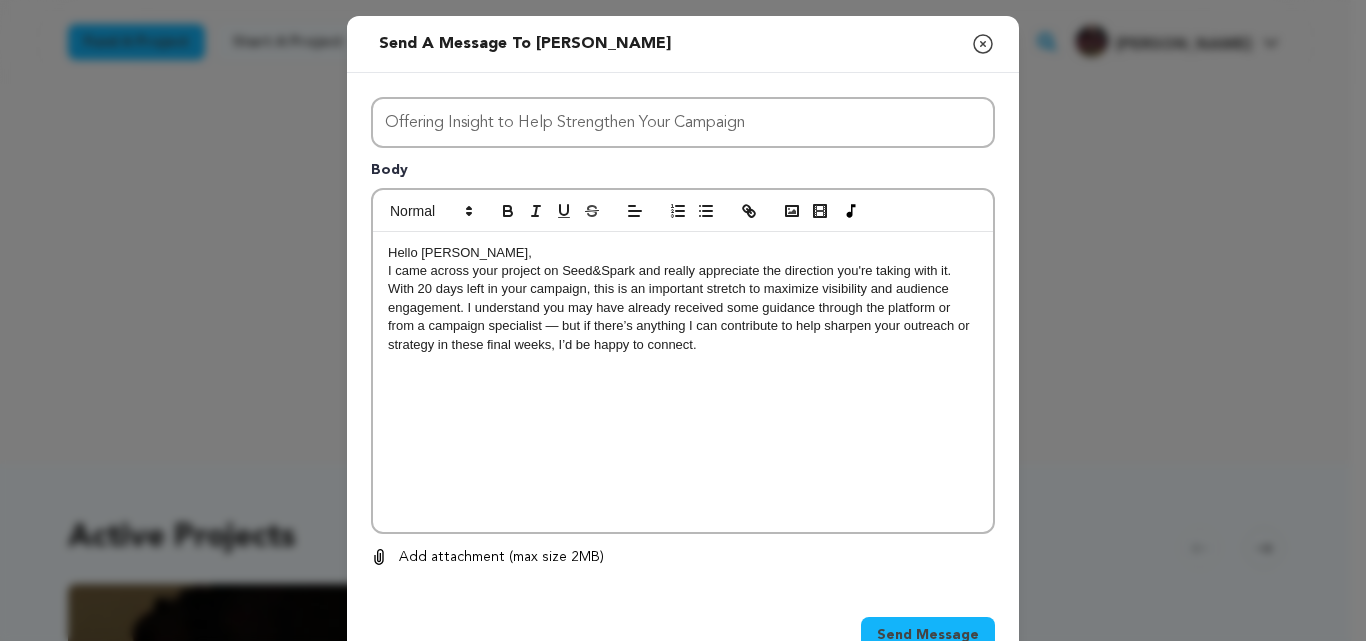 click on "Send a message to Drinkard Jalsa
Close modal
Subject
Offering Insight to Help Strengthen Your Campaign
Body
Hello Drinkard Jalsa,
0 0" at bounding box center [683, 350] 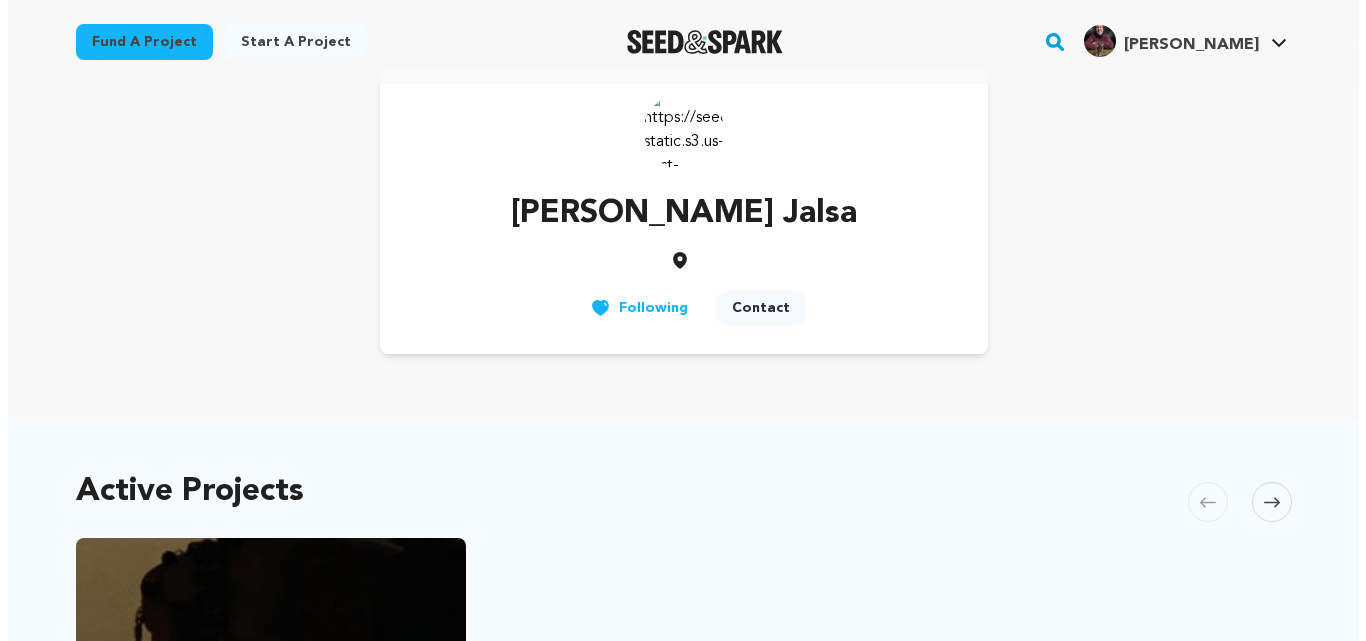 scroll, scrollTop: 45, scrollLeft: 0, axis: vertical 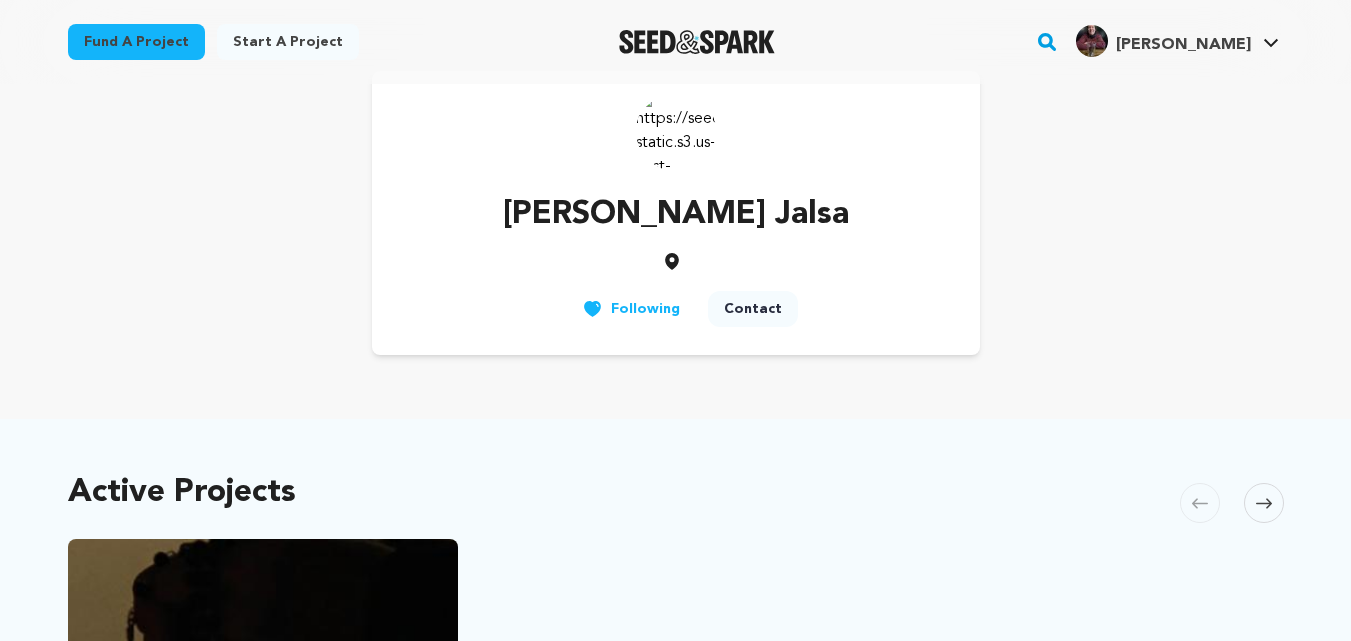 click on "Contact" at bounding box center (753, 309) 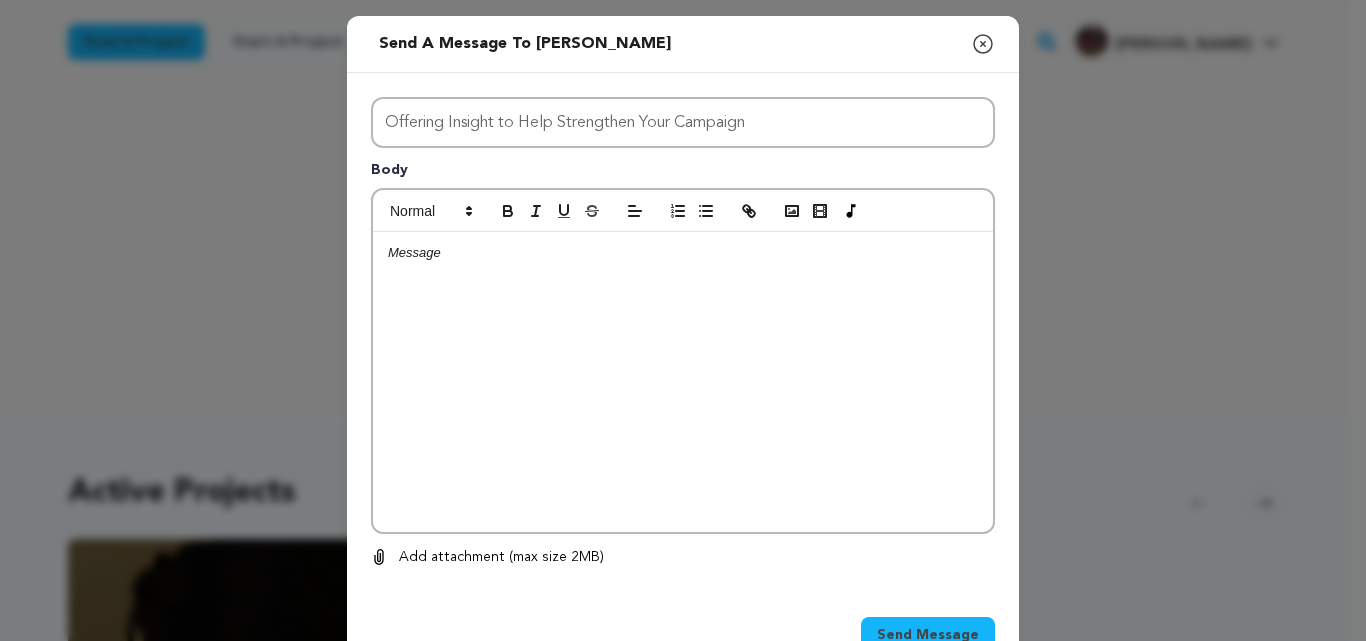click at bounding box center (683, 382) 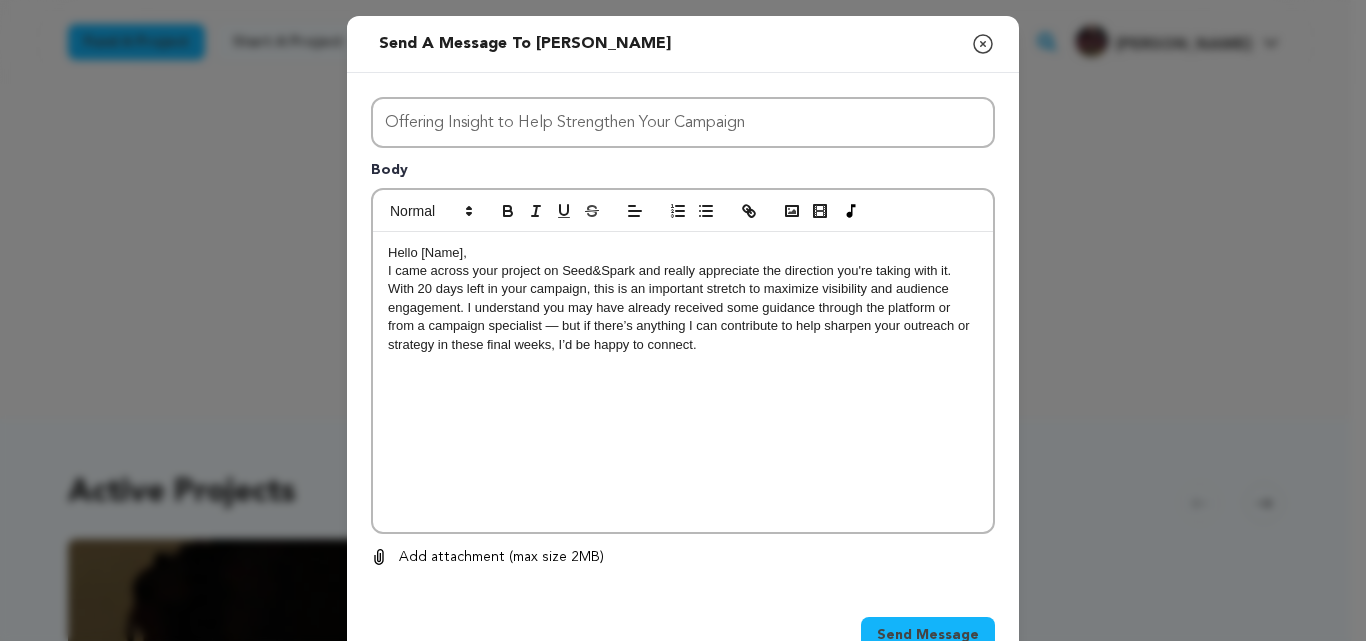 scroll, scrollTop: 0, scrollLeft: 0, axis: both 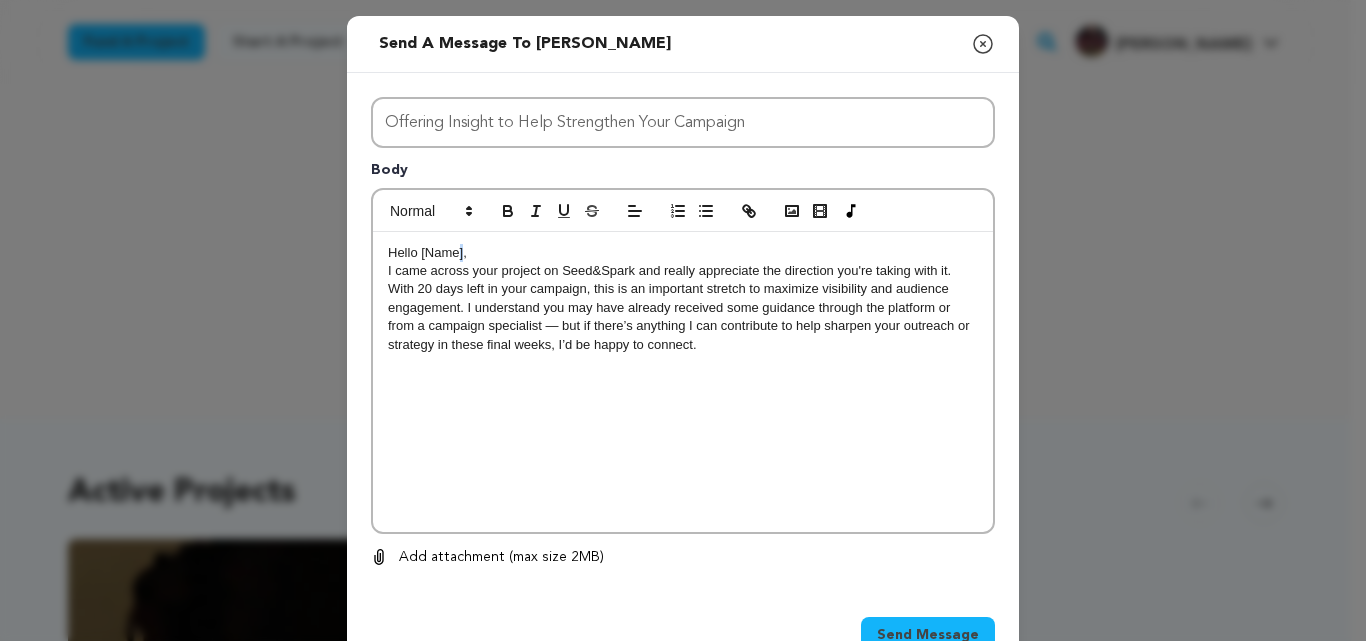 click on "Hello [Name]," at bounding box center (683, 253) 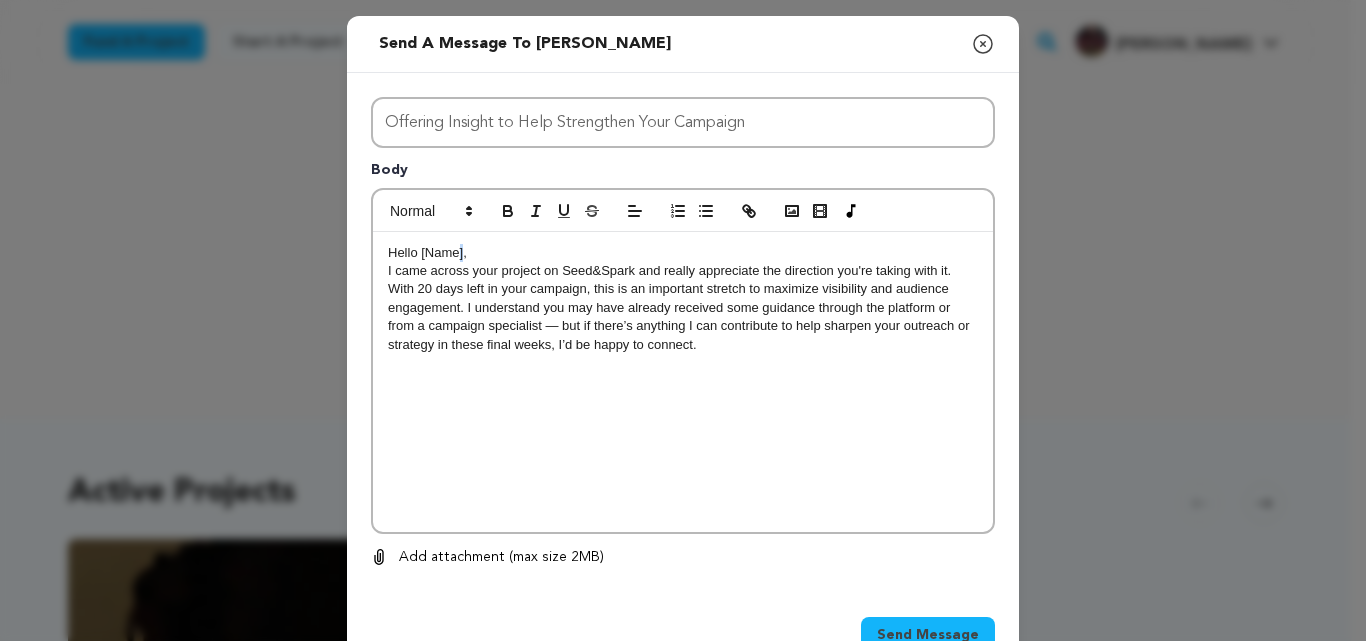 click on "Hello [Name]," at bounding box center [683, 253] 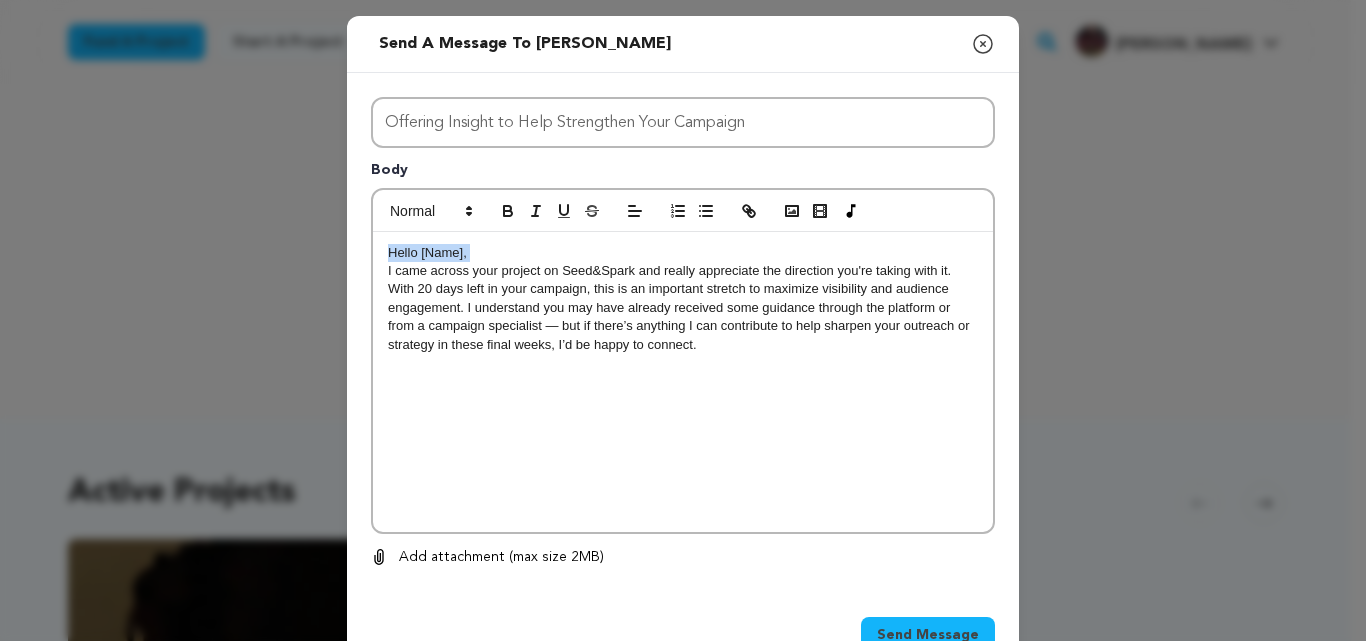 click on "Hello [Name]," at bounding box center [683, 253] 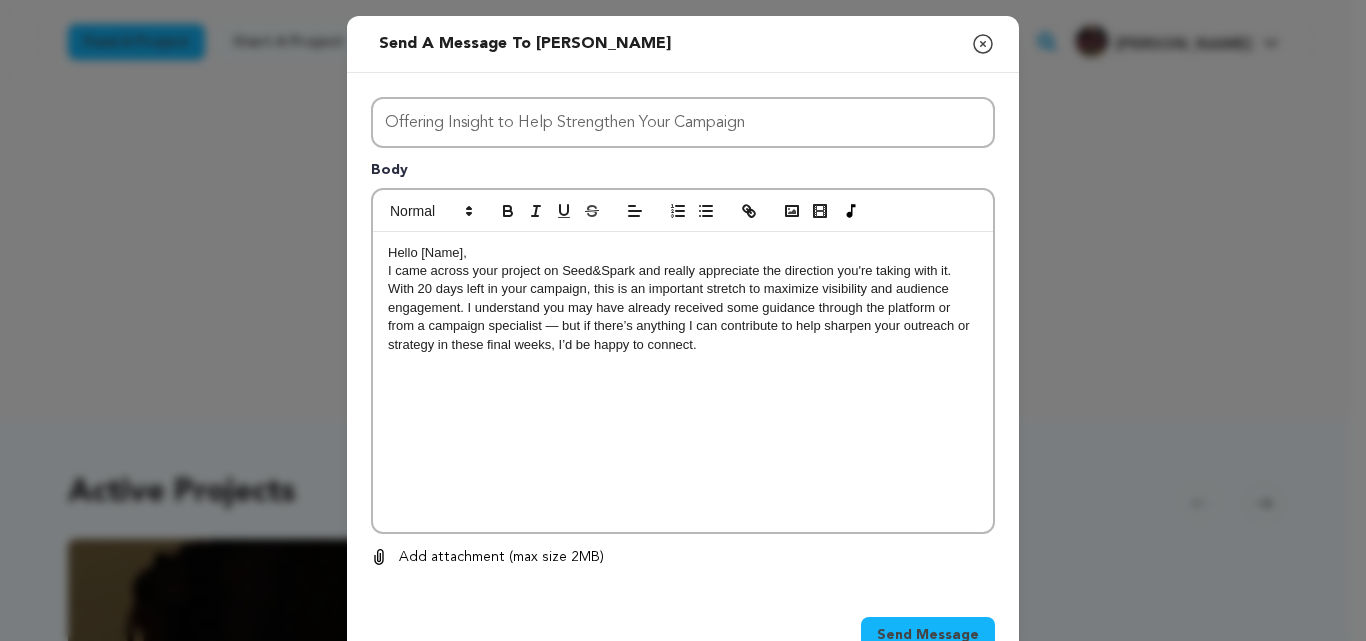 click on "With 20 days left in your campaign, this is an important stretch to maximize visibility and audience engagement. I understand you may have already received some guidance through the platform or from a campaign specialist — but if there’s anything I can contribute to help sharpen your outreach or strategy in these final weeks, I’d be happy to connect." at bounding box center (683, 317) 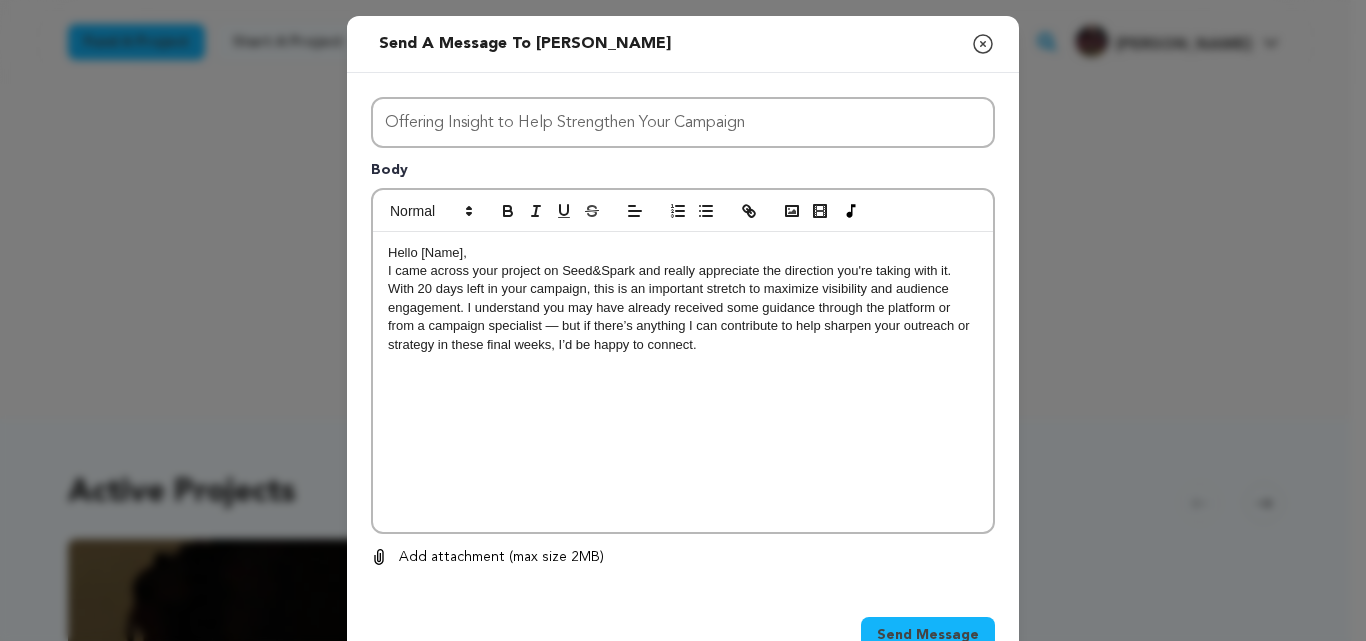 type 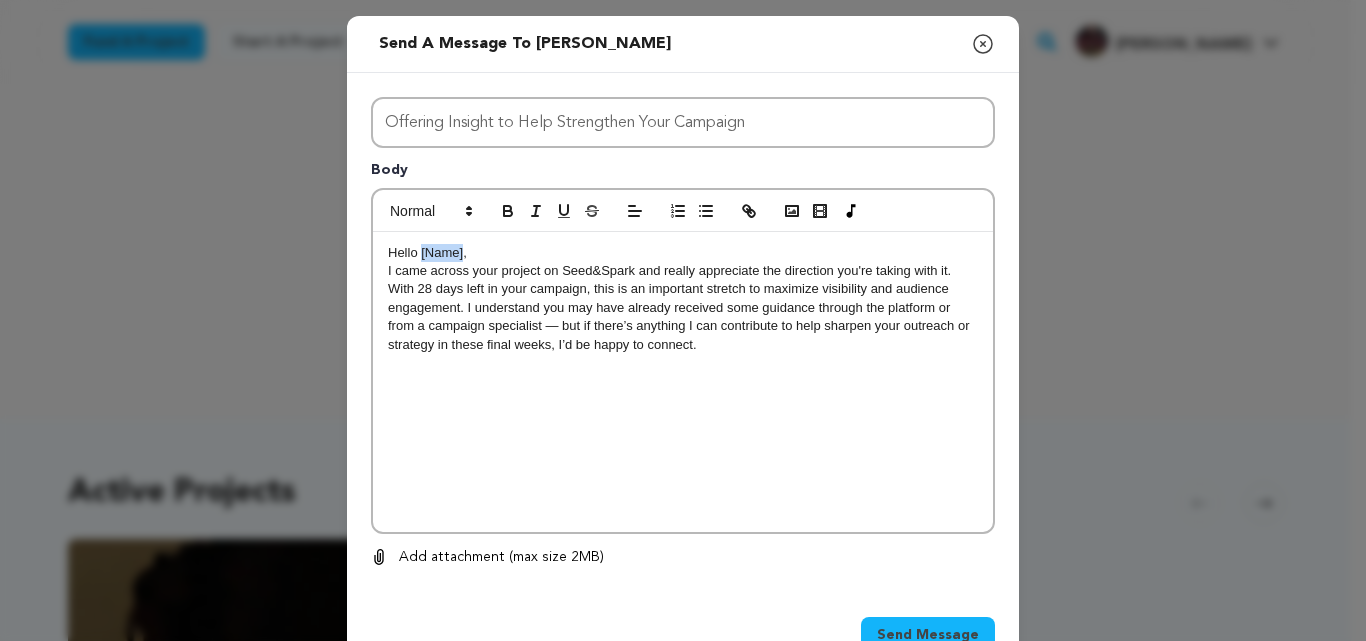 drag, startPoint x: 455, startPoint y: 253, endPoint x: 414, endPoint y: 254, distance: 41.01219 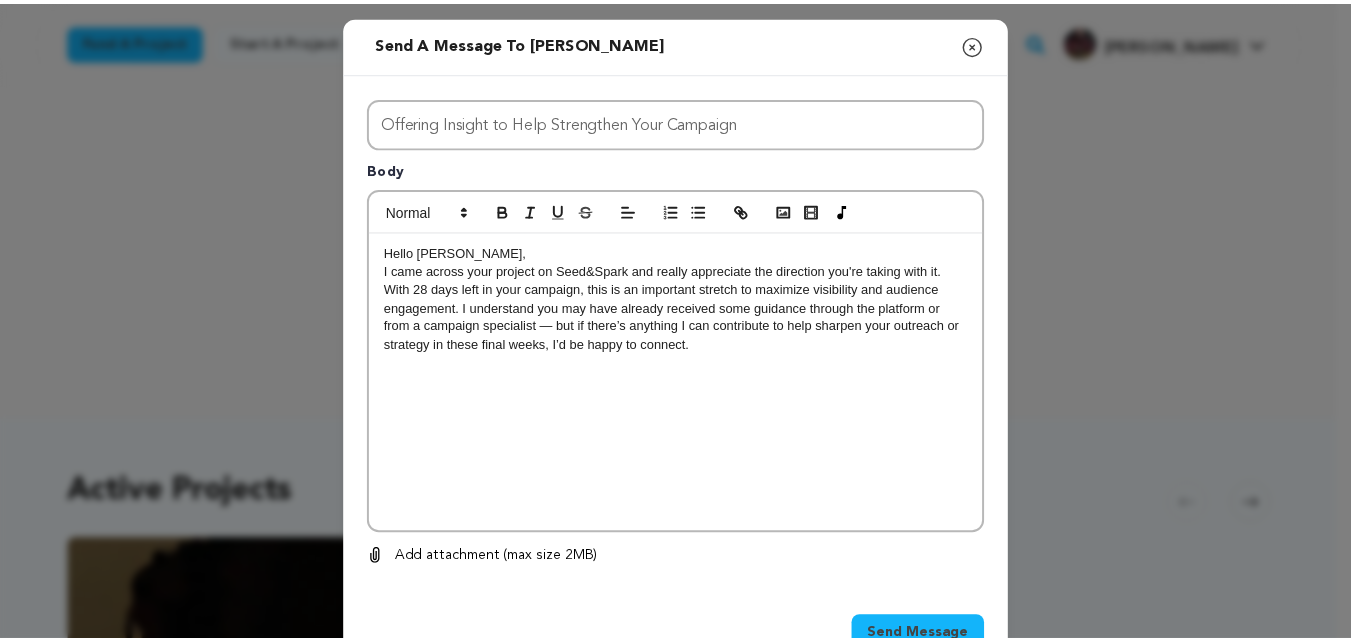 scroll, scrollTop: 60, scrollLeft: 0, axis: vertical 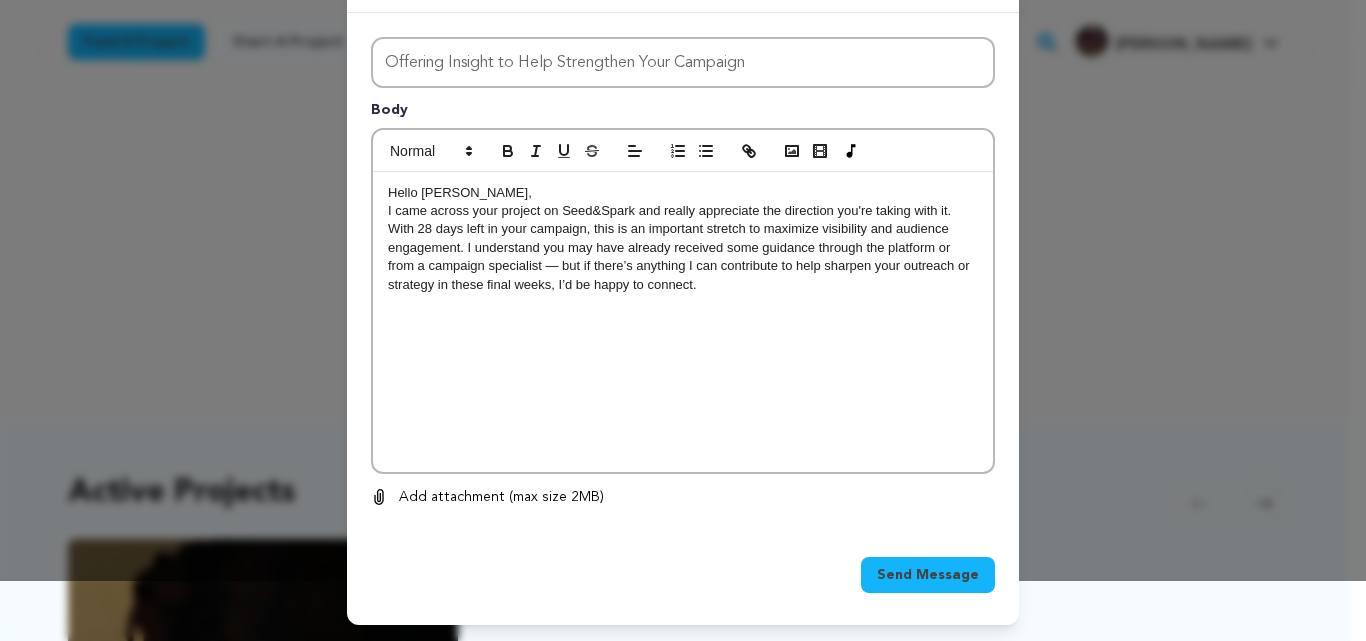 click on "Send Message" at bounding box center [928, 575] 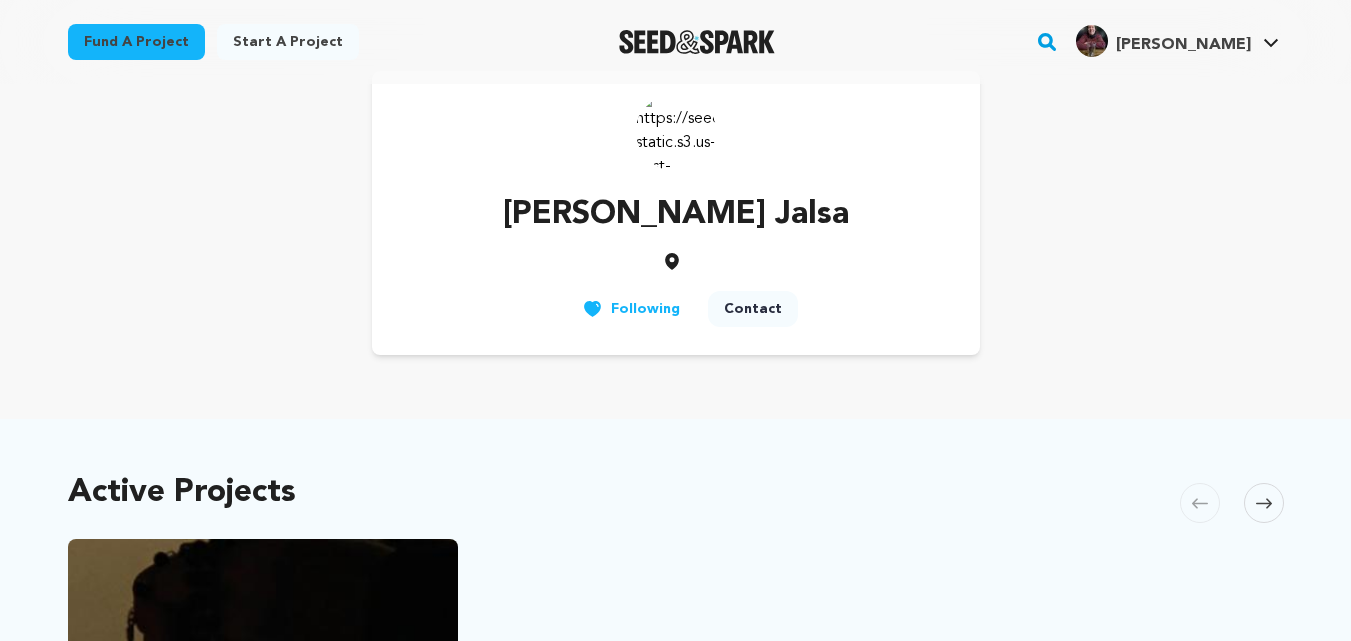 drag, startPoint x: 83, startPoint y: 1, endPoint x: 782, endPoint y: 562, distance: 896.28235 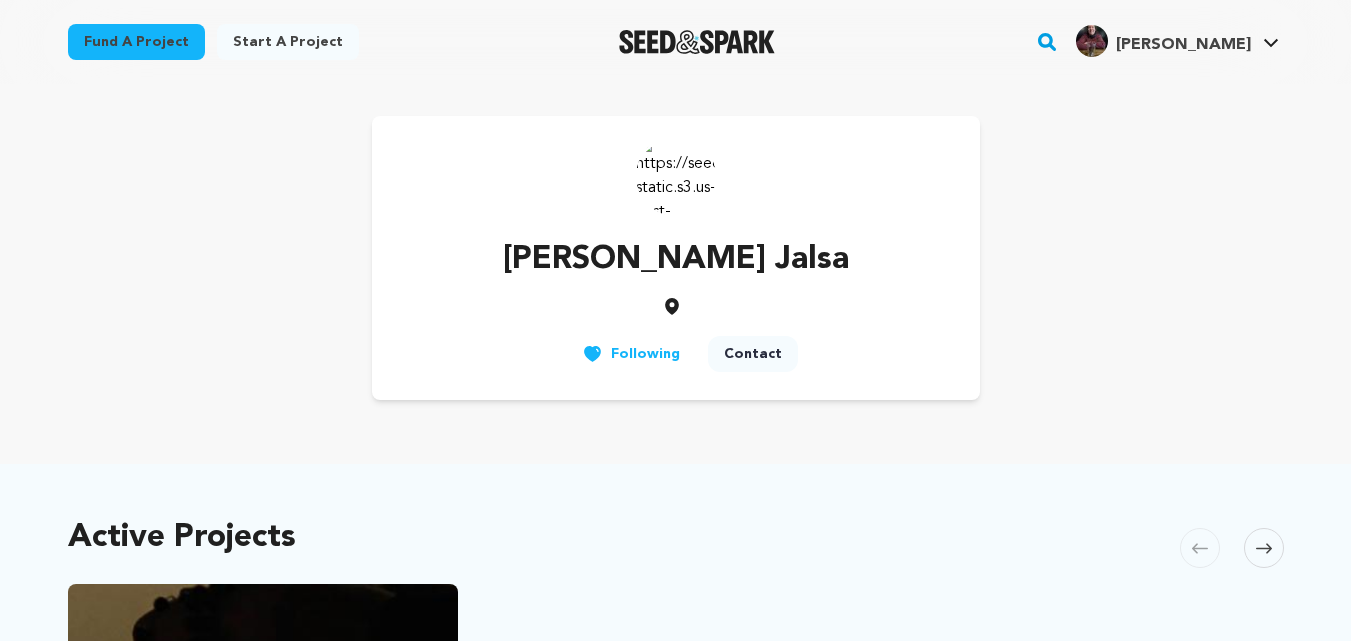 click on "Fund a project" at bounding box center [136, 42] 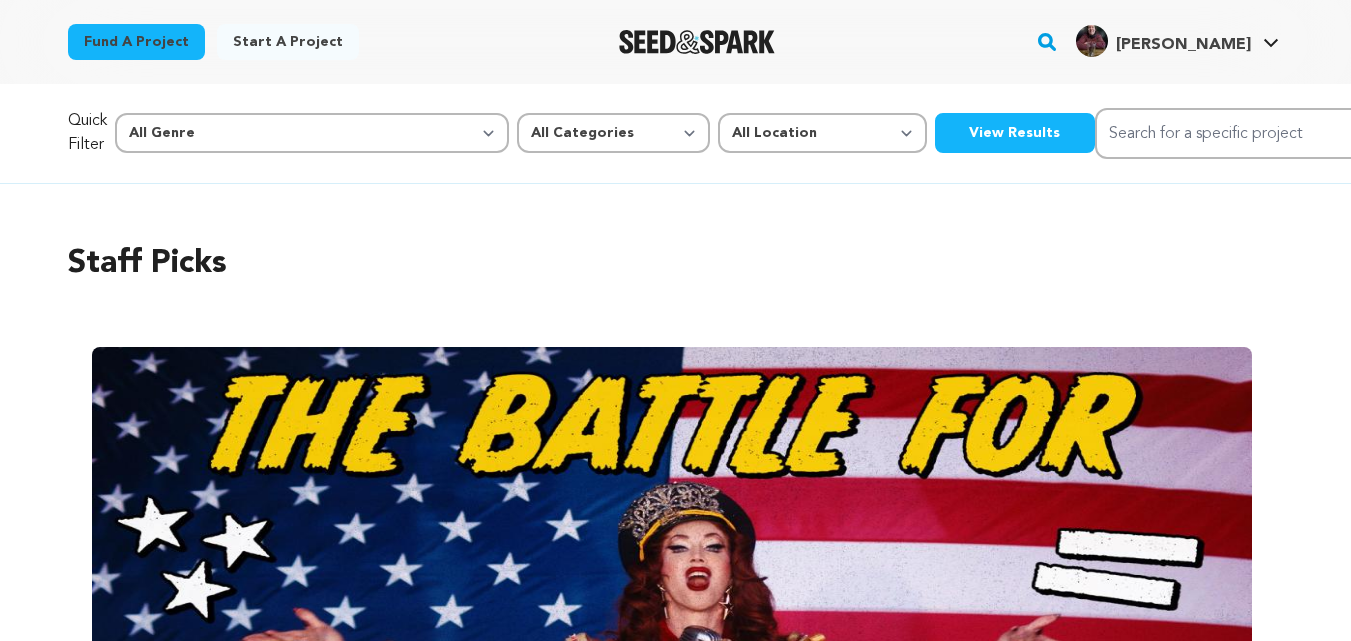 scroll, scrollTop: 0, scrollLeft: 0, axis: both 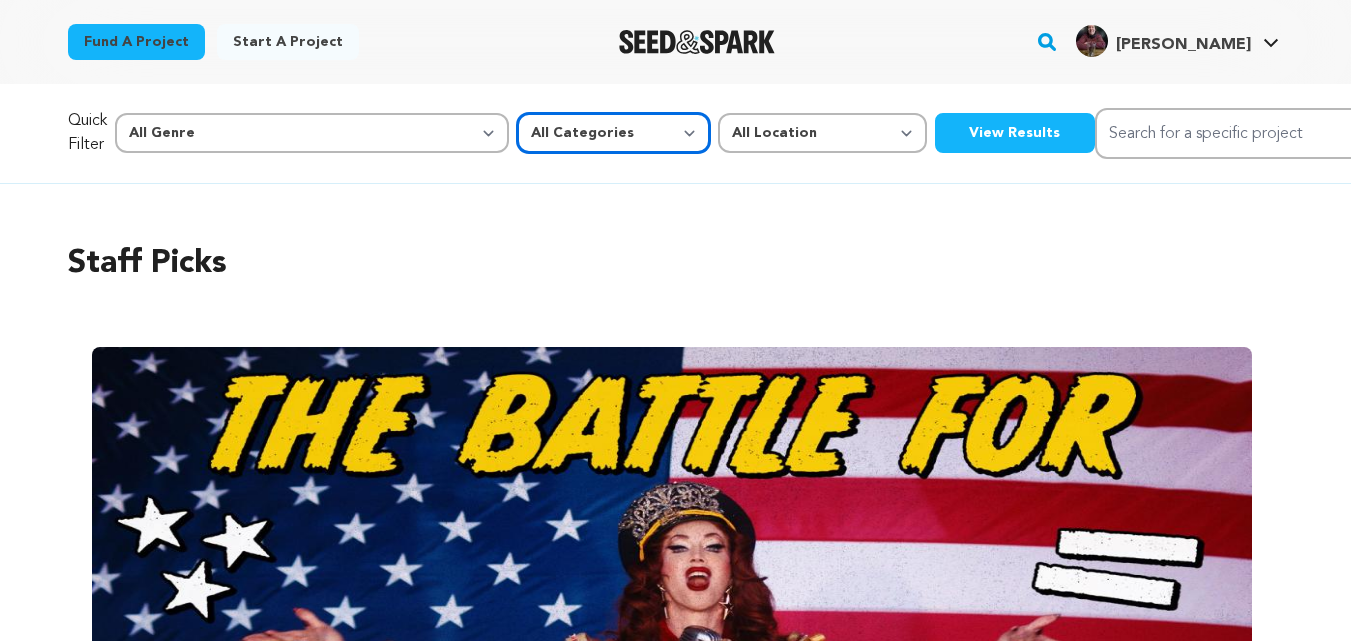 click on "All Categories
Film Feature
Film Short
Series
Music Video
Comics
Artist Residency
Art & Photography
Collective
Dance
Games
Music
Radio & Podcasts
Orgs & Companies
Venue & Spaces" at bounding box center (613, 133) 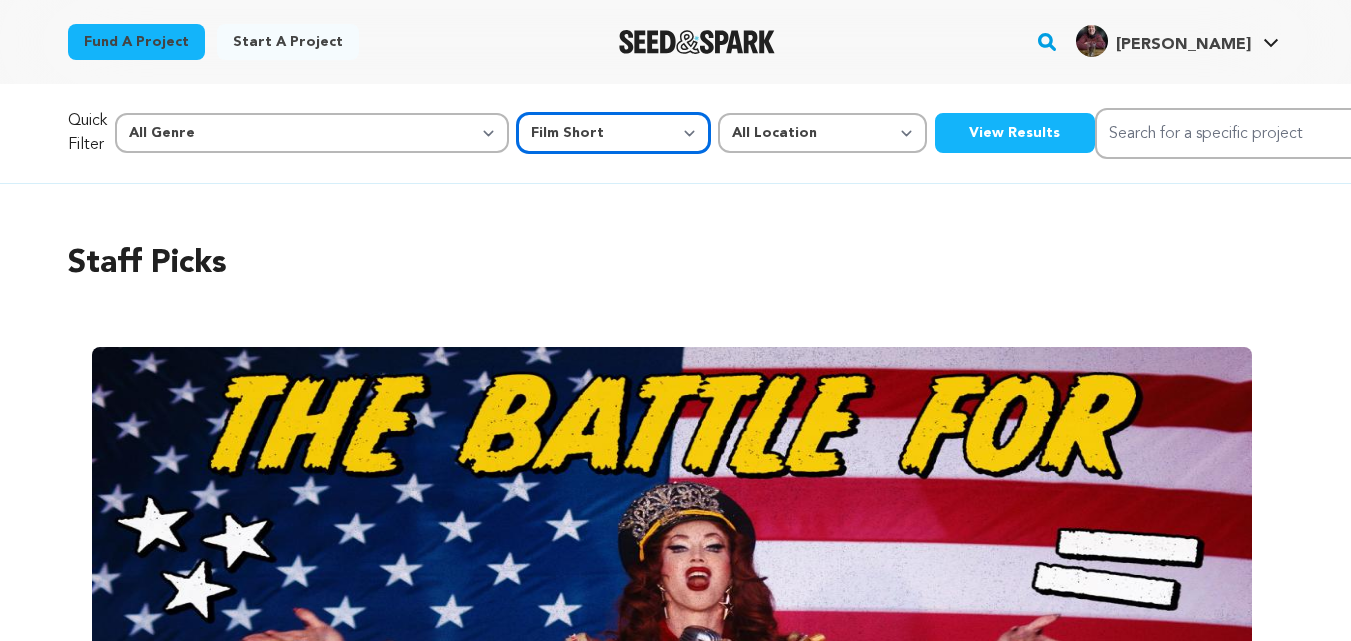 click on "All Categories
Film Feature
Film Short
Series
Music Video
Comics
Artist Residency
Art & Photography
Collective
Dance
Games
Music
Radio & Podcasts
Orgs & Companies
Venue & Spaces" at bounding box center (613, 133) 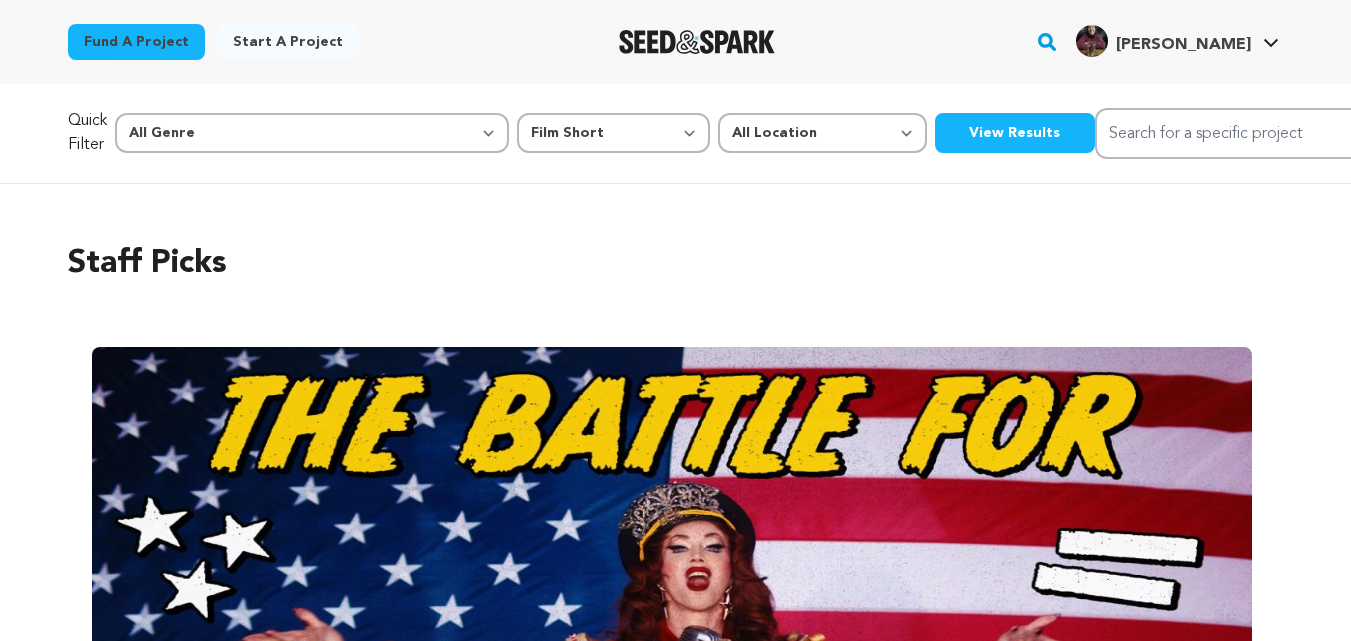 click on "View Results" at bounding box center [1015, 133] 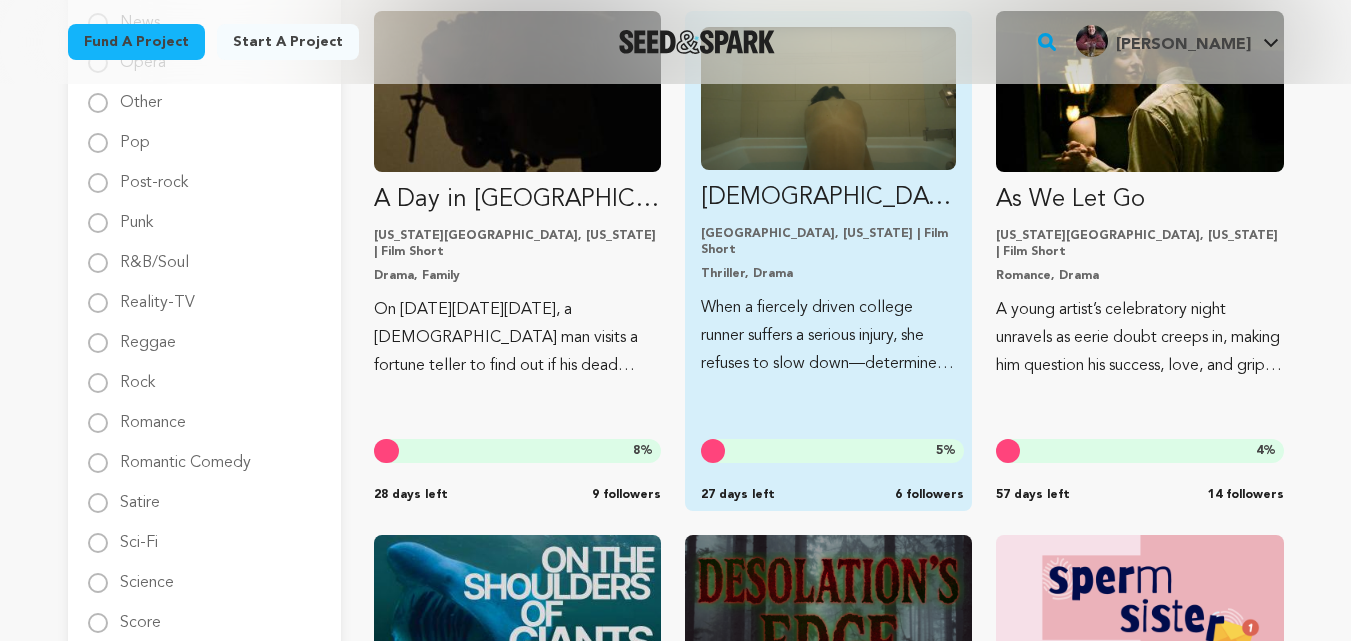 scroll, scrollTop: 2444, scrollLeft: 0, axis: vertical 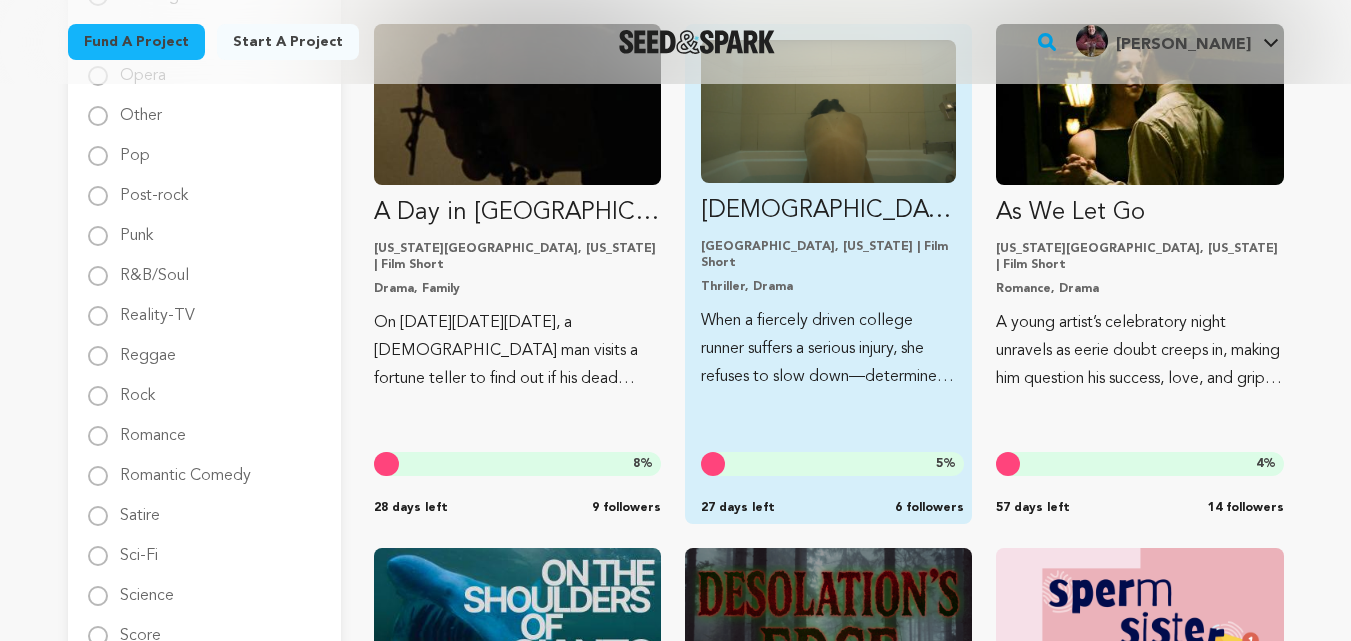 click on "When a fiercely driven college runner suffers a serious injury, she refuses to slow down—determined to prove she’s the fastest on her team." at bounding box center [828, 349] 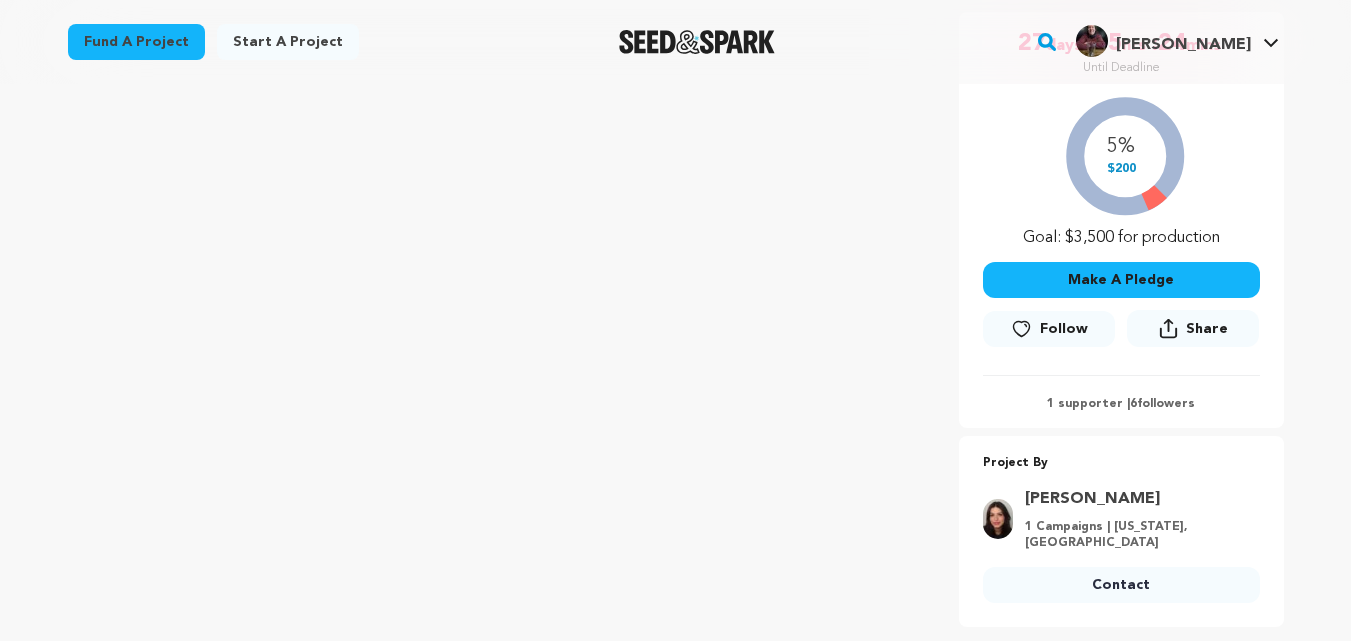 scroll, scrollTop: 395, scrollLeft: 0, axis: vertical 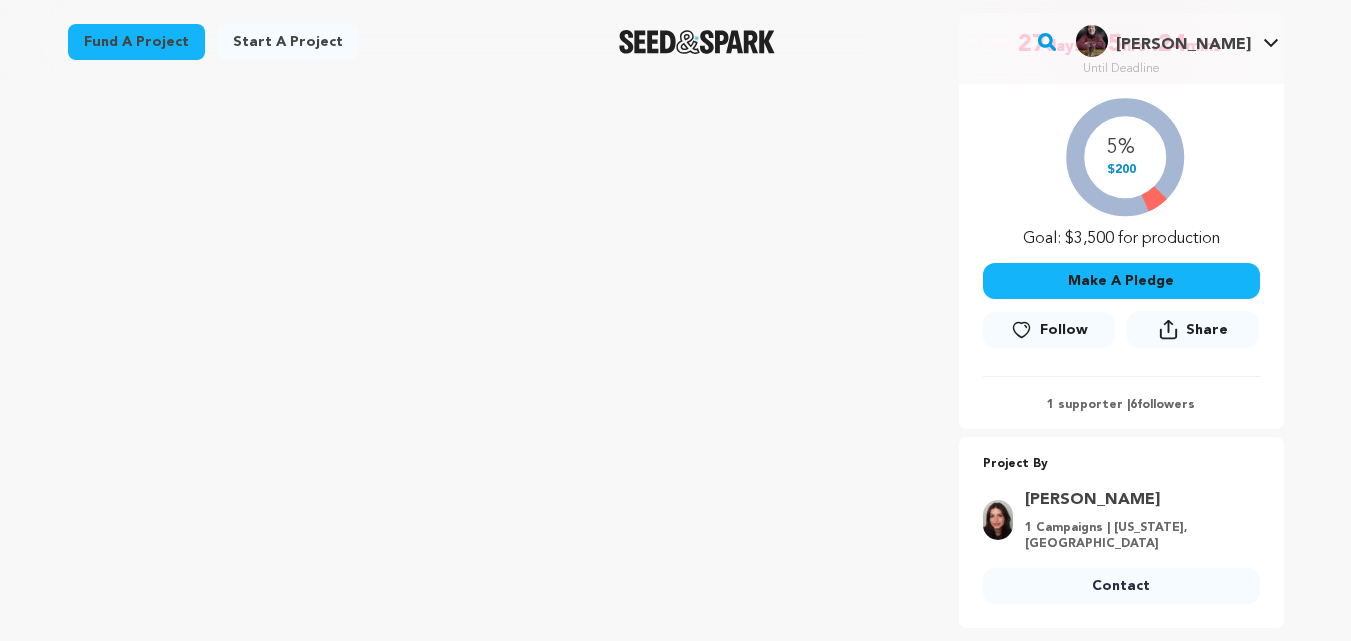 click on "Follow" at bounding box center (1064, 330) 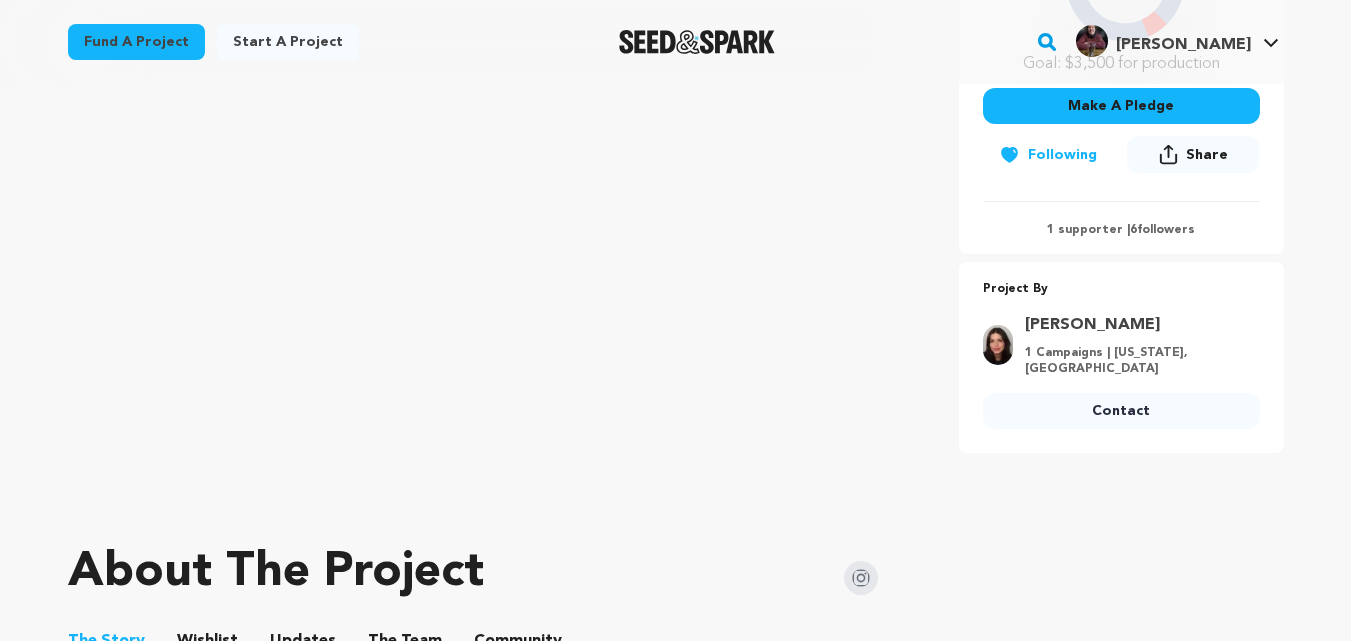 scroll, scrollTop: 573, scrollLeft: 0, axis: vertical 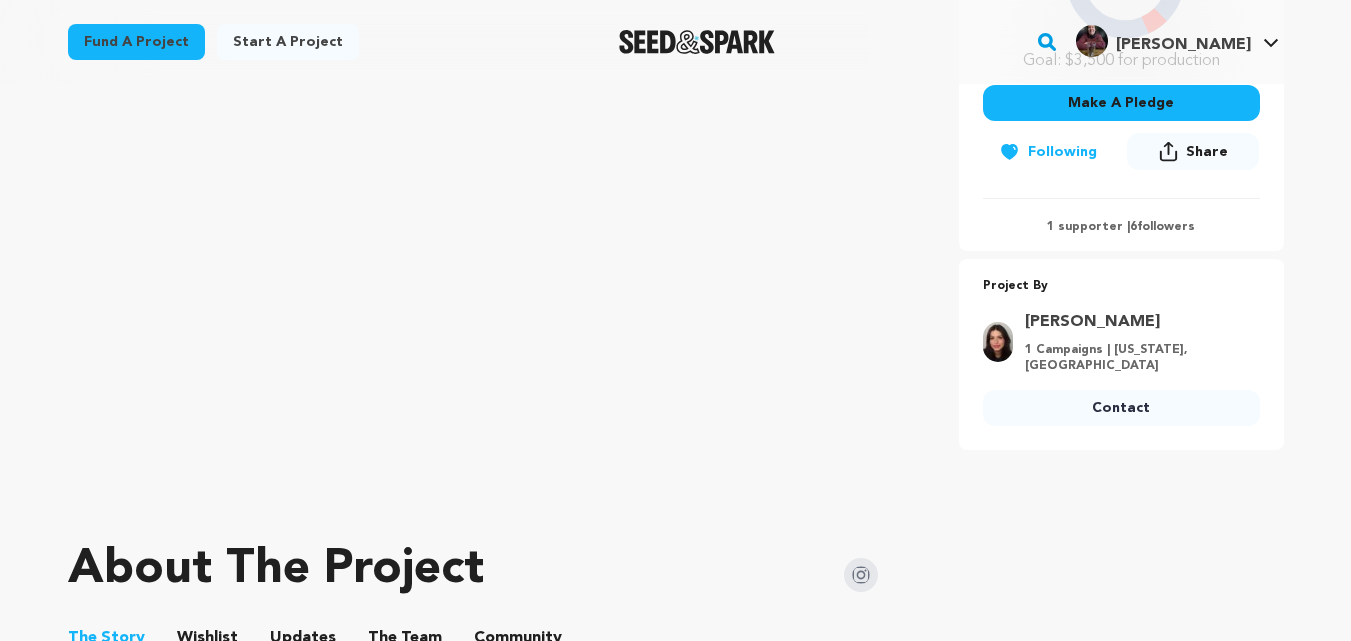 click on "Contact" at bounding box center (1121, 408) 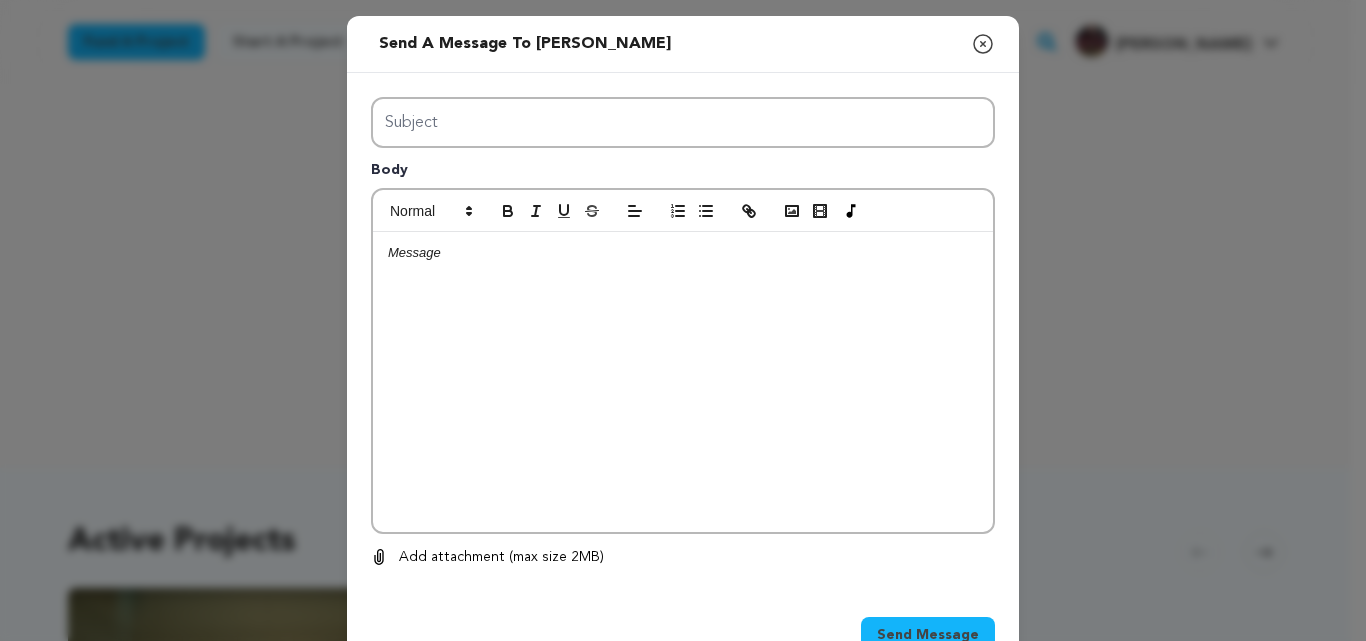 scroll, scrollTop: 0, scrollLeft: 0, axis: both 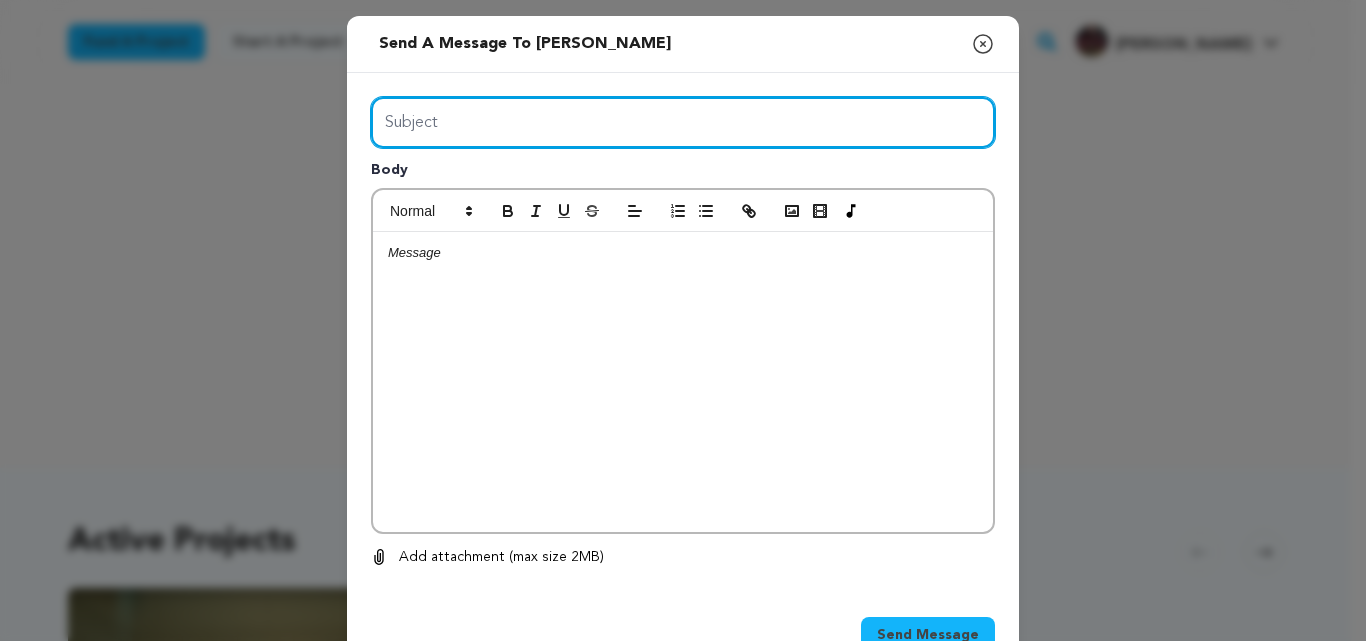 click on "Subject" at bounding box center (683, 122) 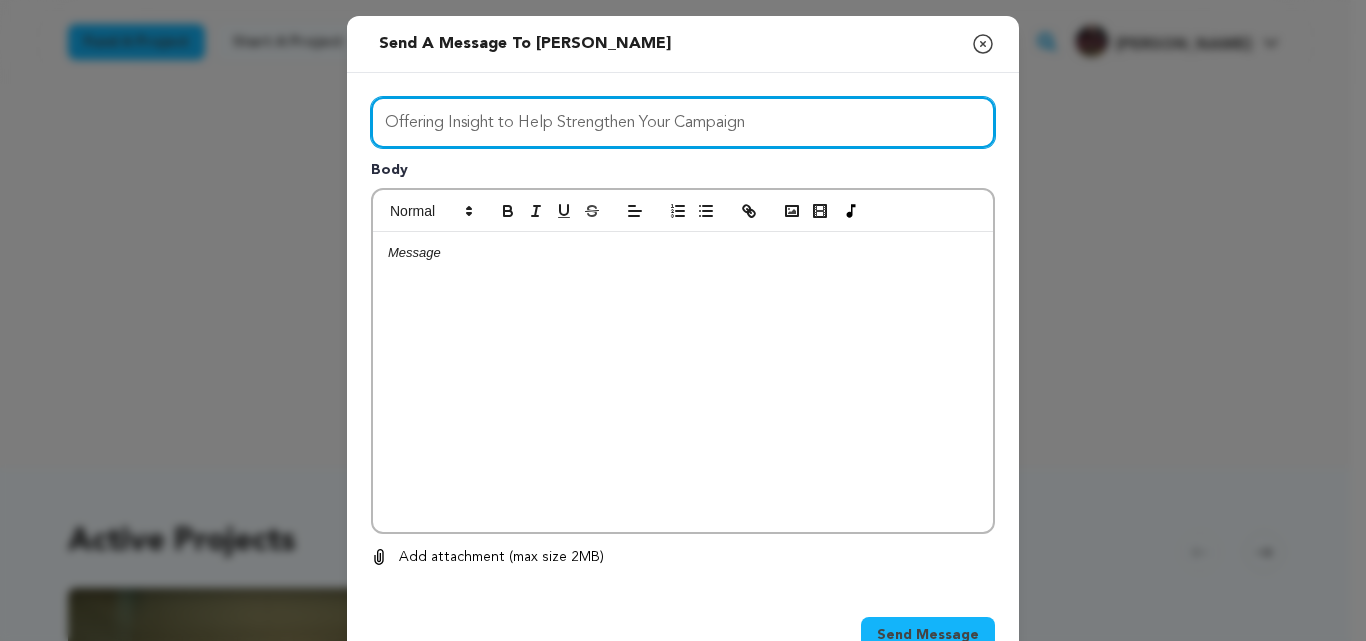 type on "Offering Insight to Help Strengthen Your Campaign" 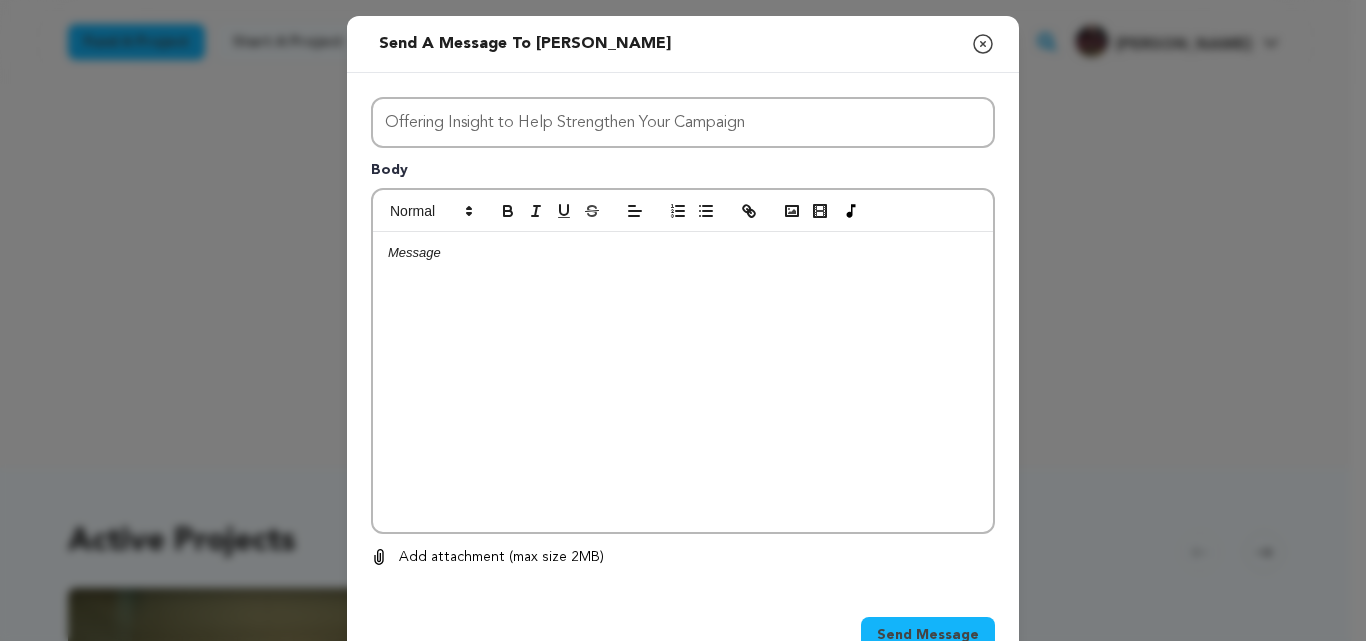 click at bounding box center [683, 382] 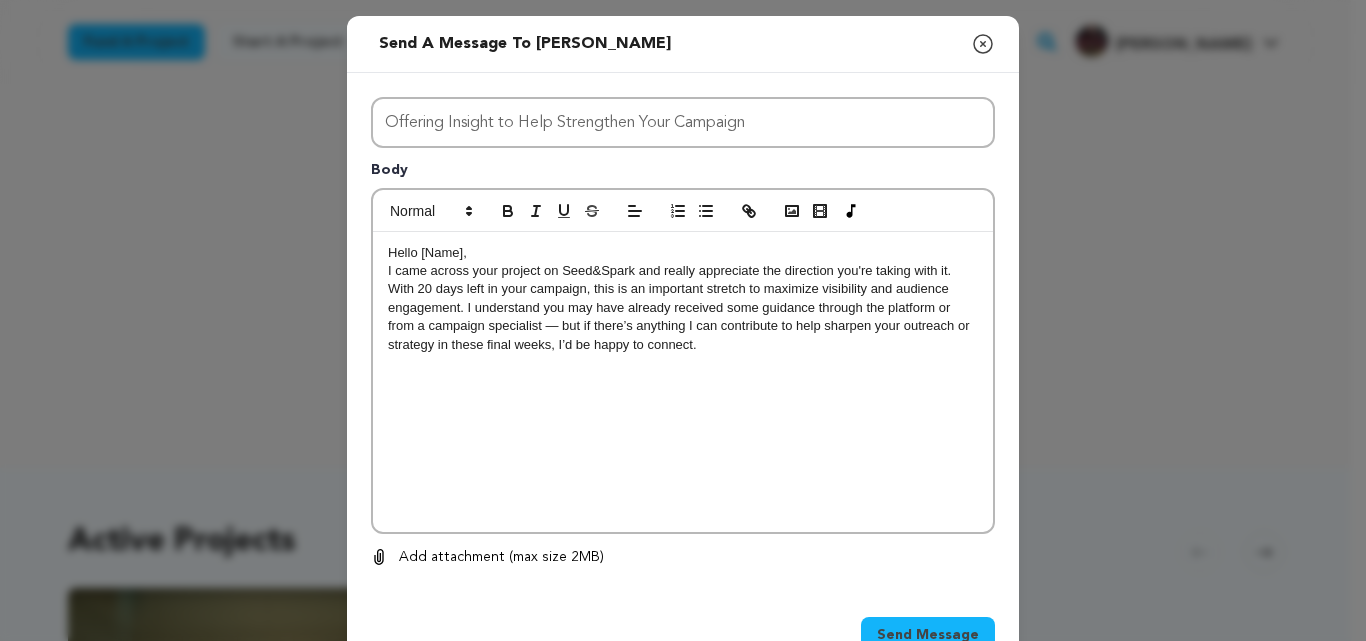 click on "Hello [Name]," at bounding box center [683, 253] 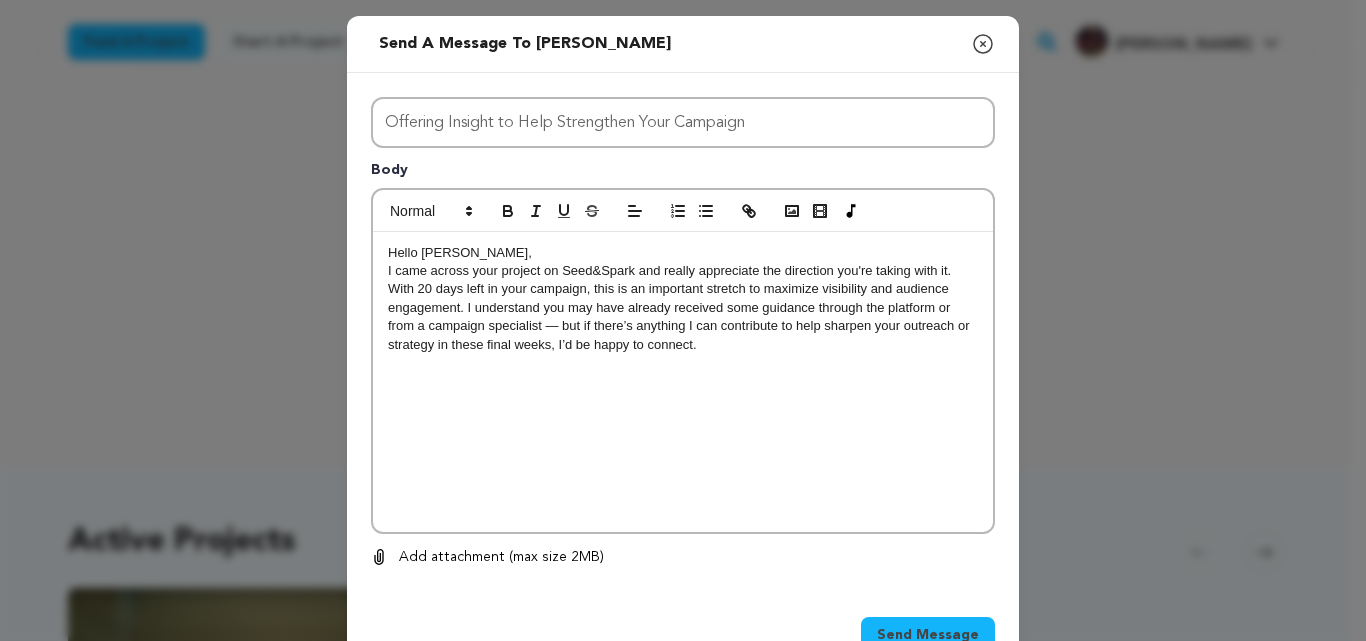 click on "With 20 days left in your campaign, this is an important stretch to maximize visibility and audience engagement. I understand you may have already received some guidance through the platform or from a campaign specialist — but if there’s anything I can contribute to help sharpen your outreach or strategy in these final weeks, I’d be happy to connect." at bounding box center [683, 317] 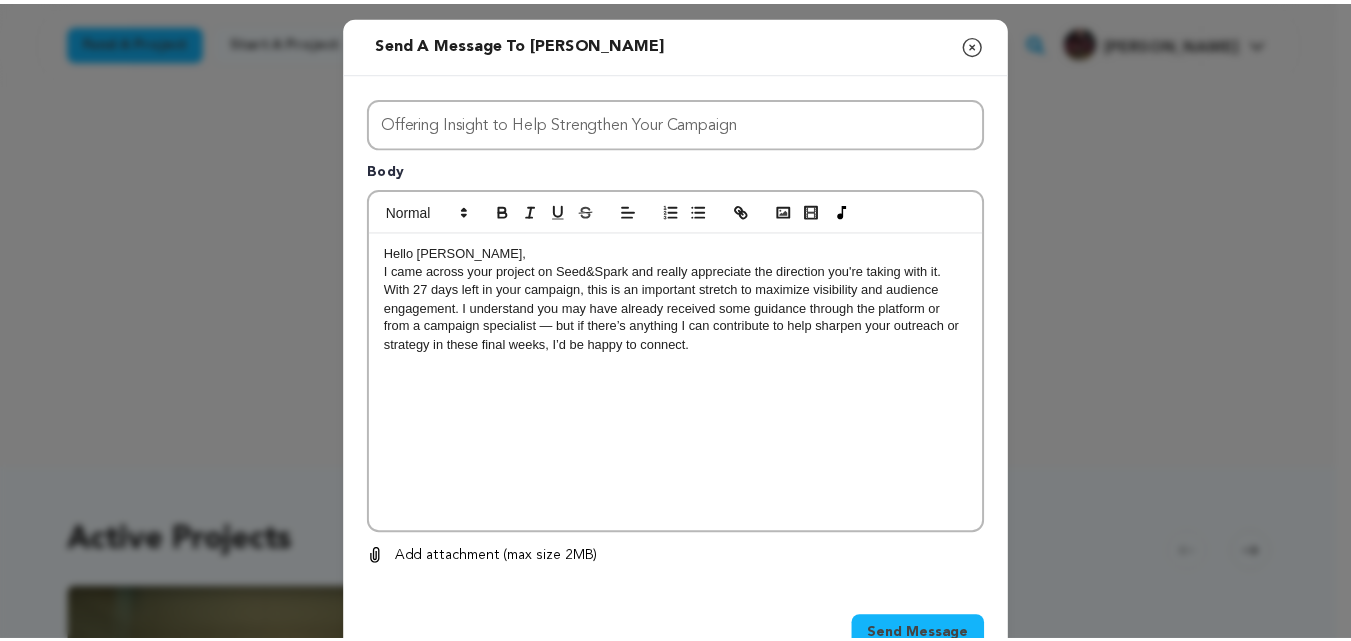 scroll, scrollTop: 60, scrollLeft: 0, axis: vertical 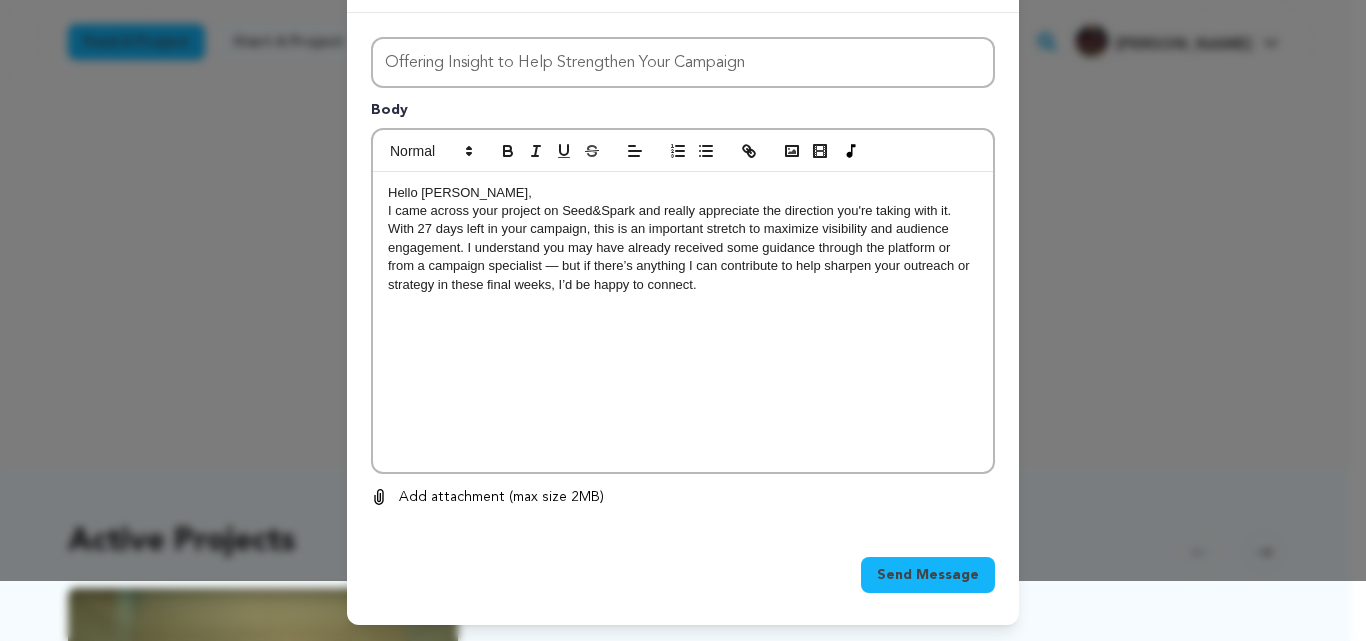 click on "Send Message" at bounding box center [928, 575] 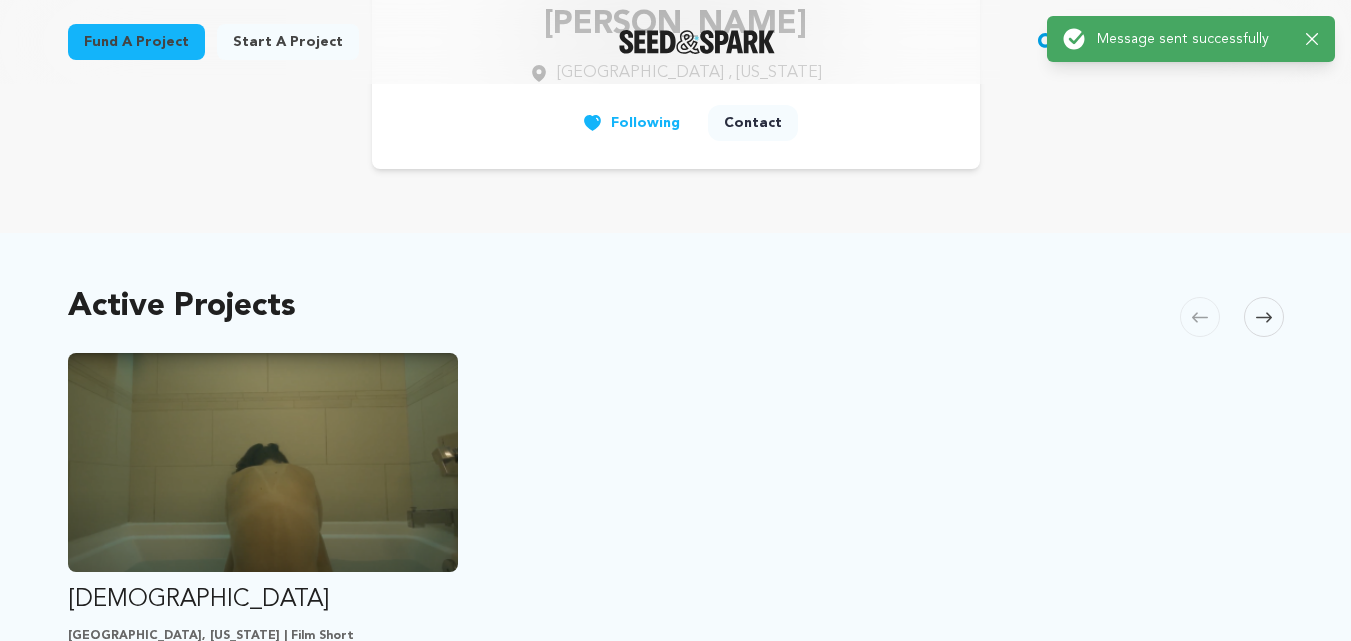scroll, scrollTop: 236, scrollLeft: 0, axis: vertical 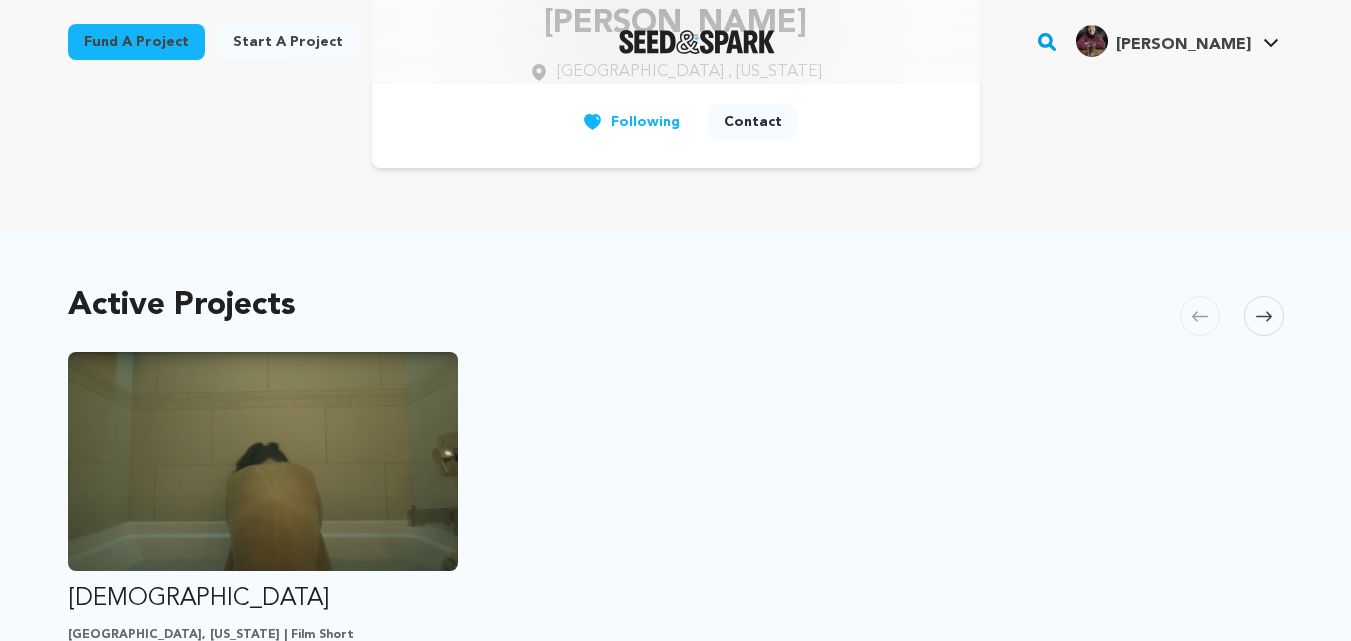 click on "Fund a project" at bounding box center [136, 42] 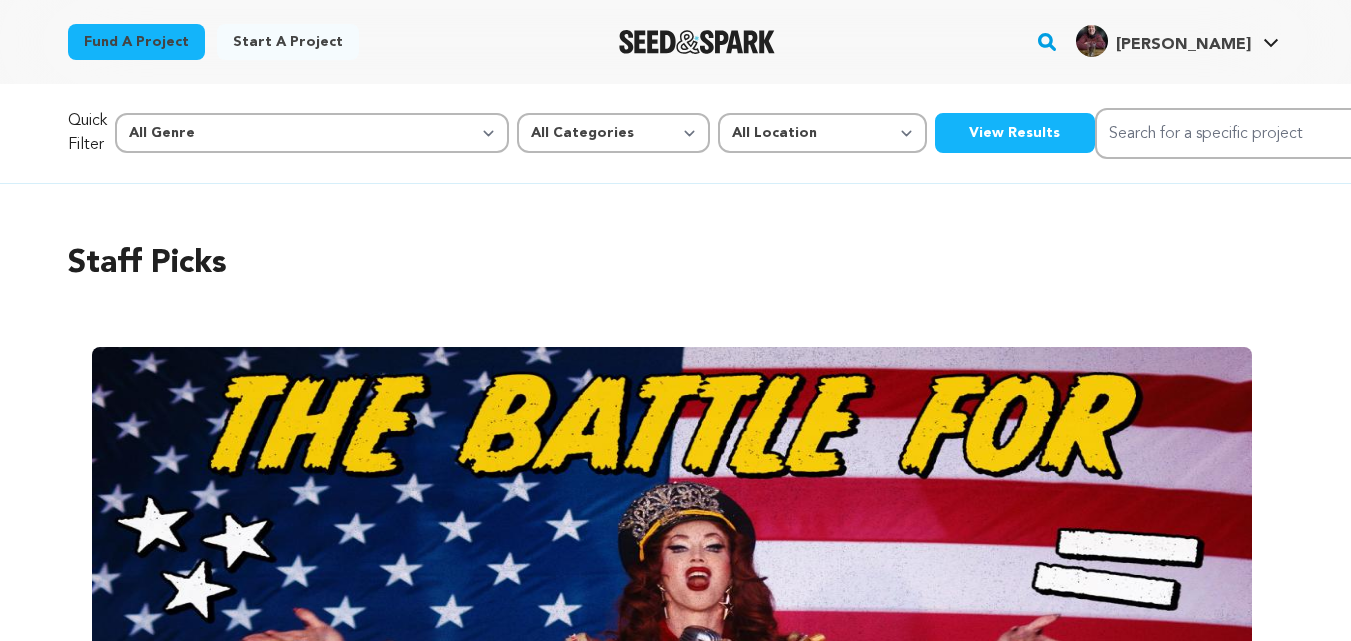scroll, scrollTop: 0, scrollLeft: 0, axis: both 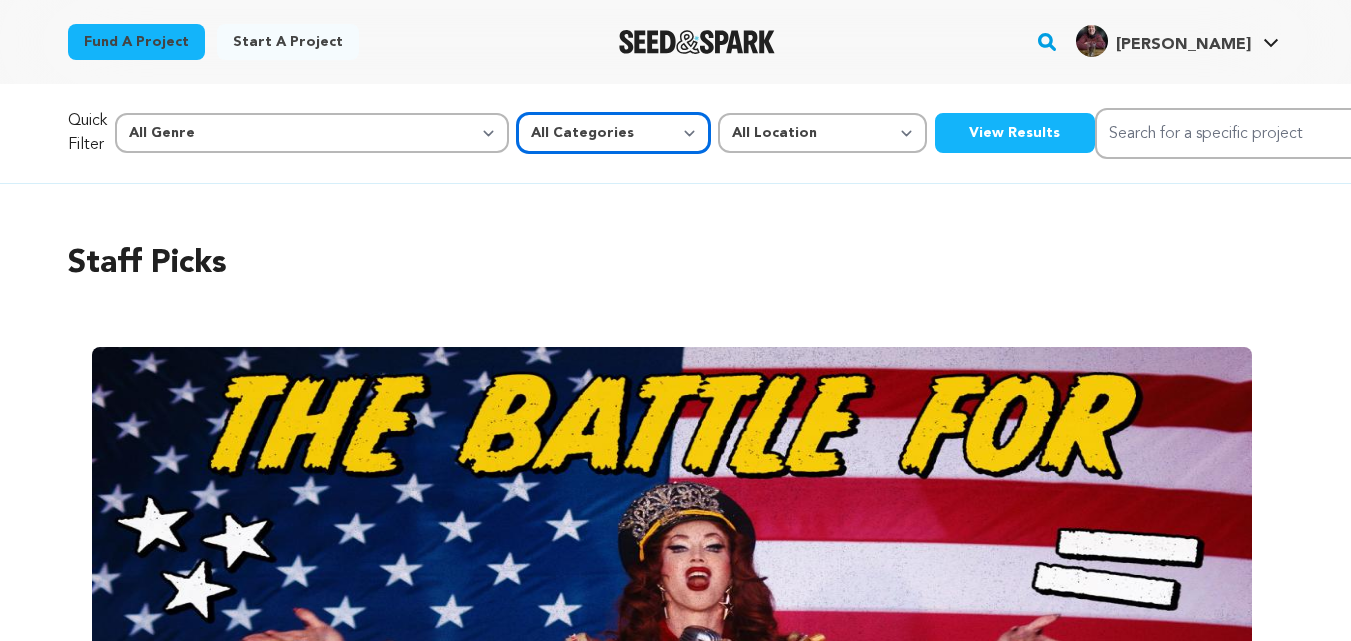 click on "All Categories
Film Feature
Film Short
Series
Music Video
Comics
Artist Residency
Art & Photography
Collective
Dance
Games
Music
Radio & Podcasts
Orgs & Companies
Venue & Spaces" at bounding box center (613, 133) 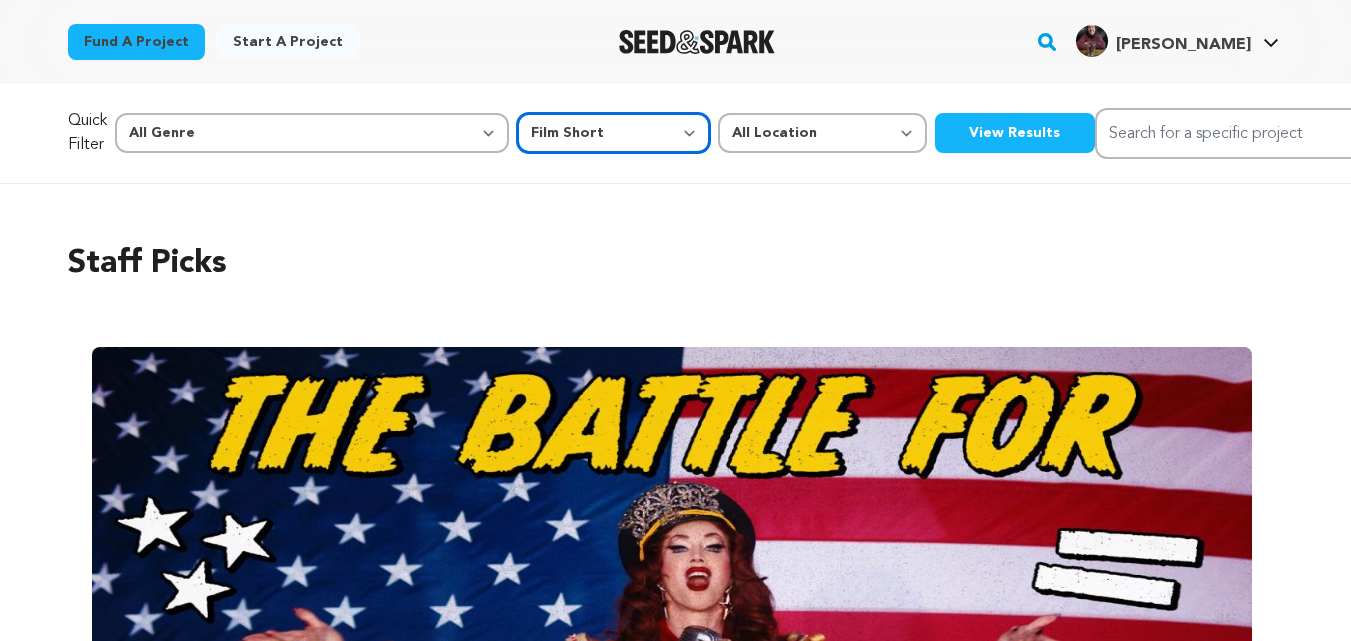 click on "All Categories
Film Feature
Film Short
Series
Music Video
Comics
Artist Residency
Art & Photography
Collective
Dance
Games
Music
Radio & Podcasts
Orgs & Companies
Venue & Spaces" at bounding box center (613, 133) 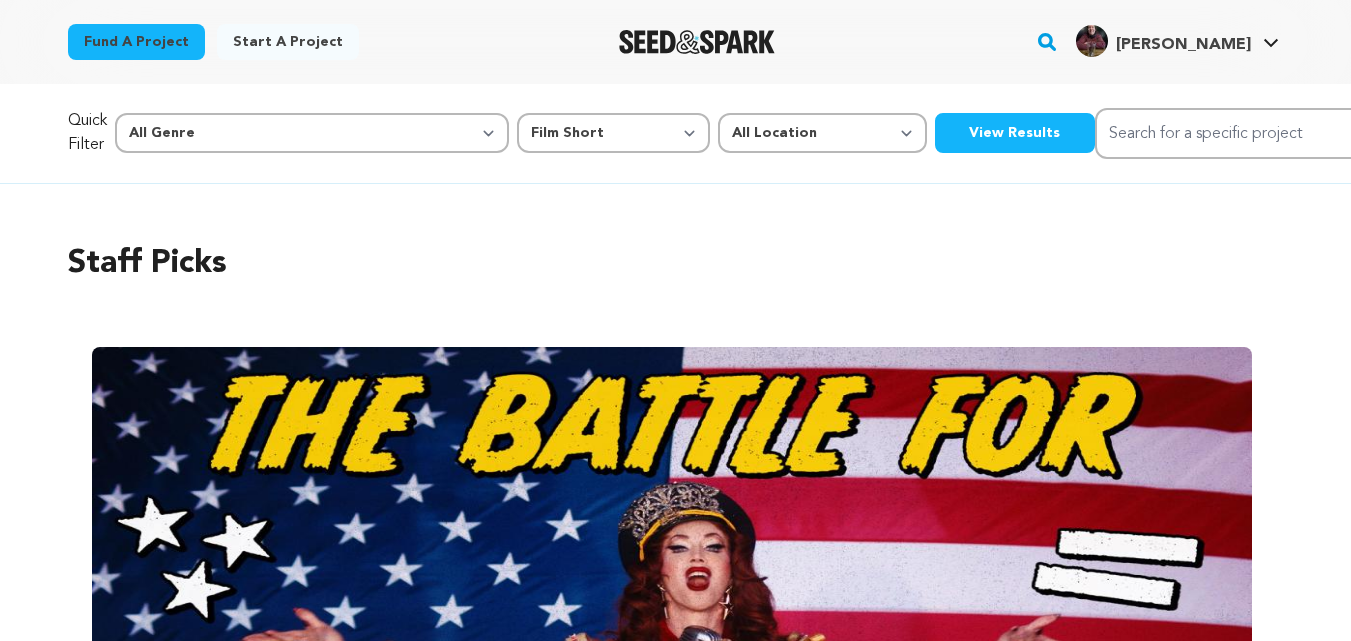 click on "View Results" at bounding box center [1015, 133] 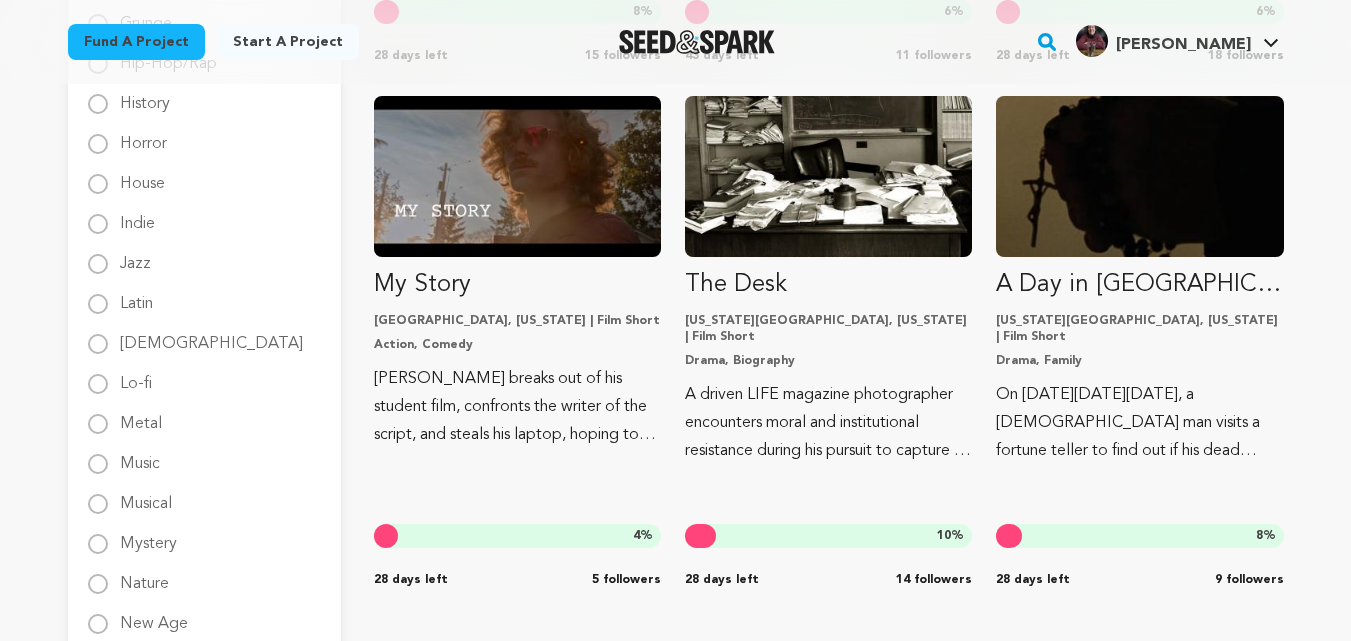 scroll, scrollTop: 1810, scrollLeft: 0, axis: vertical 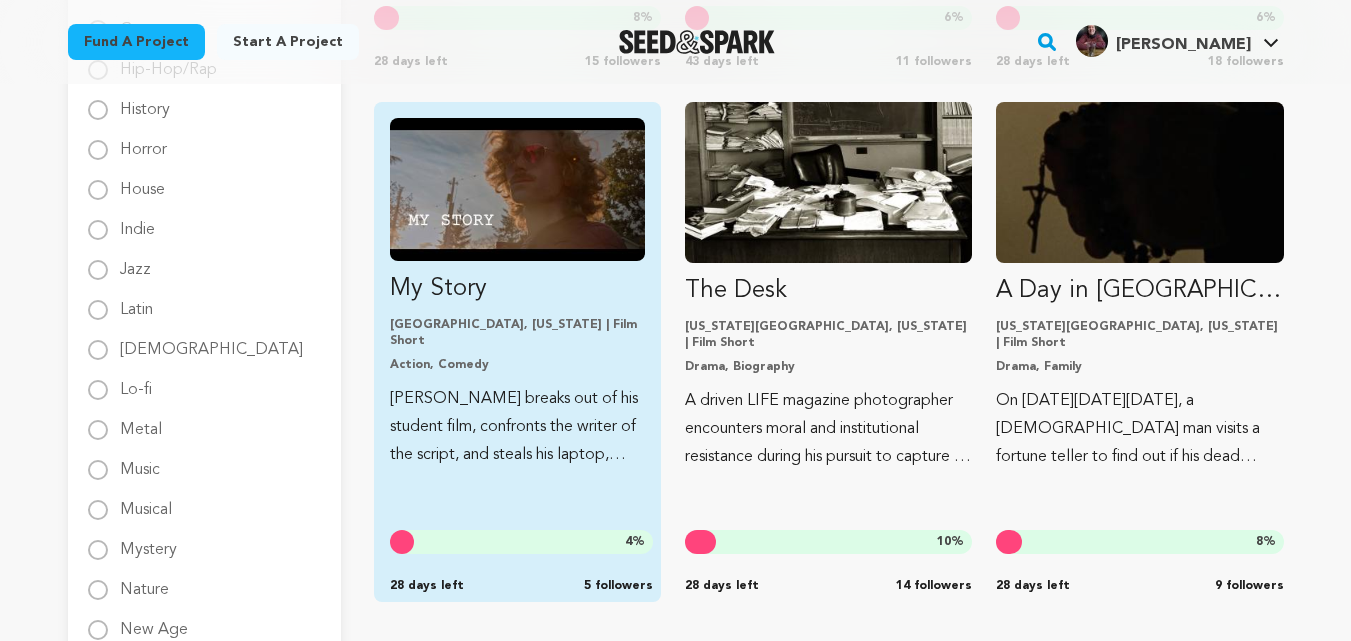 click on "Action, Comedy" at bounding box center (517, 365) 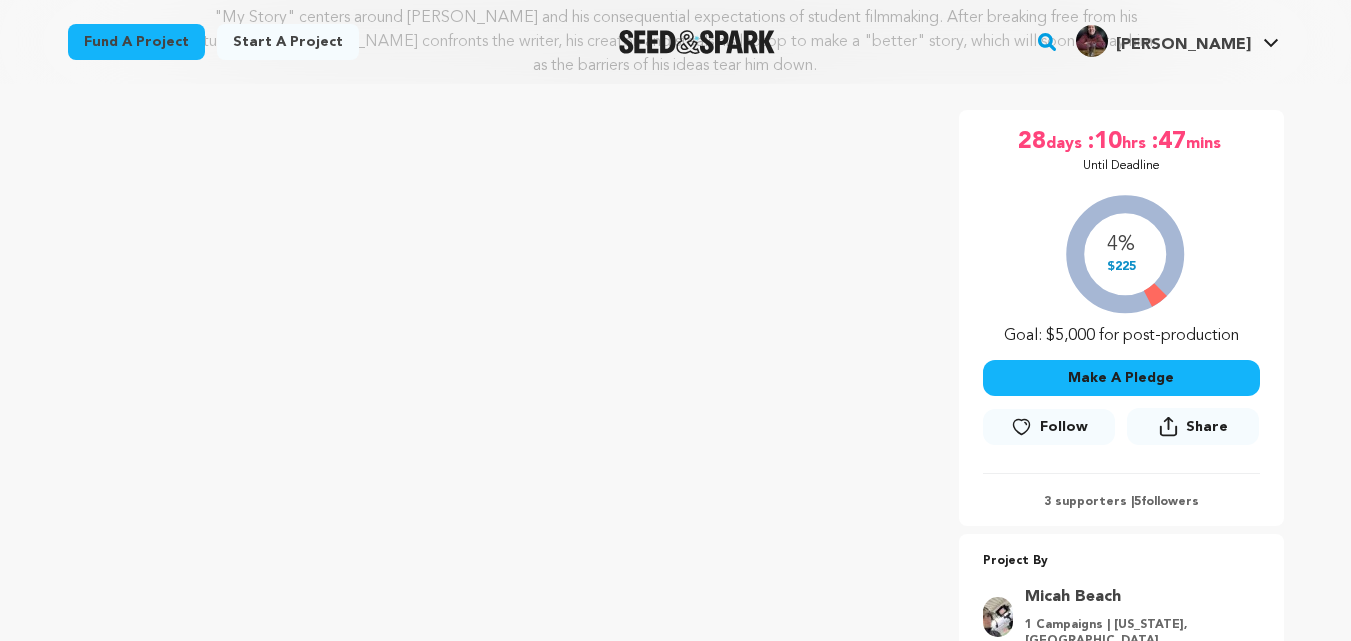 scroll, scrollTop: 299, scrollLeft: 0, axis: vertical 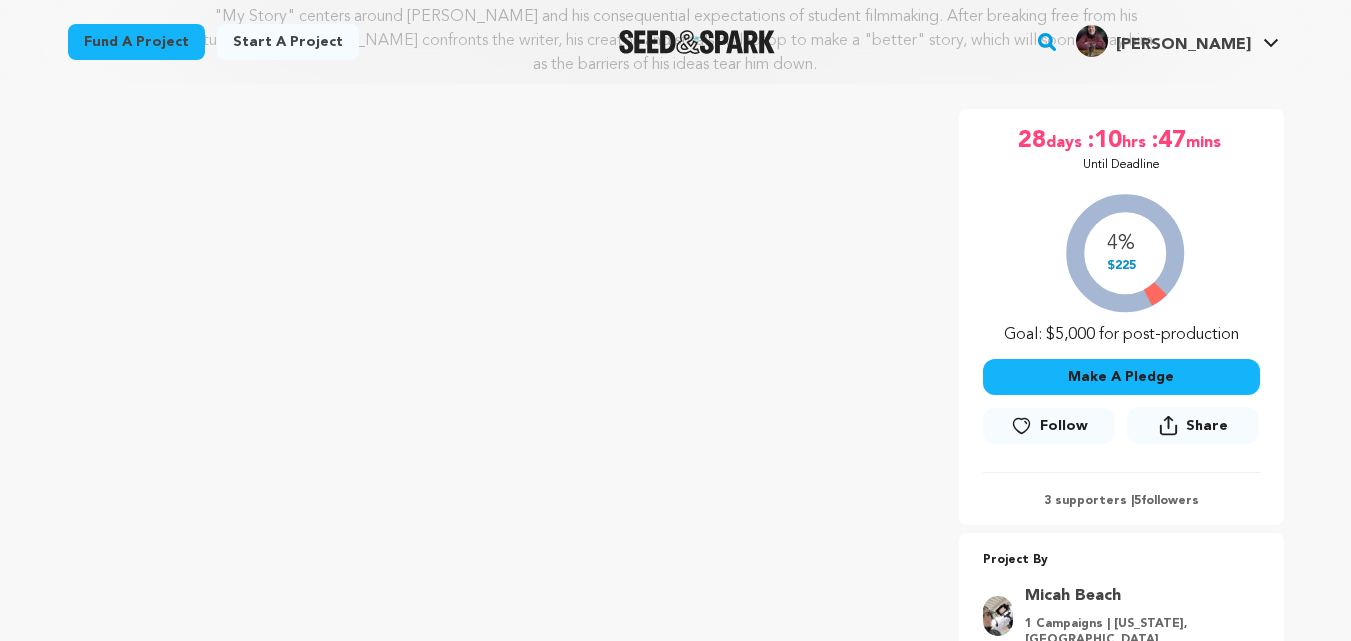click 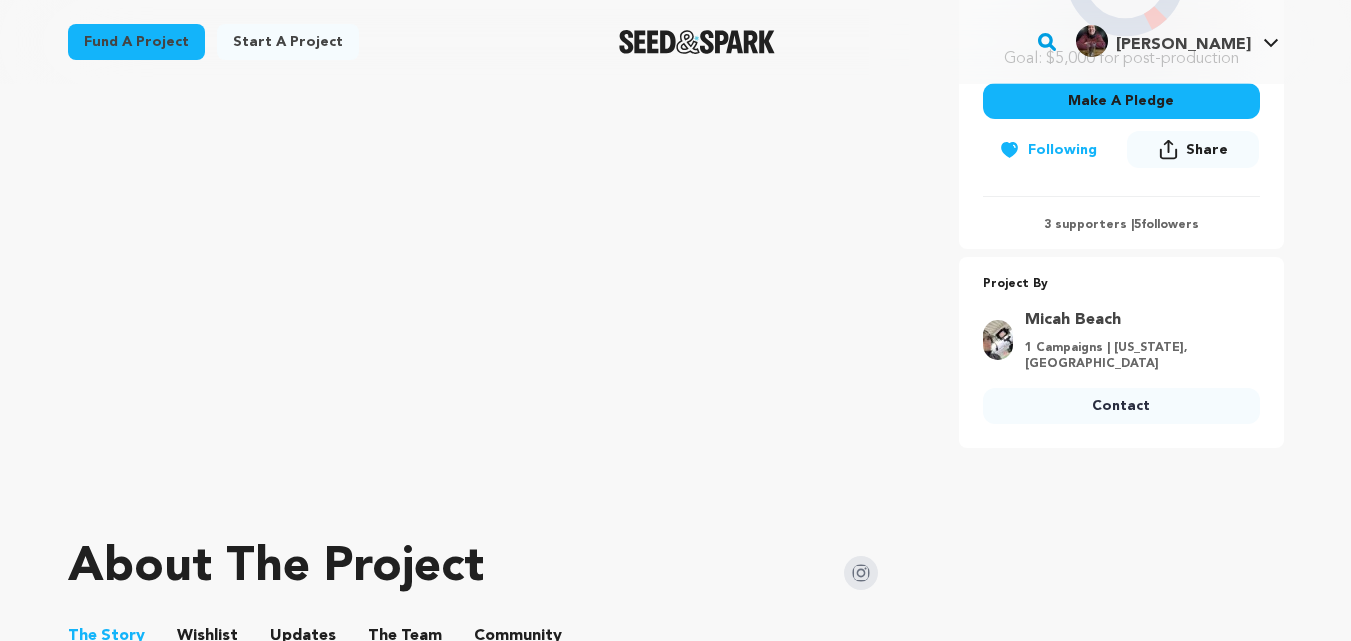 scroll, scrollTop: 589, scrollLeft: 0, axis: vertical 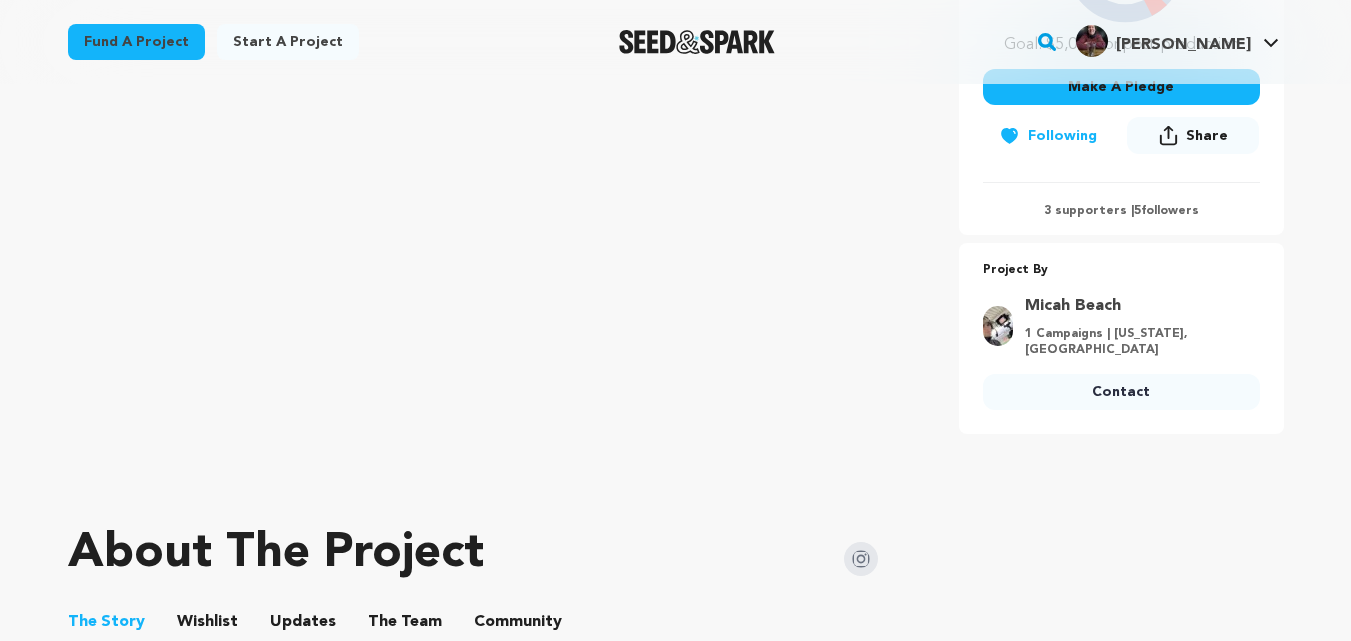 click on "Contact" at bounding box center [1121, 392] 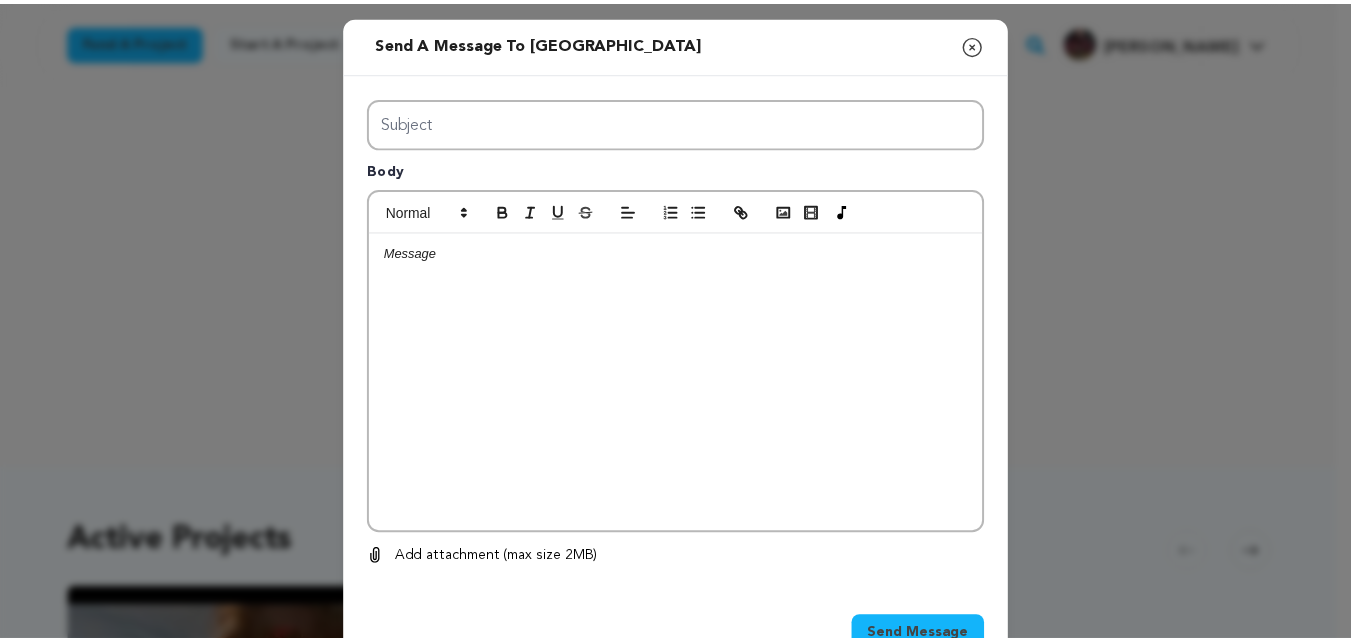 scroll, scrollTop: 0, scrollLeft: 0, axis: both 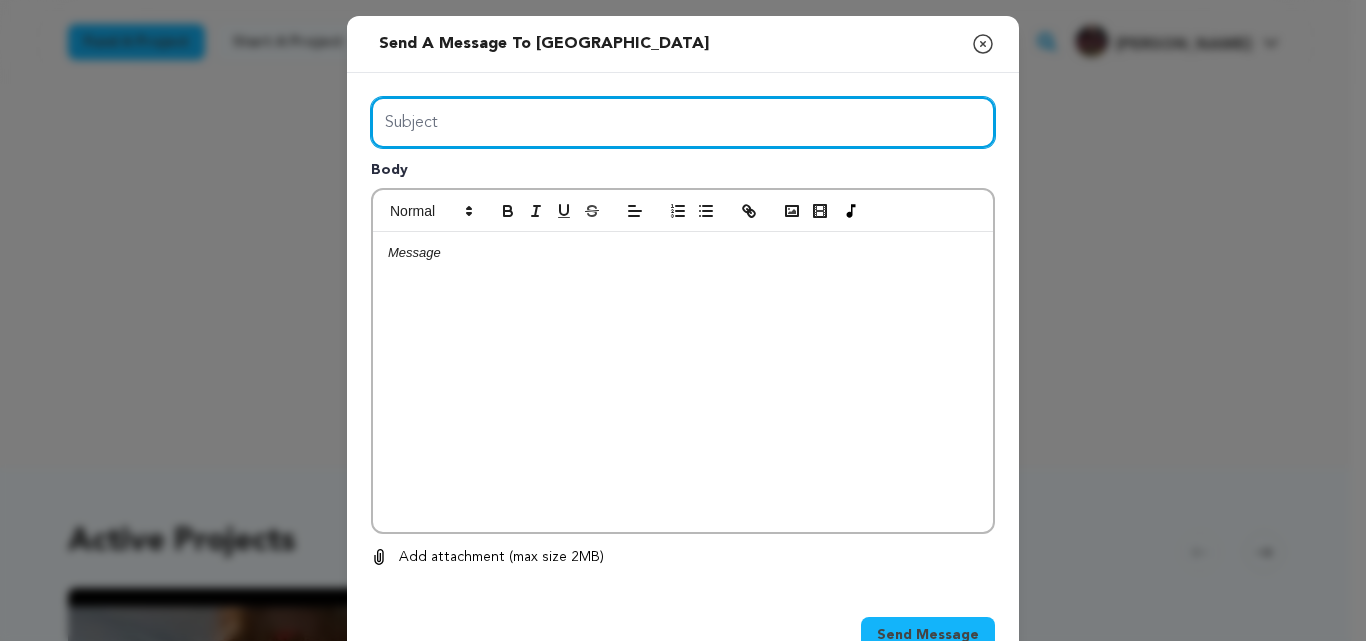click on "Subject" at bounding box center (683, 122) 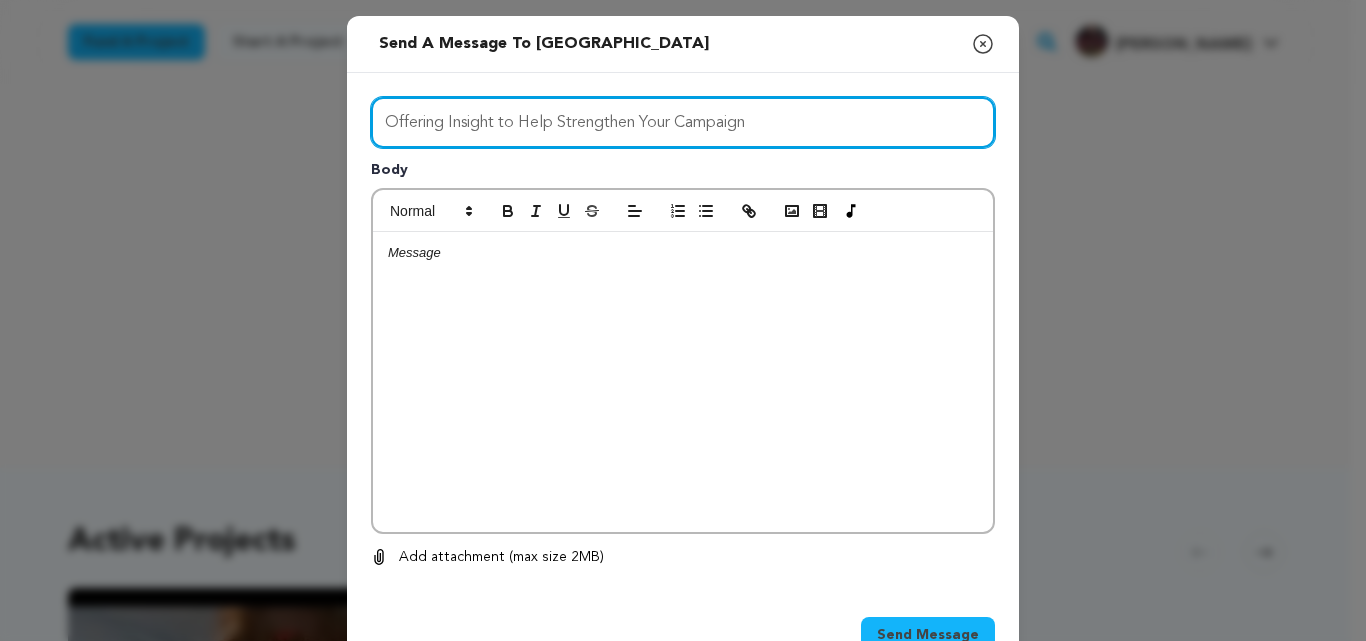 type on "Offering Insight to Help Strengthen Your Campaign" 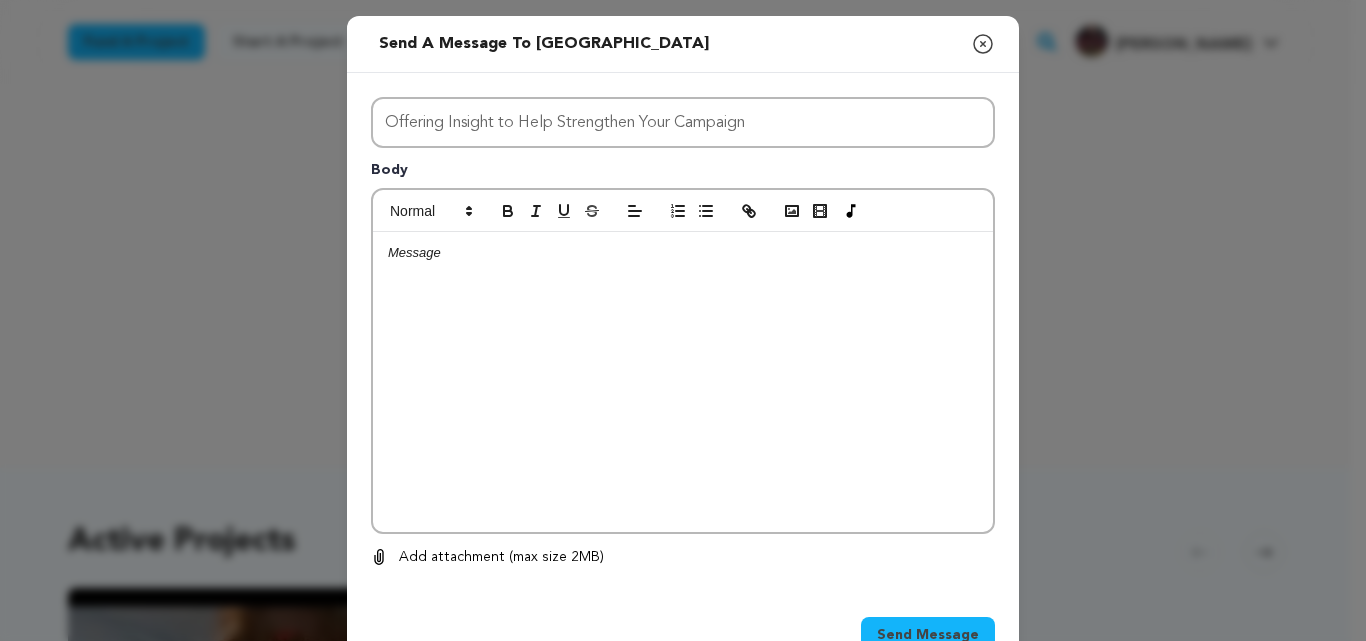 click at bounding box center (683, 382) 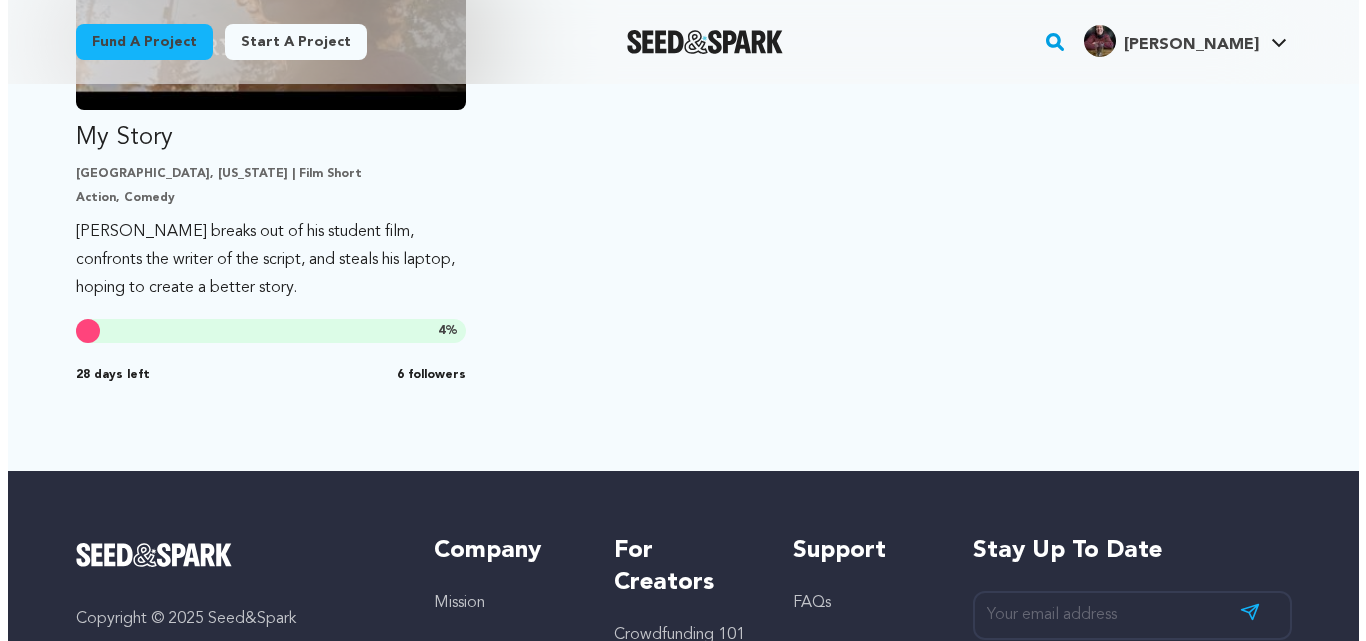 scroll, scrollTop: 0, scrollLeft: 0, axis: both 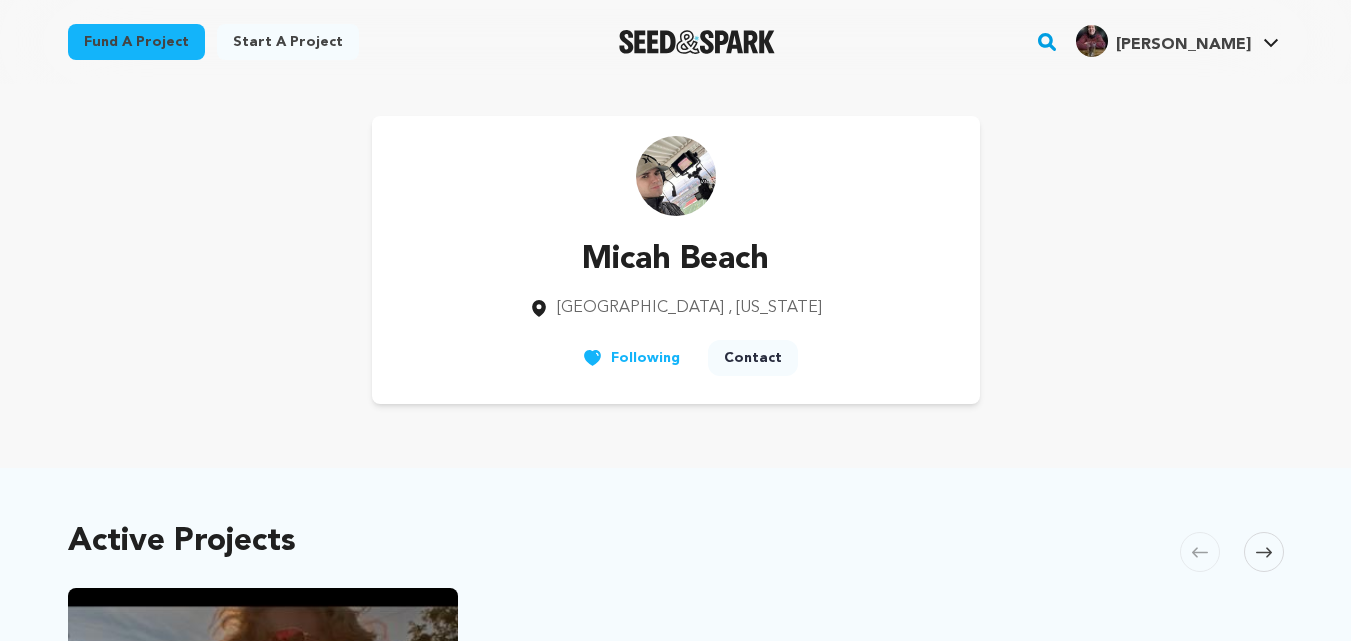 click on "Contact" at bounding box center (753, 358) 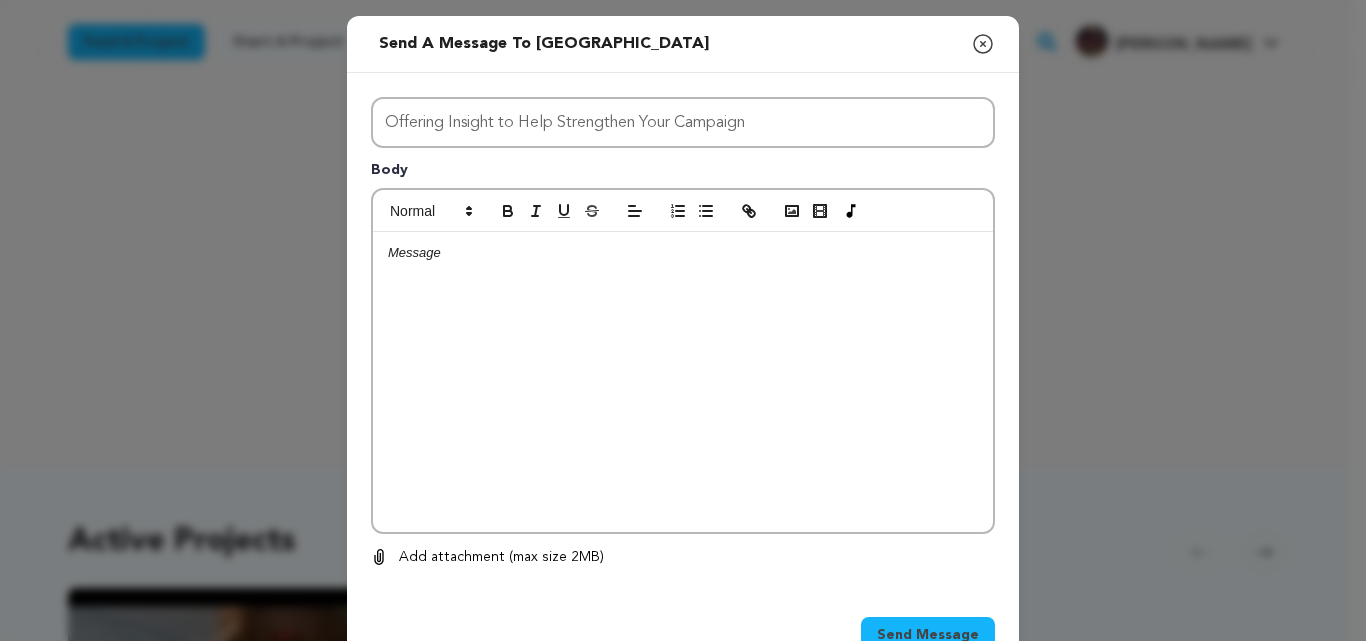 click at bounding box center (683, 382) 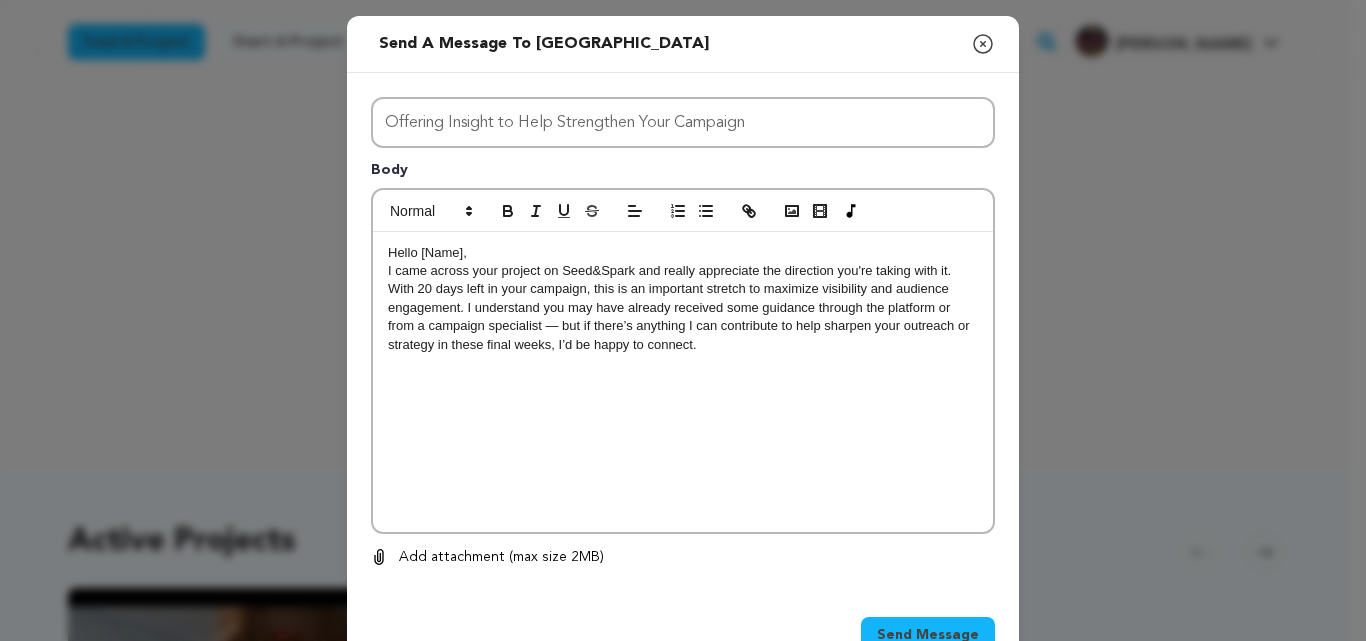scroll, scrollTop: 0, scrollLeft: 0, axis: both 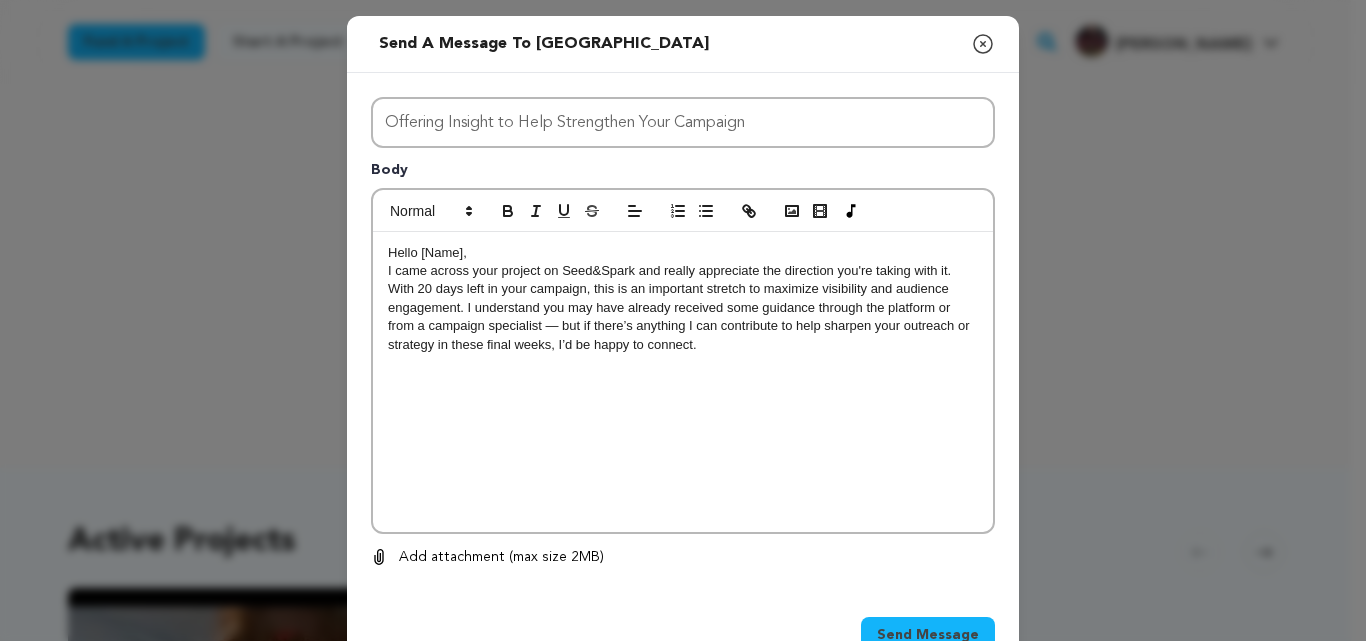 type 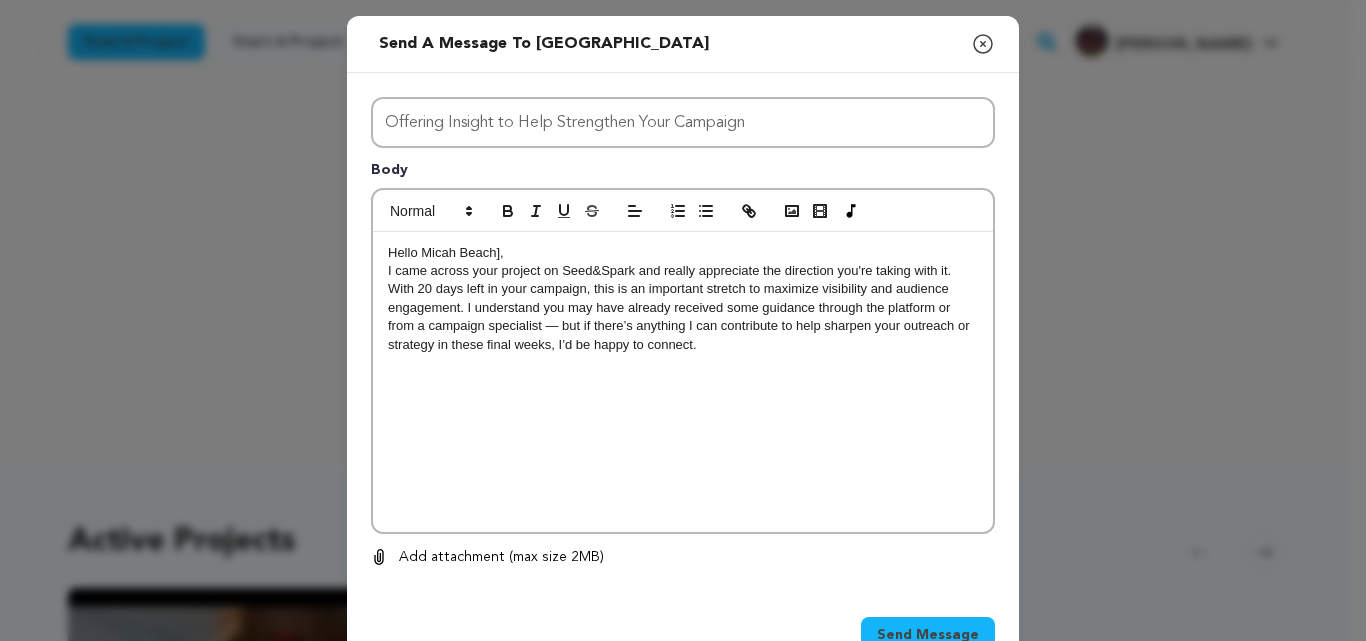 click on "Hello Micah Beach]," at bounding box center (683, 253) 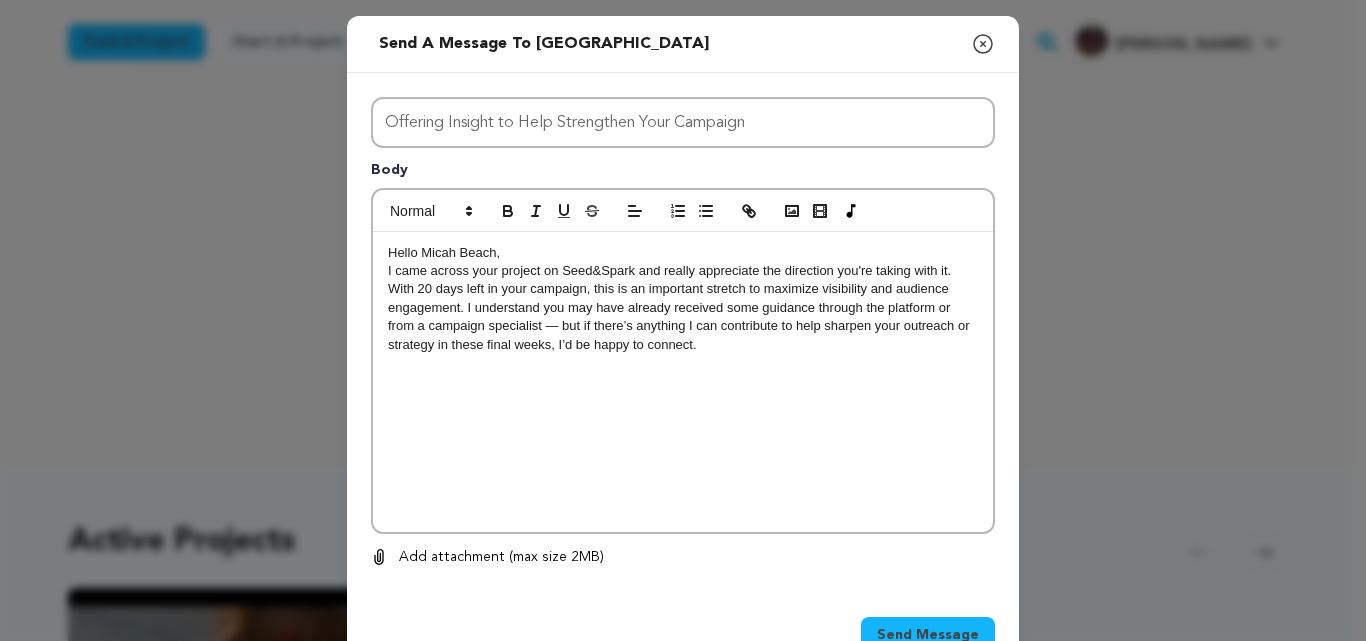 click on "With 20 days left in your campaign, this is an important stretch to maximize visibility and audience engagement. I understand you may have already received some guidance through the platform or from a campaign specialist — but if there’s anything I can contribute to help sharpen your outreach or strategy in these final weeks, I’d be happy to connect." at bounding box center [683, 317] 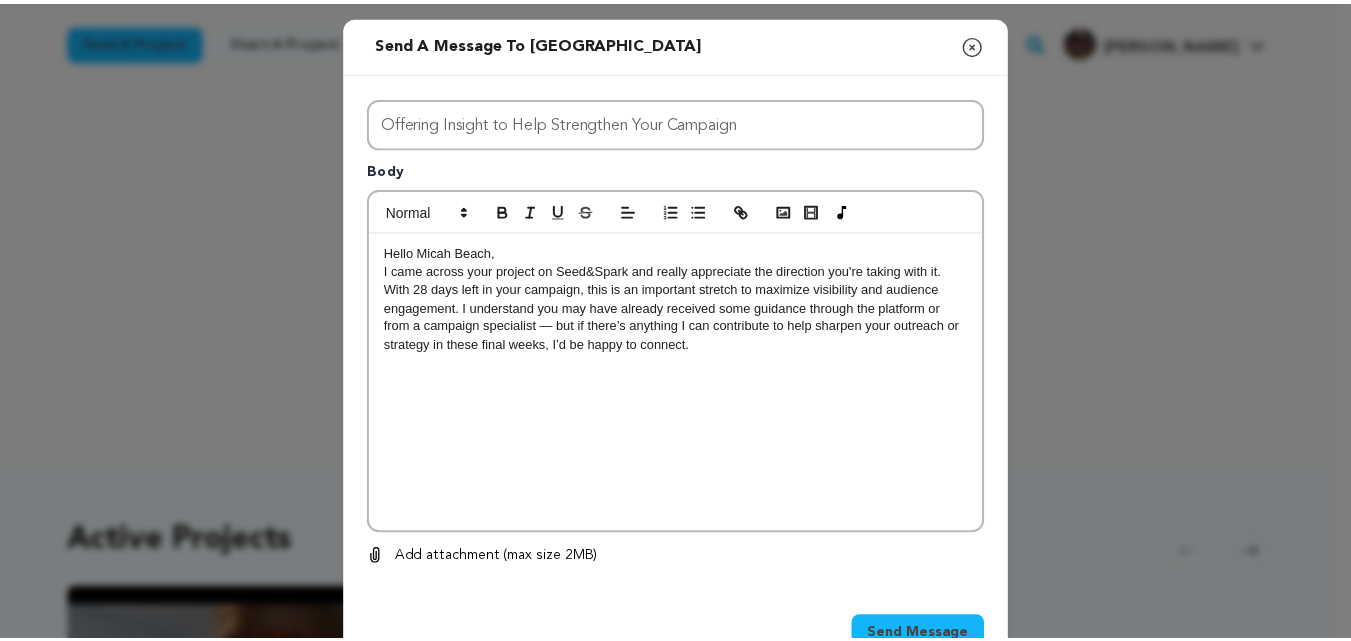 scroll, scrollTop: 60, scrollLeft: 0, axis: vertical 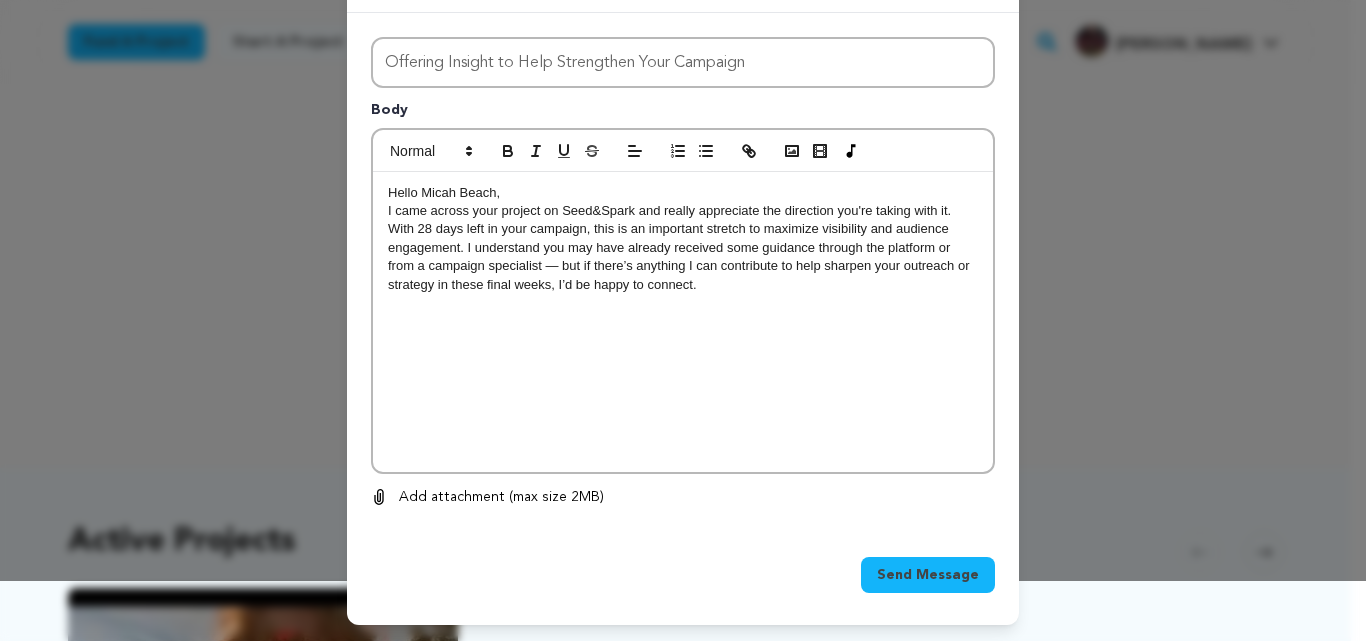 click on "Send Message" at bounding box center [928, 575] 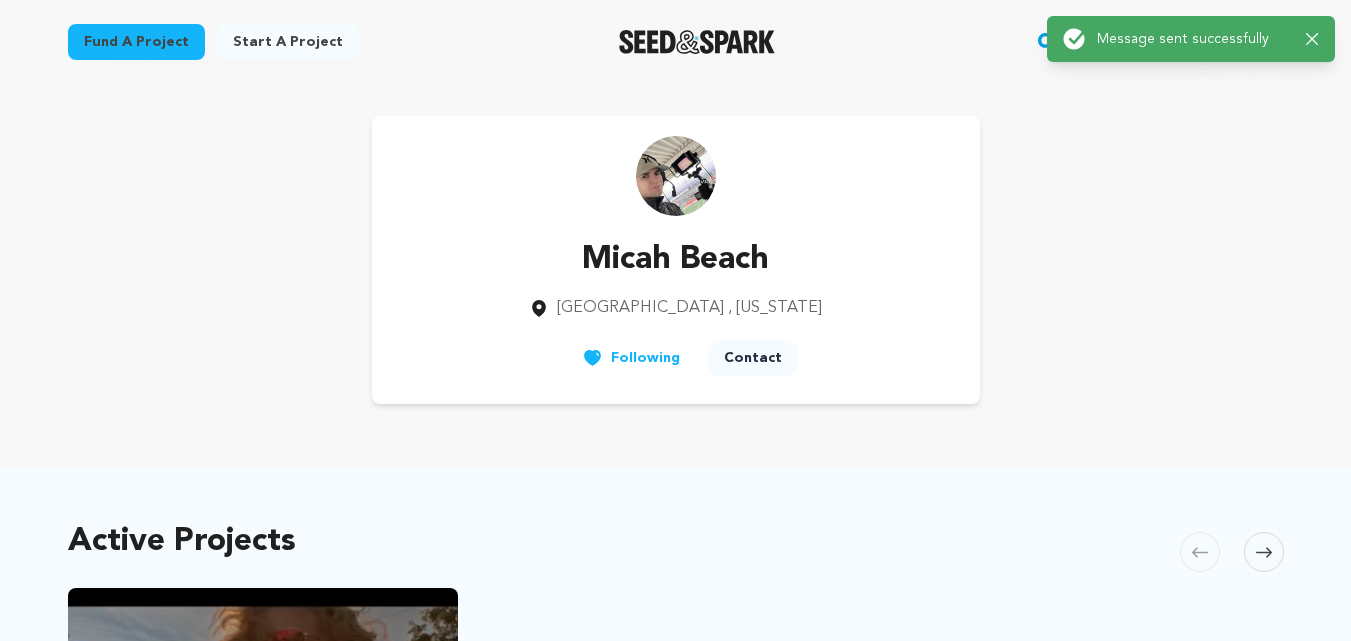 click on "Fund a project" at bounding box center [136, 42] 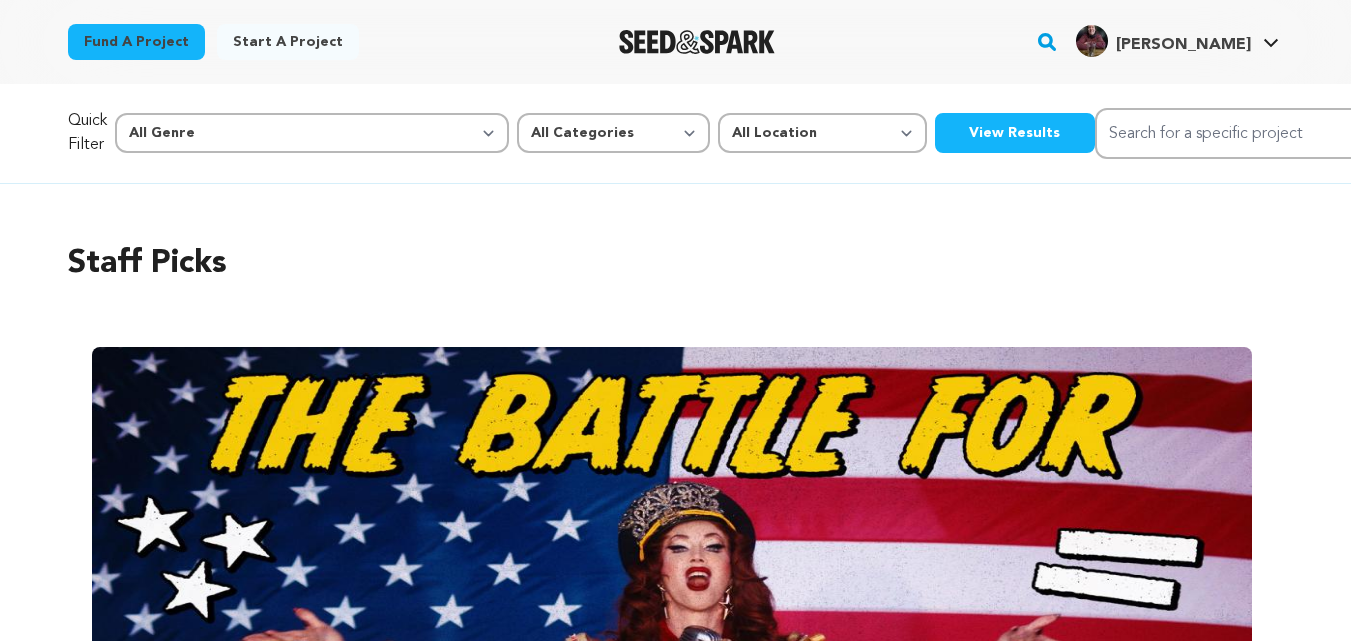 scroll, scrollTop: 0, scrollLeft: 0, axis: both 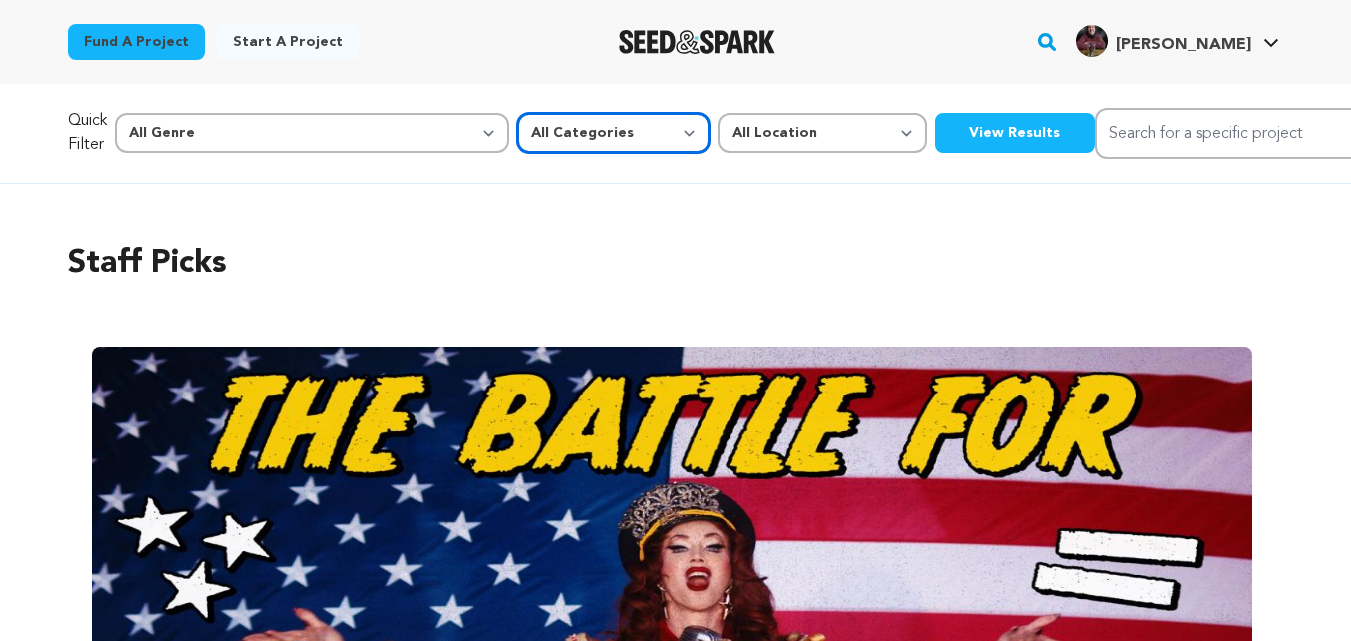 click on "All Categories
Film Feature
Film Short
Series
Music Video
Comics
Artist Residency
Art & Photography
Collective
Dance
Games
Music
Radio & Podcasts
Orgs & Companies
Venue & Spaces" at bounding box center (613, 133) 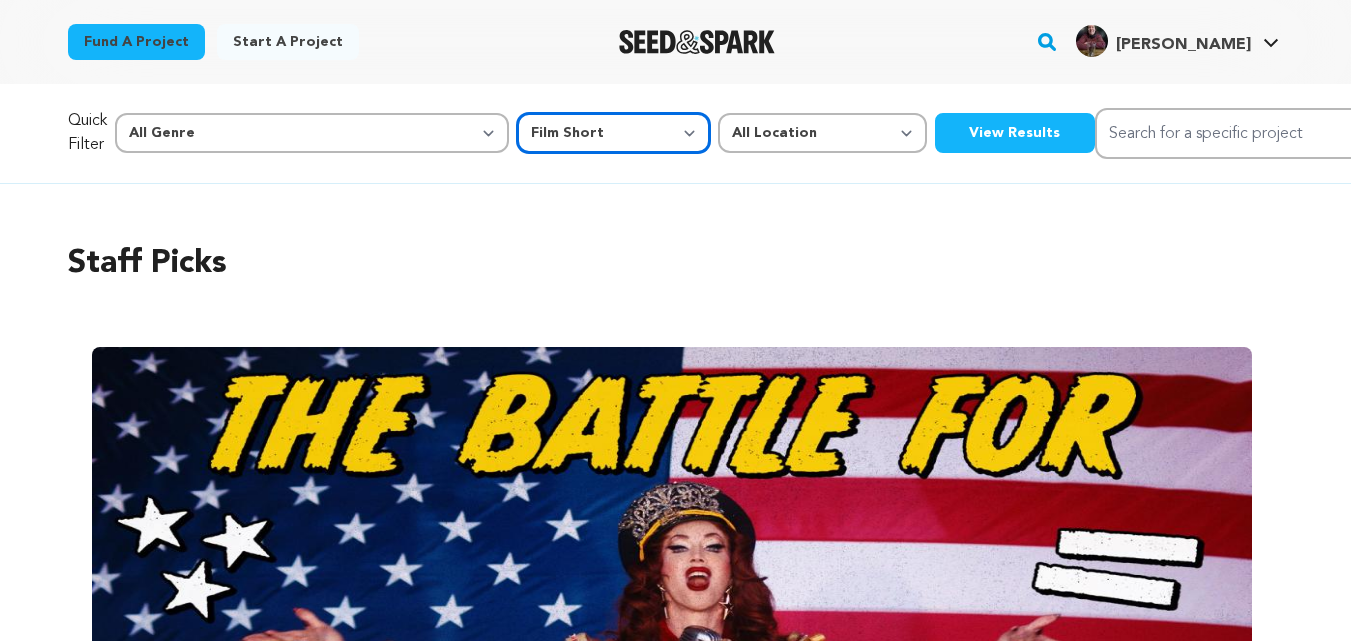 click on "All Categories
Film Feature
Film Short
Series
Music Video
Comics
Artist Residency
Art & Photography
Collective
Dance
Games
Music
Radio & Podcasts
Orgs & Companies
Venue & Spaces" at bounding box center (613, 133) 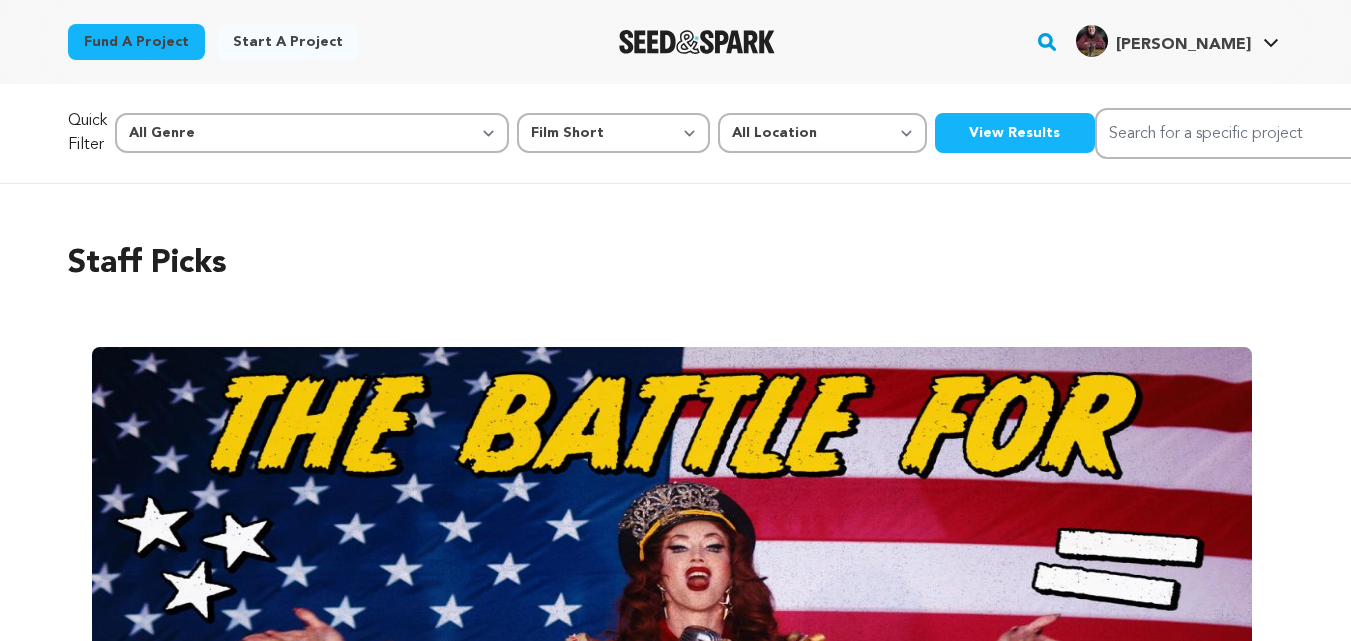 click on "View Results" at bounding box center [1015, 133] 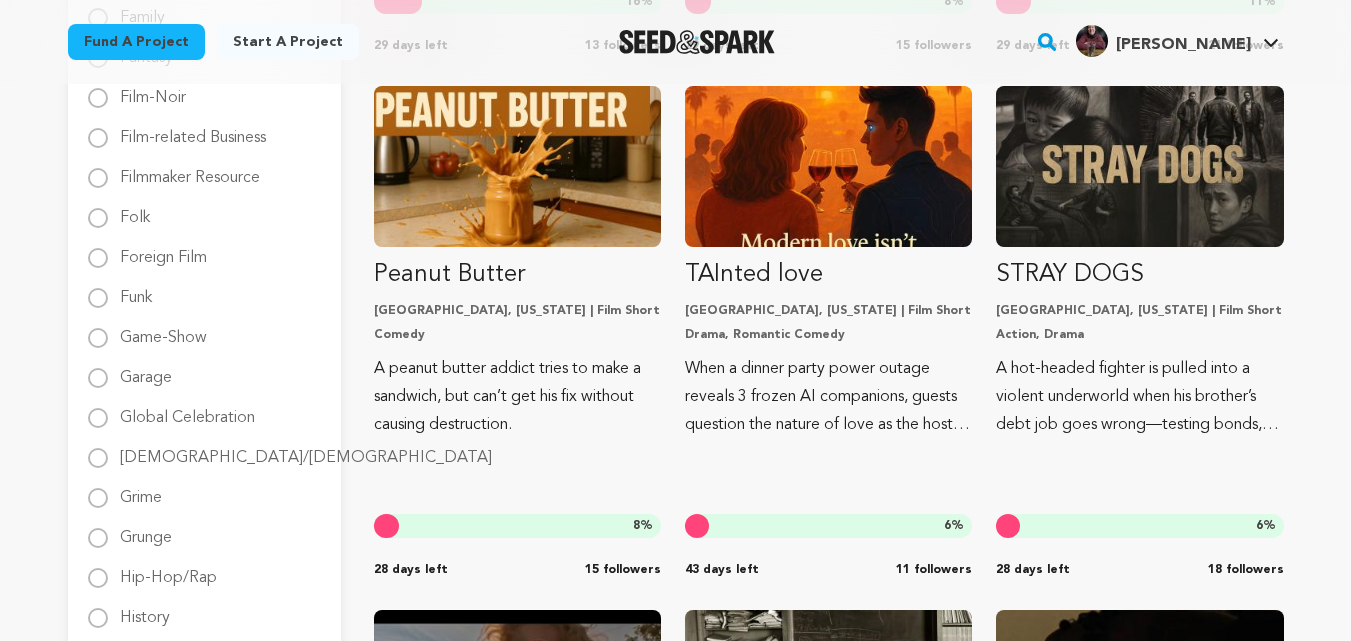 scroll, scrollTop: 1300, scrollLeft: 0, axis: vertical 